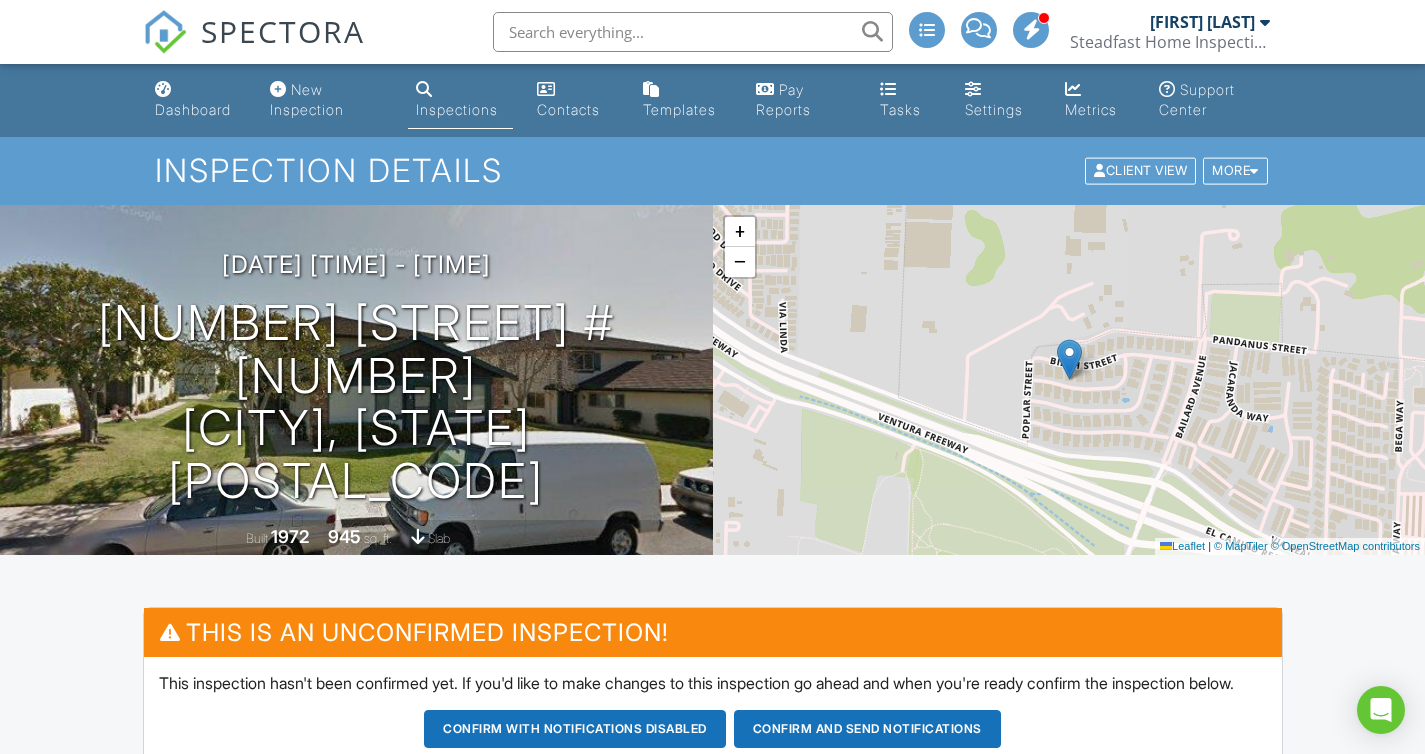 scroll, scrollTop: 0, scrollLeft: 0, axis: both 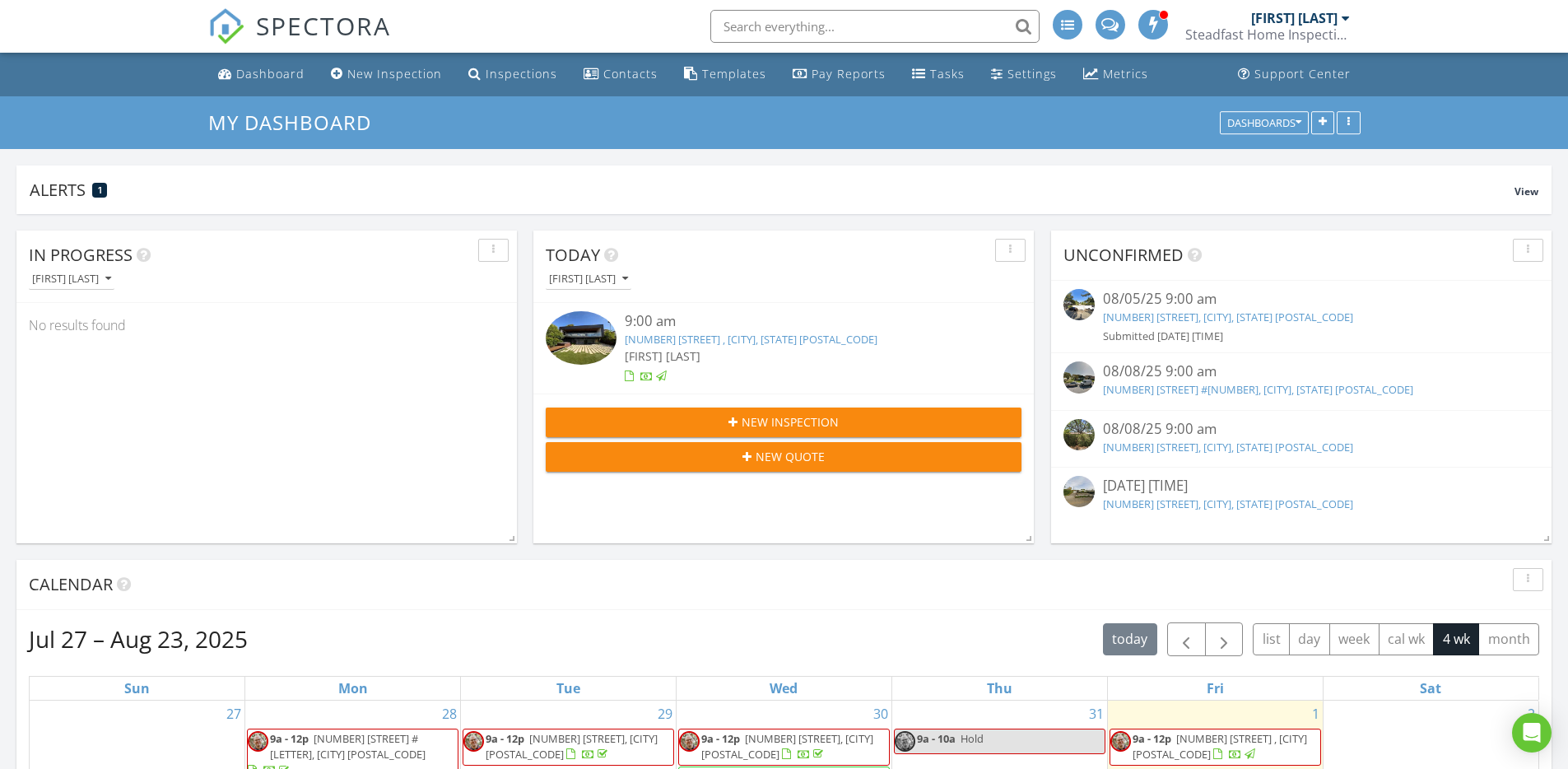 click on "[NUMBER] [STREET], [CITY], [STATE] [POSTAL_CODE]" at bounding box center (1228, 447) 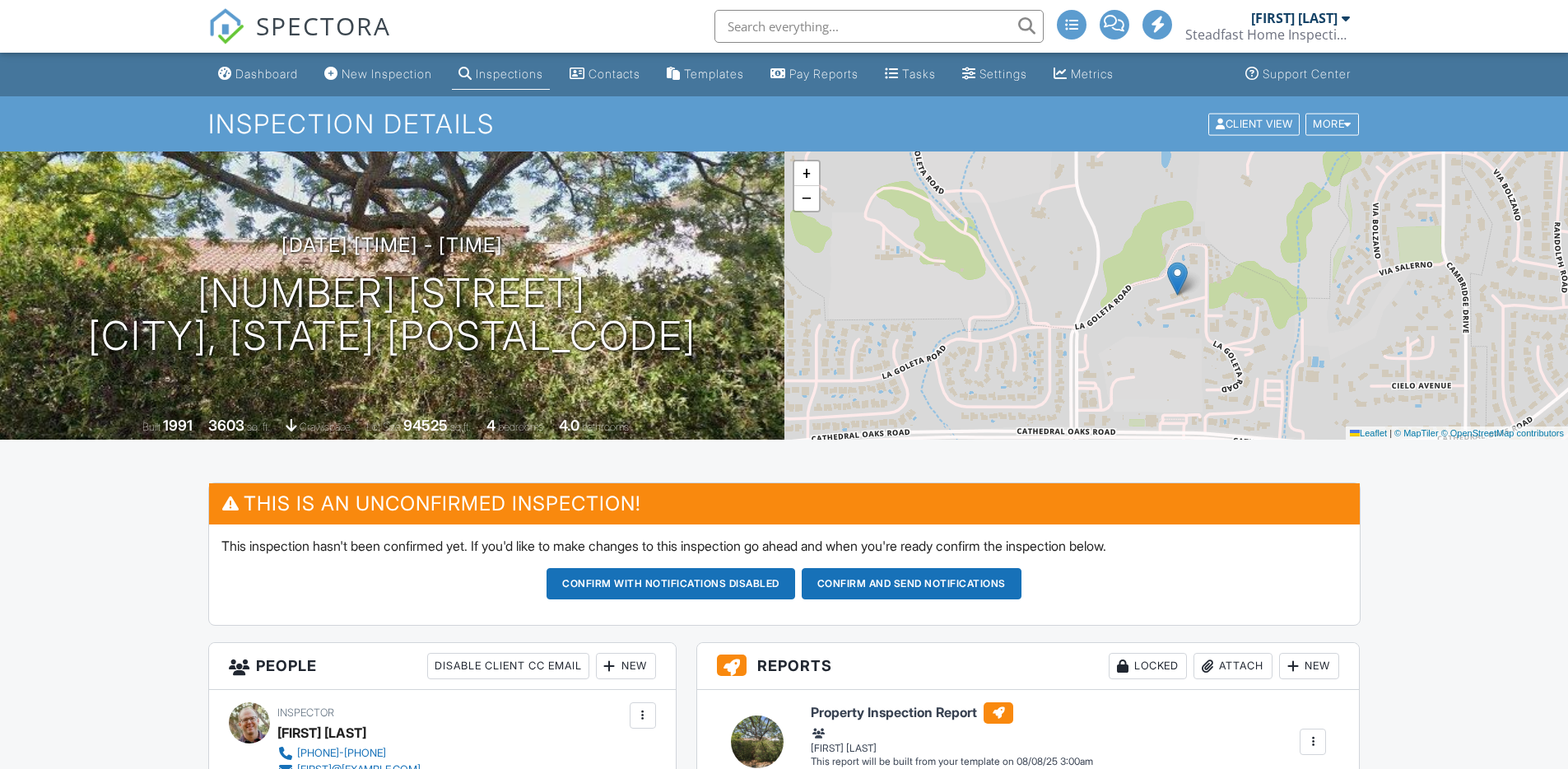 scroll, scrollTop: 0, scrollLeft: 0, axis: both 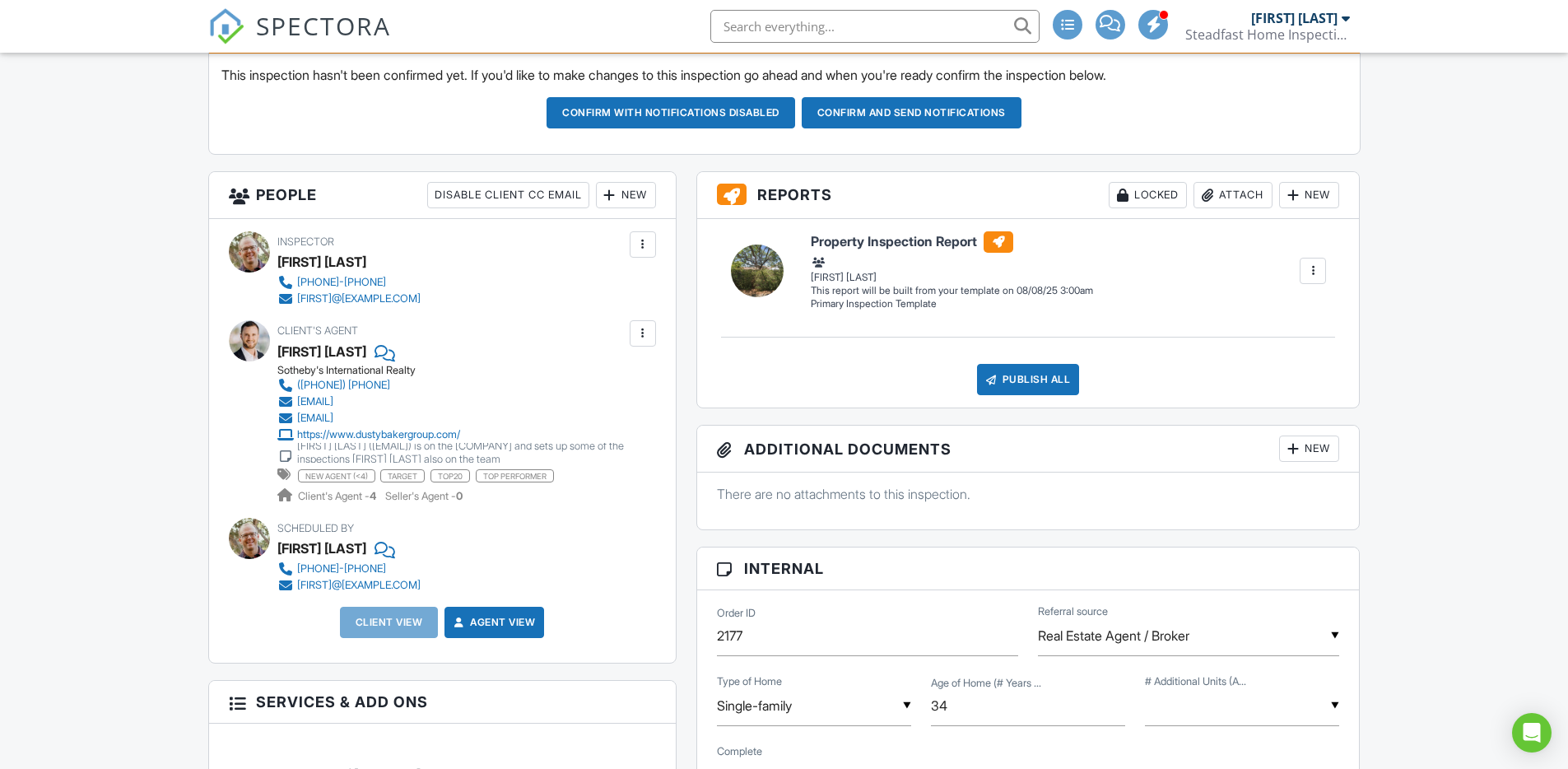 click on "New" at bounding box center (626, 195) 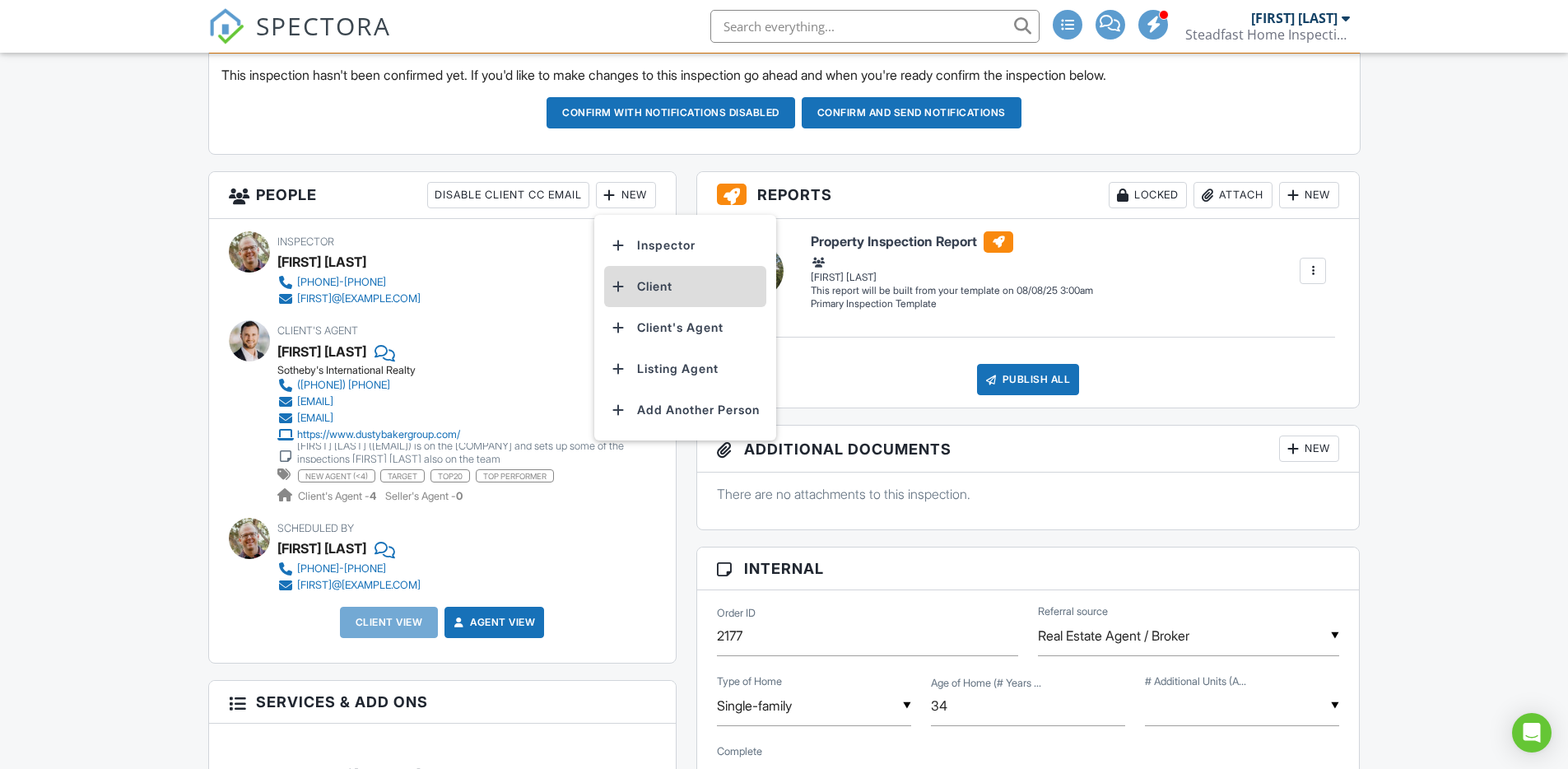 click on "Client" at bounding box center [685, 287] 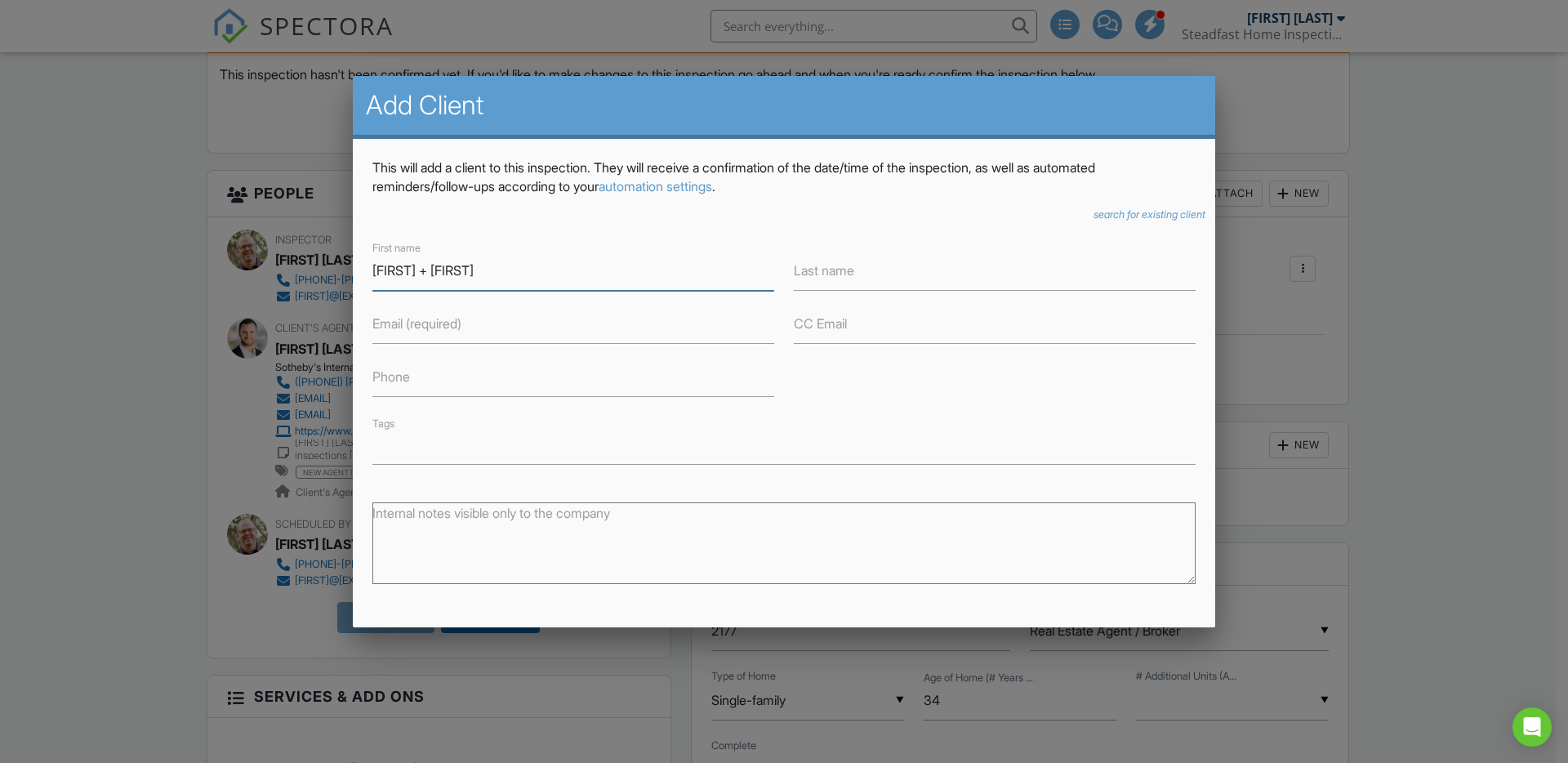 type on "[FIRST] + [FIRST]" 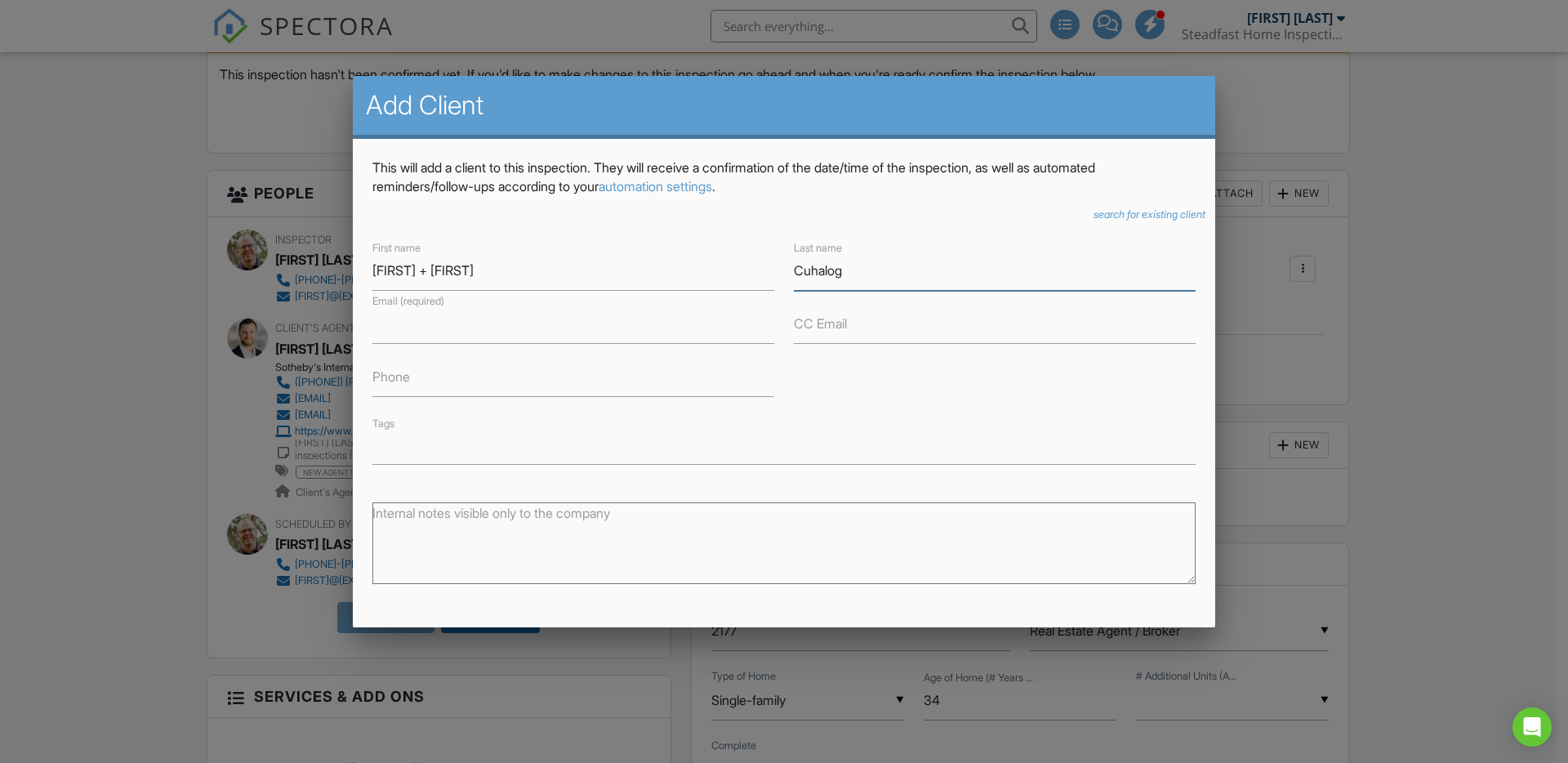 click on "Cuhalog" at bounding box center (995, 270) 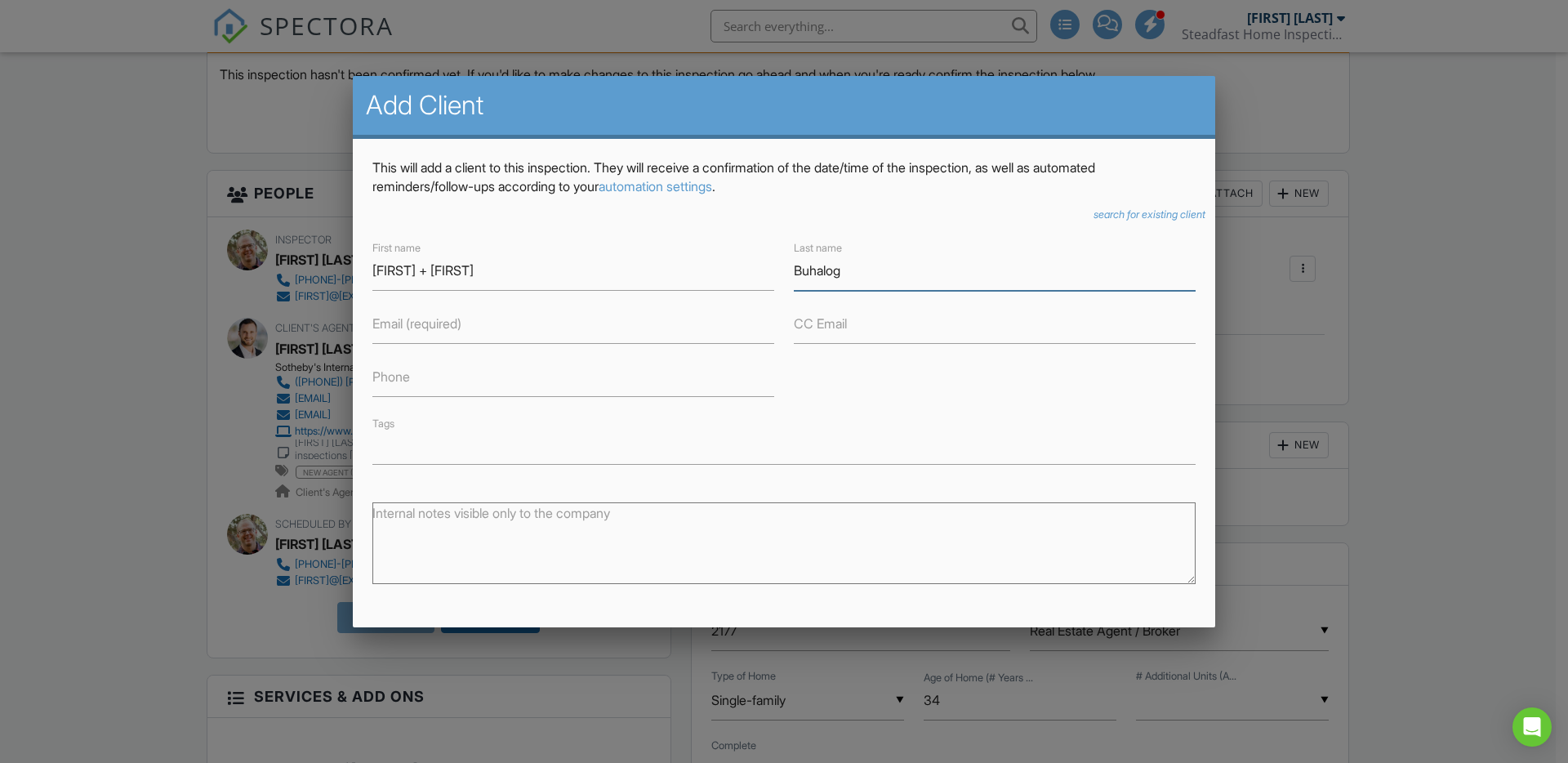 type on "Buhalog" 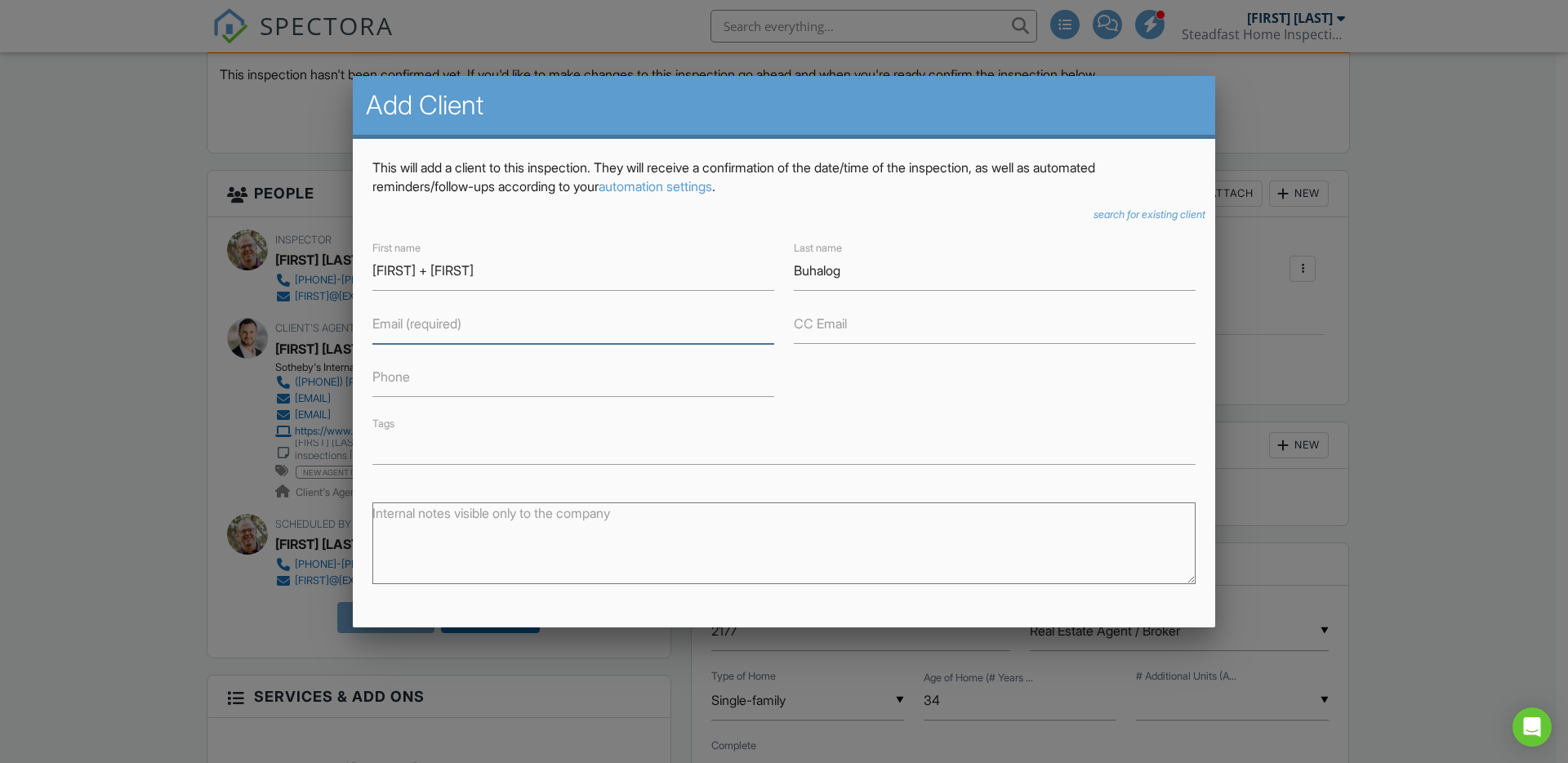 click on "Email (required)" at bounding box center [573, 323] 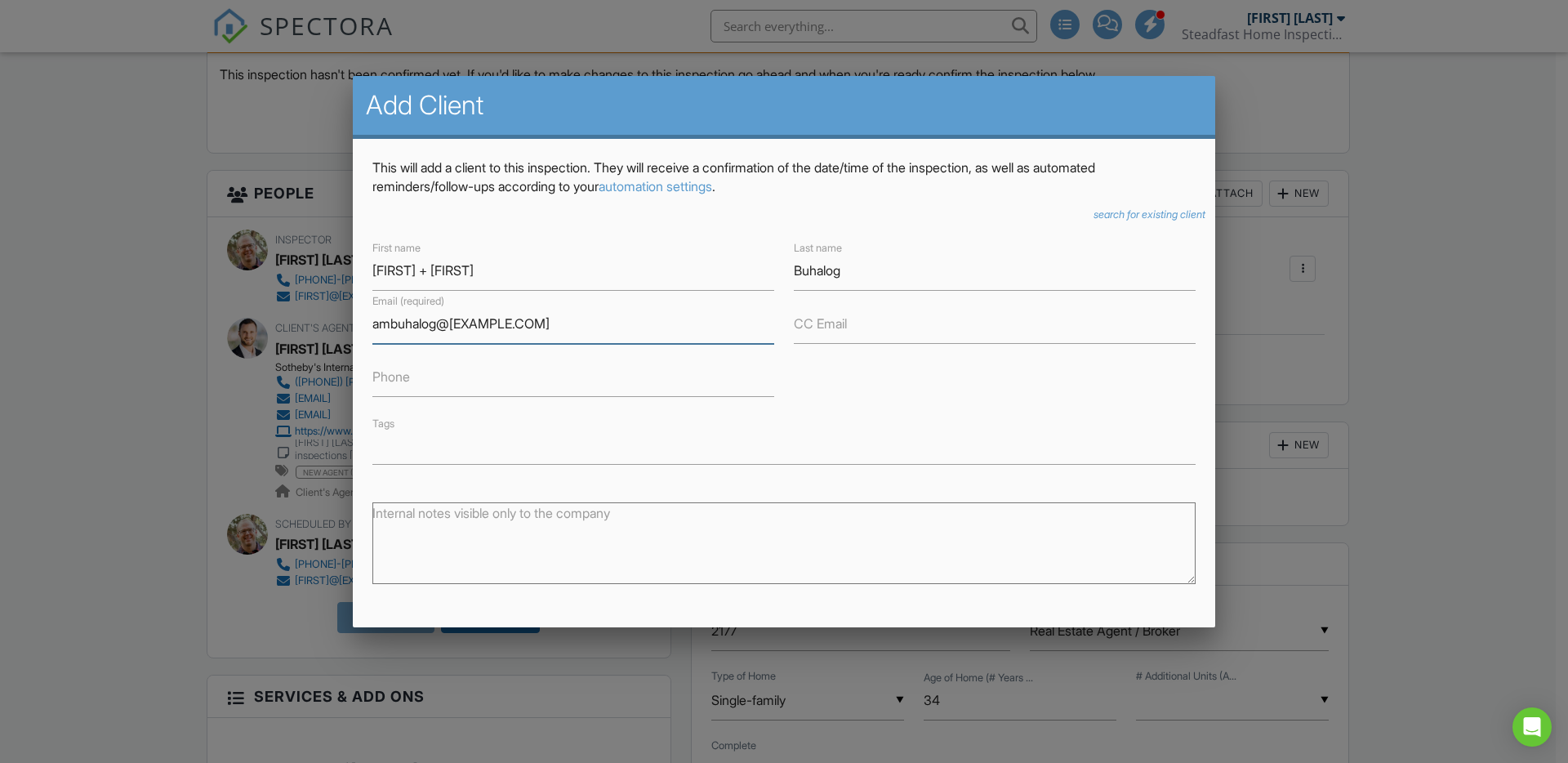 type on "ambuhalog@gmail.com" 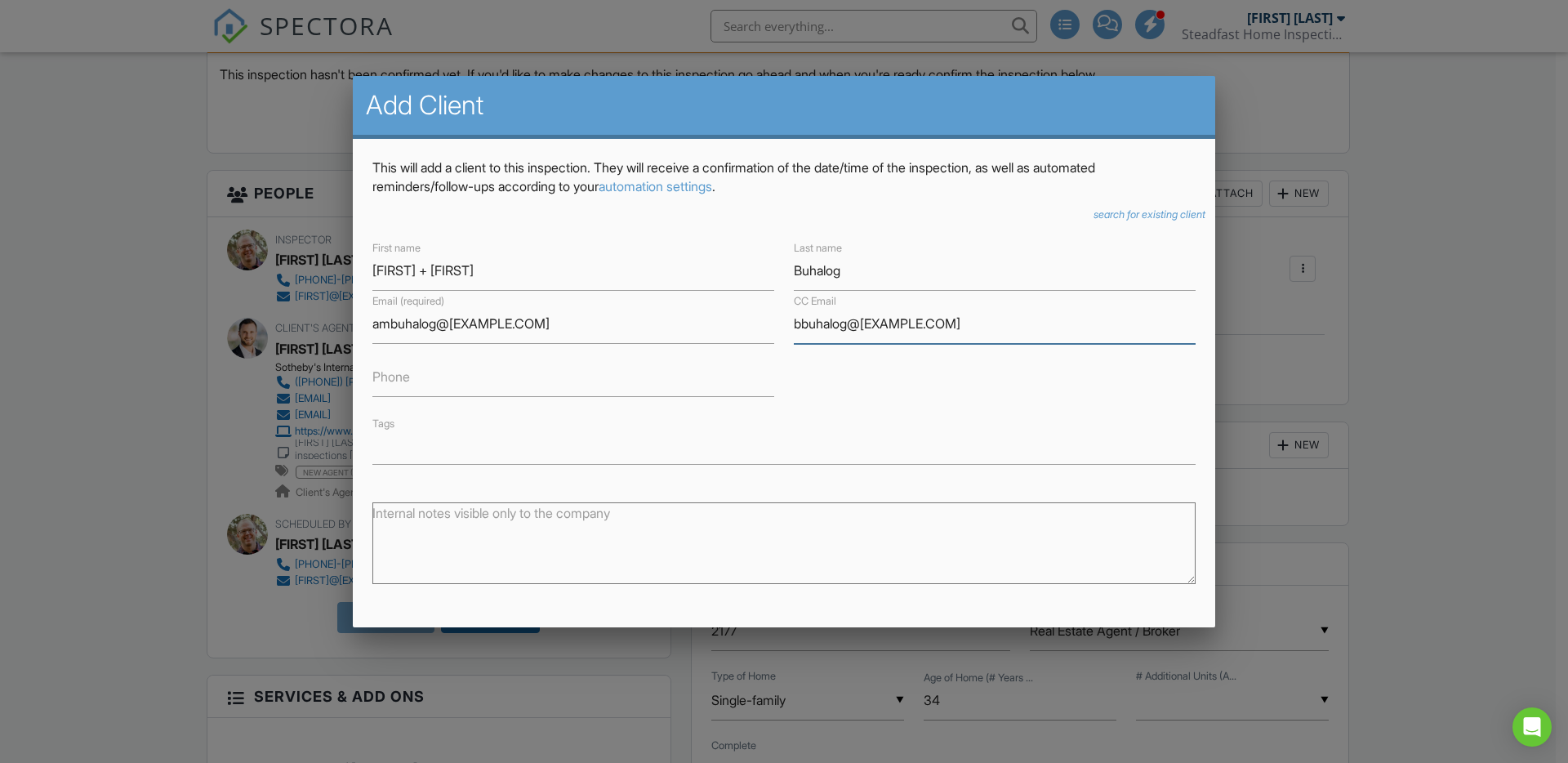 type on "[EMAIL]" 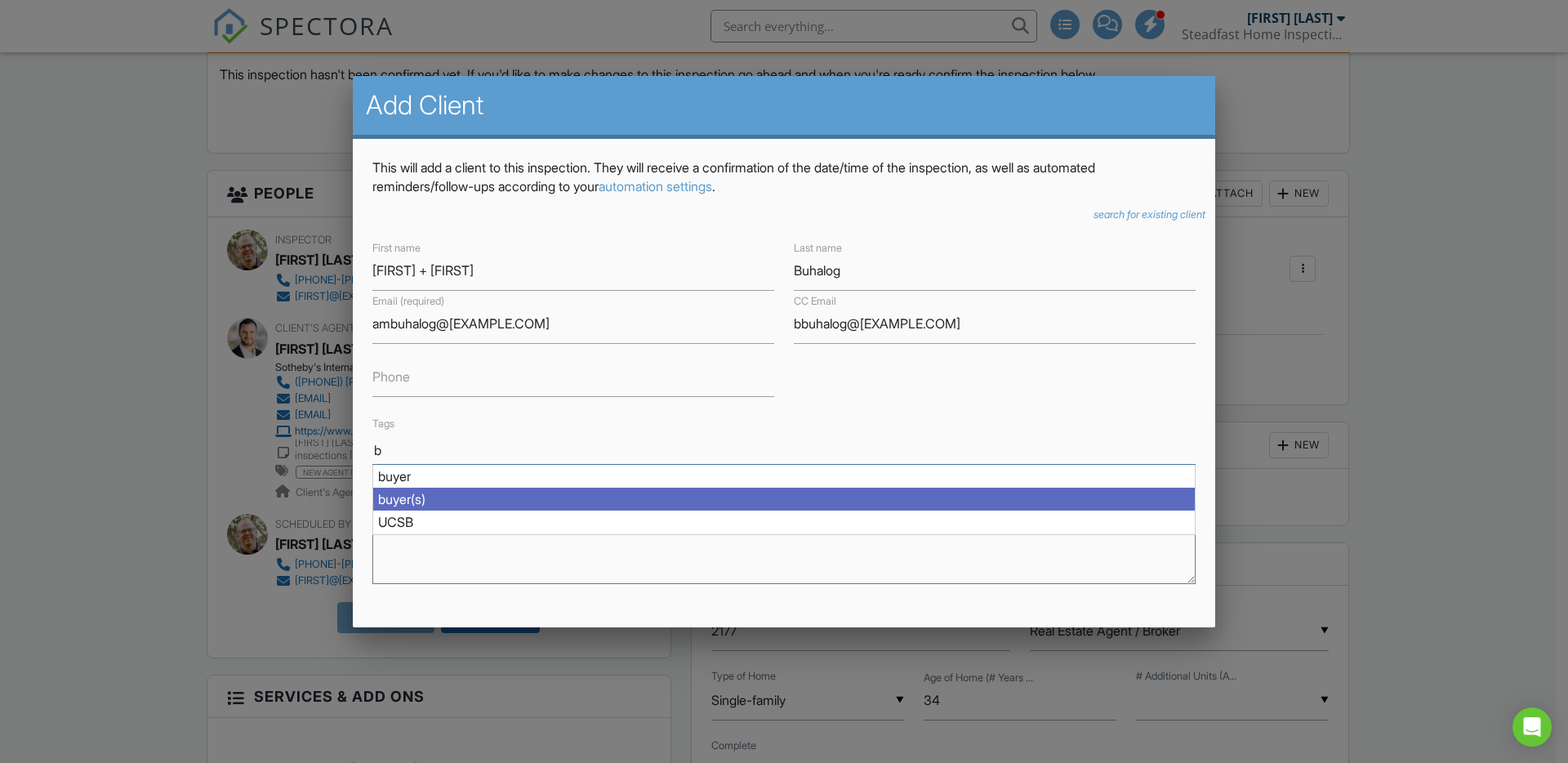 type on "b" 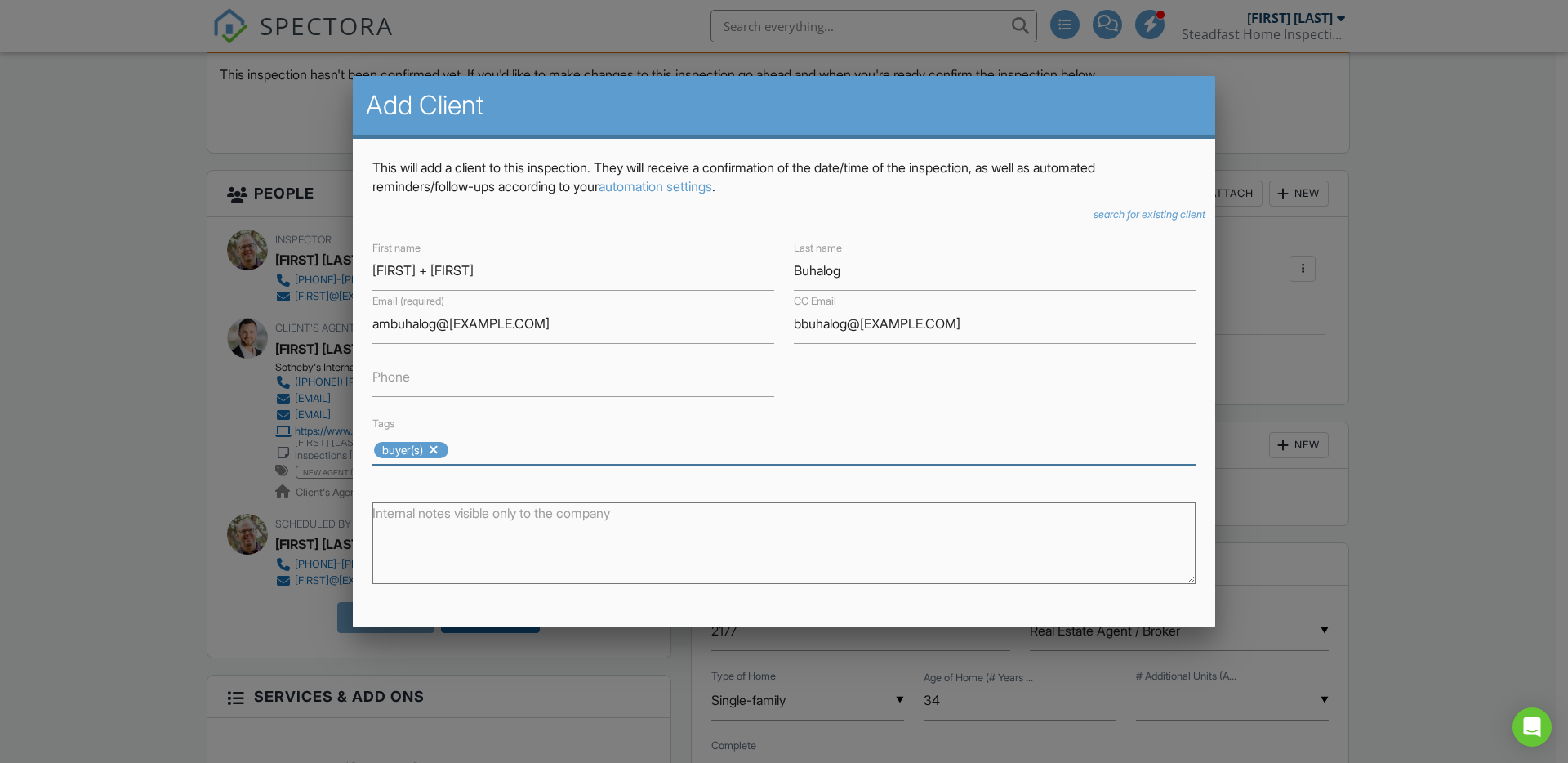 scroll, scrollTop: 178, scrollLeft: 0, axis: vertical 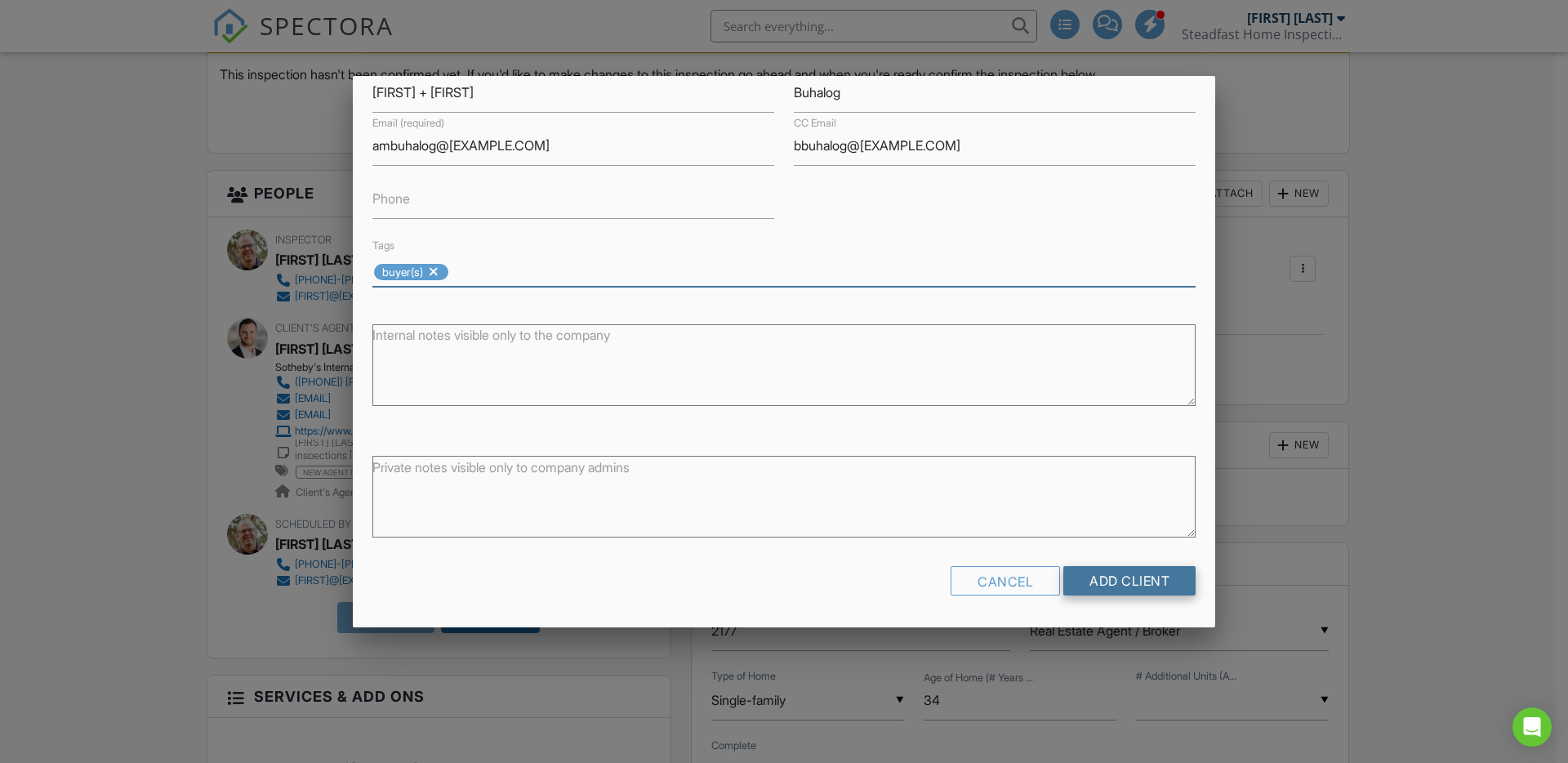 click on "Add Client" at bounding box center [1129, 581] 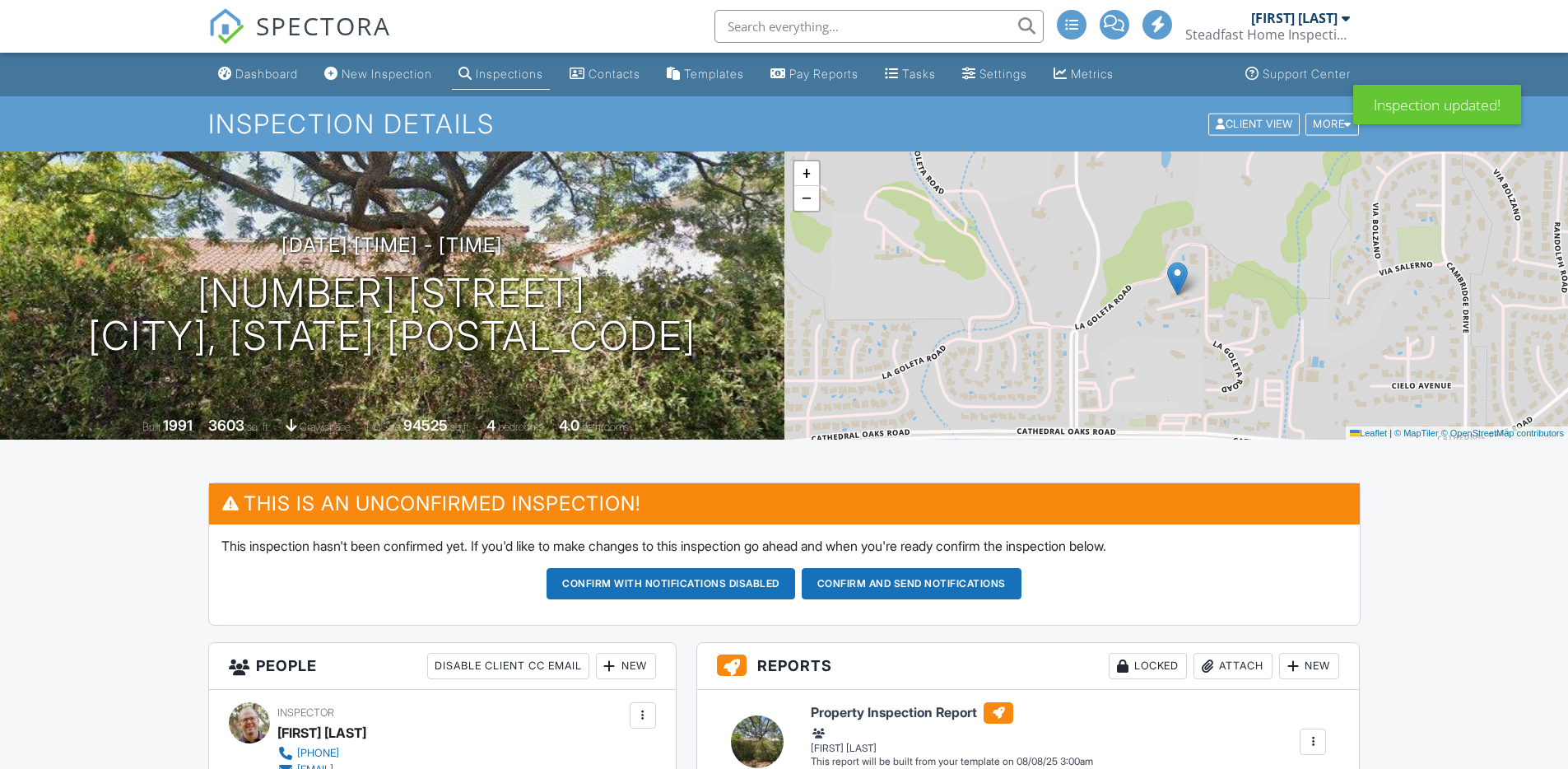 scroll, scrollTop: 0, scrollLeft: 0, axis: both 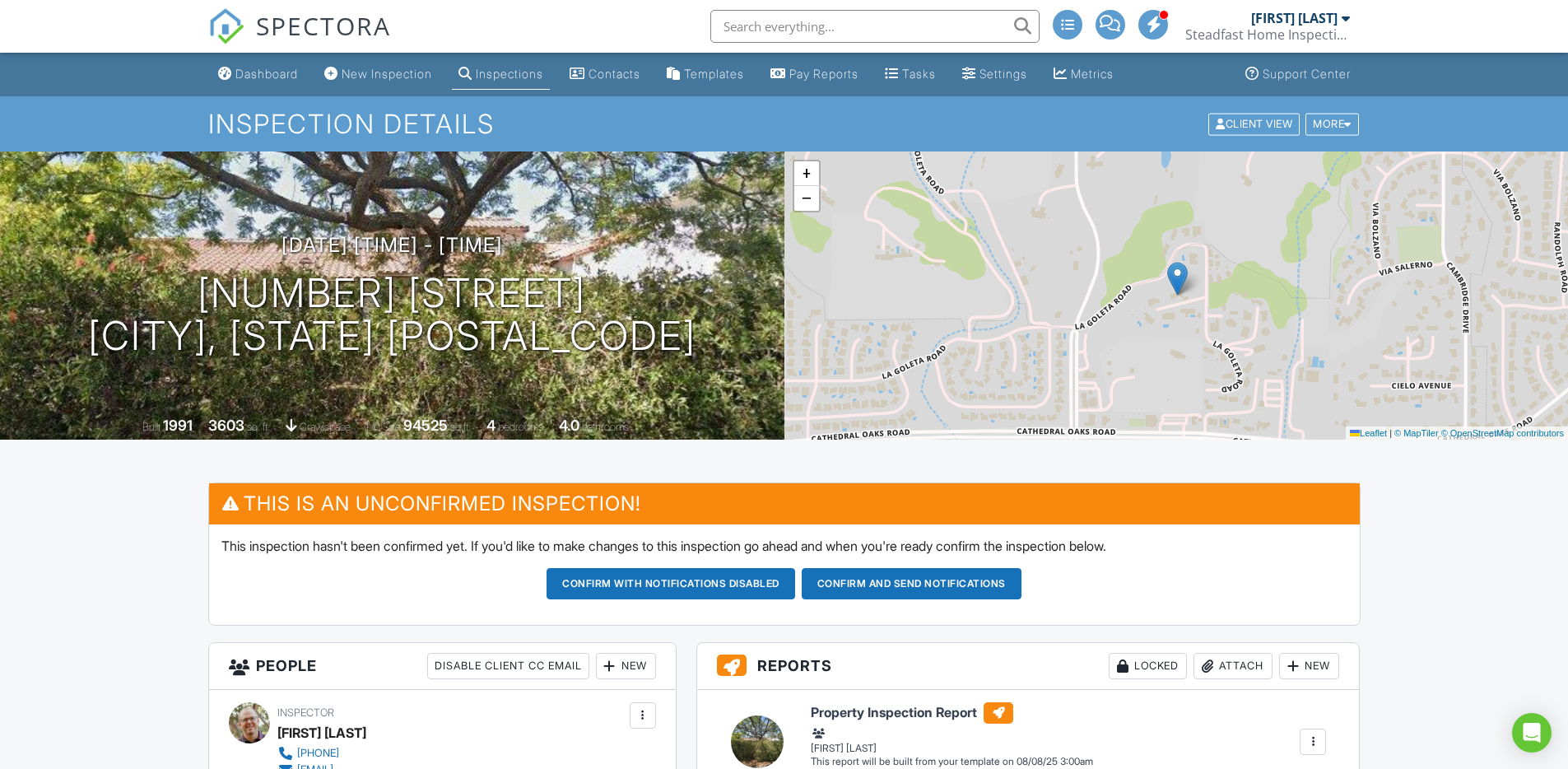 click on "Dashboard
New Inspection
Inspections
Contacts
Templates
Pay Reports
Tasks
Settings
Metrics
Support Center
Inspection Details
Client View
More
Property Details
Reschedule
Reorder / Copy
Share
Cancel
Delete
Print Order
Convert to V9
Enable Pass on CC Fees
View Change Log
08/08/2025  9:00 am
- 1:00 pm
5900 La Goleta Rd
Goleta, CA 93117
Built
1991
3603
sq. ft.
crawlspace
Lot Size
94525
sq.ft.
4
bedrooms
4.0
bathrooms
+ −  Leaflet   |   © MapTiler   © OpenStreetMap contributors
This is an Unconfirmed Inspection!
This inspection hasn't been confirmed yet. If you'd like to make changes to this inspection go ahead and when you're ready confirm the inspection below." at bounding box center [784, 1280] 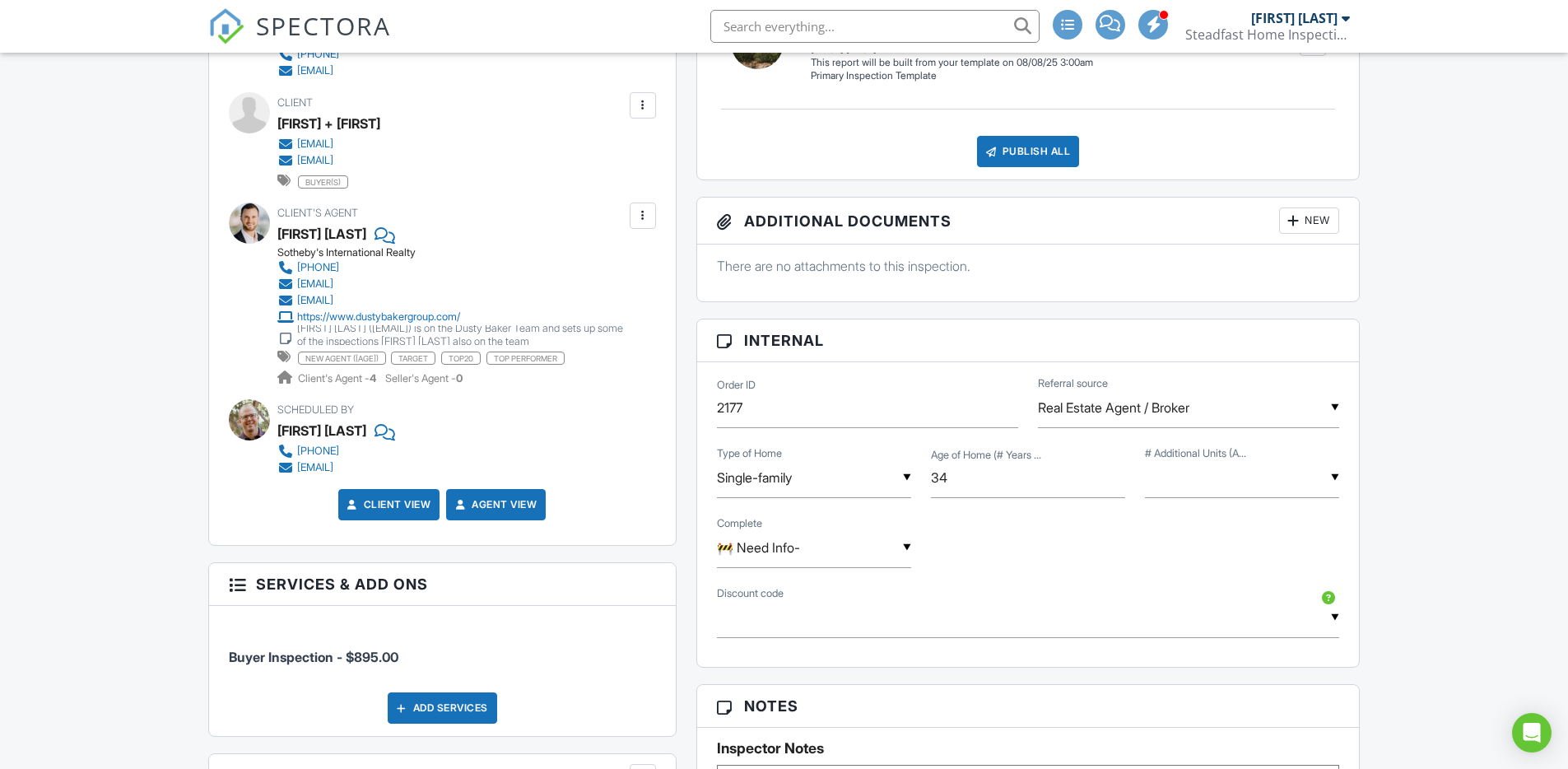 scroll, scrollTop: 722, scrollLeft: 0, axis: vertical 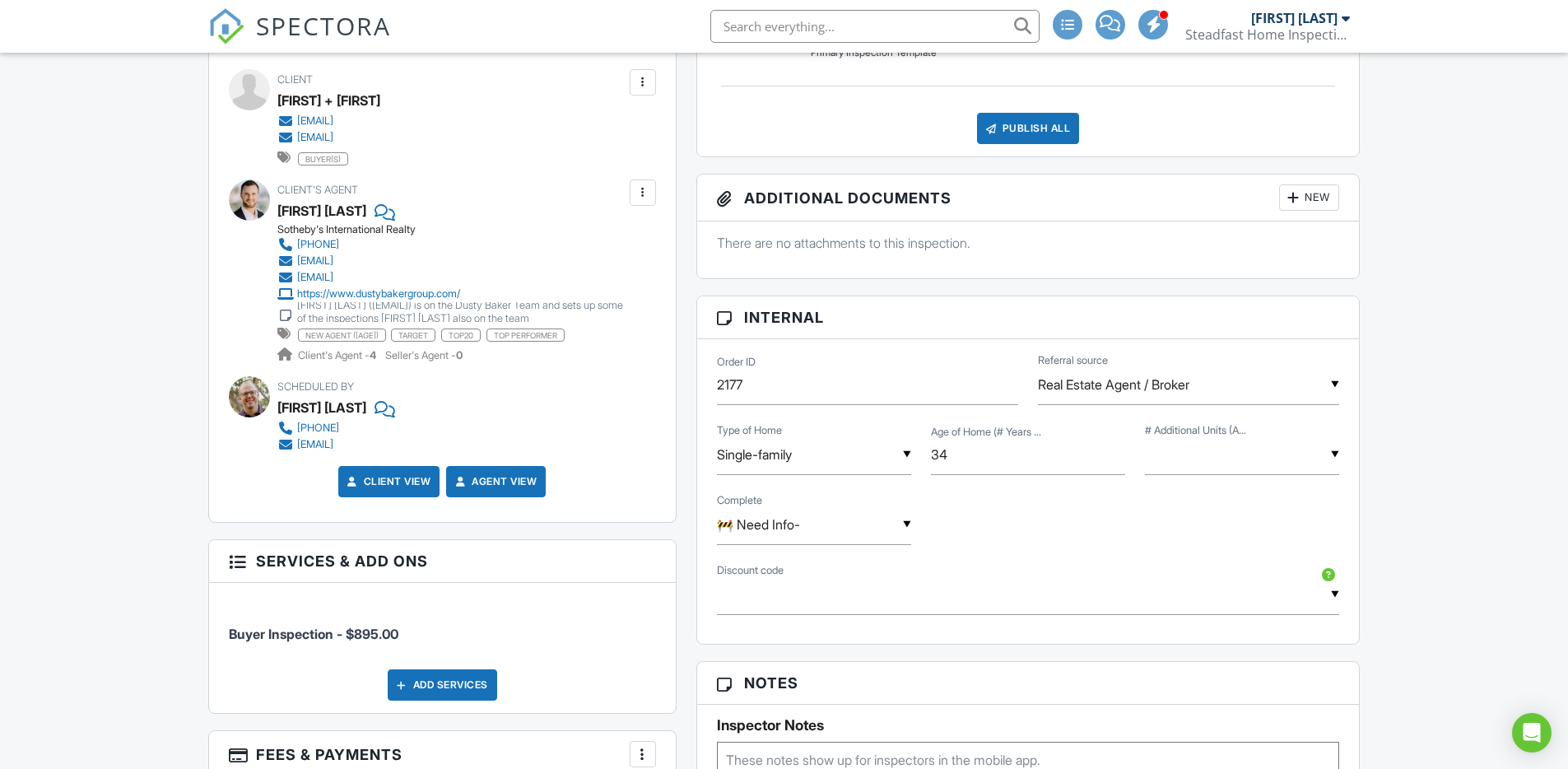 click on "▼ 🚧 Need Info- ❔- 🚧 Need Info- ✅
❔-
🚧 Need Info-
✅" at bounding box center (814, 524) 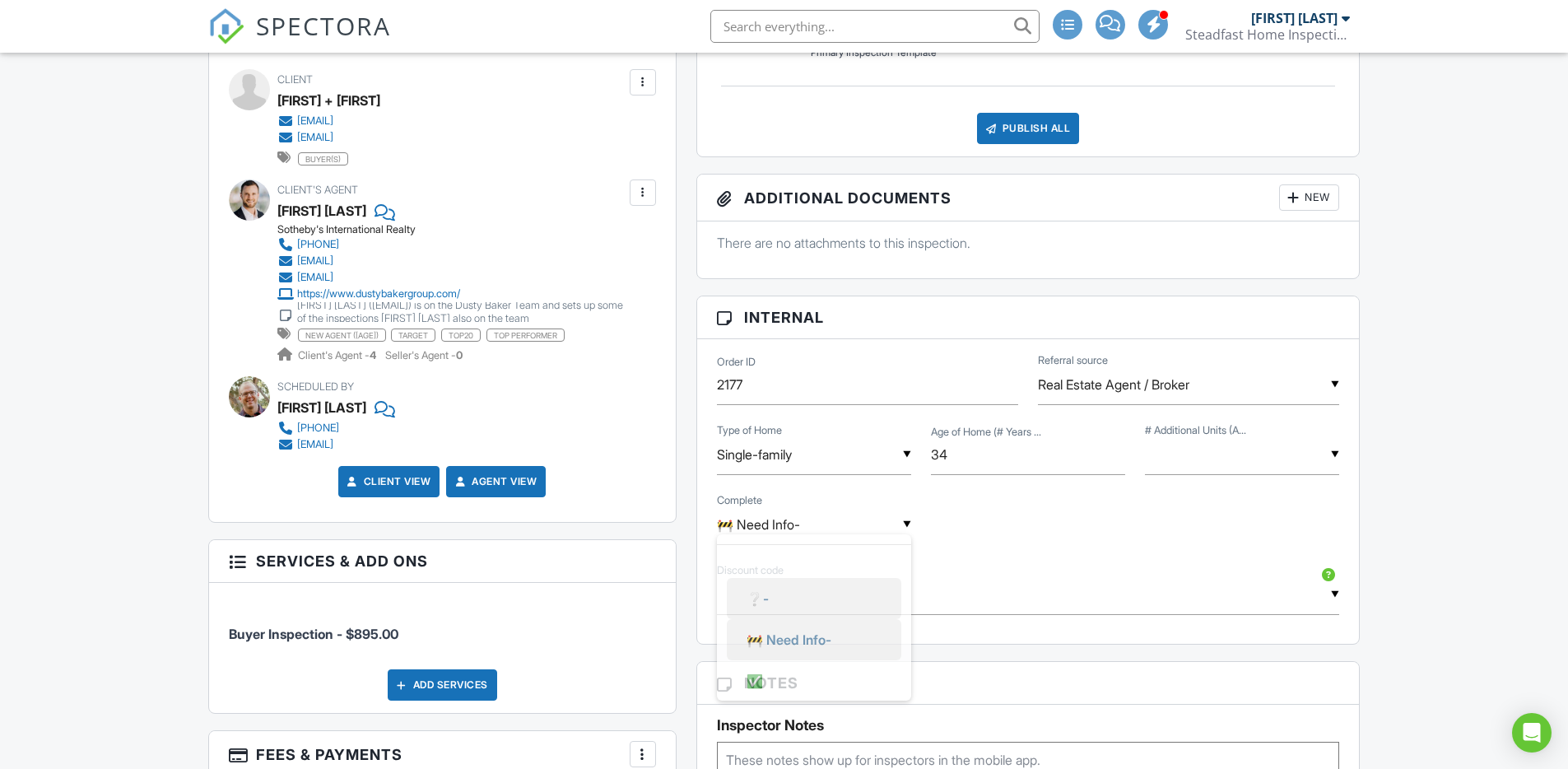 scroll, scrollTop: 0, scrollLeft: 0, axis: both 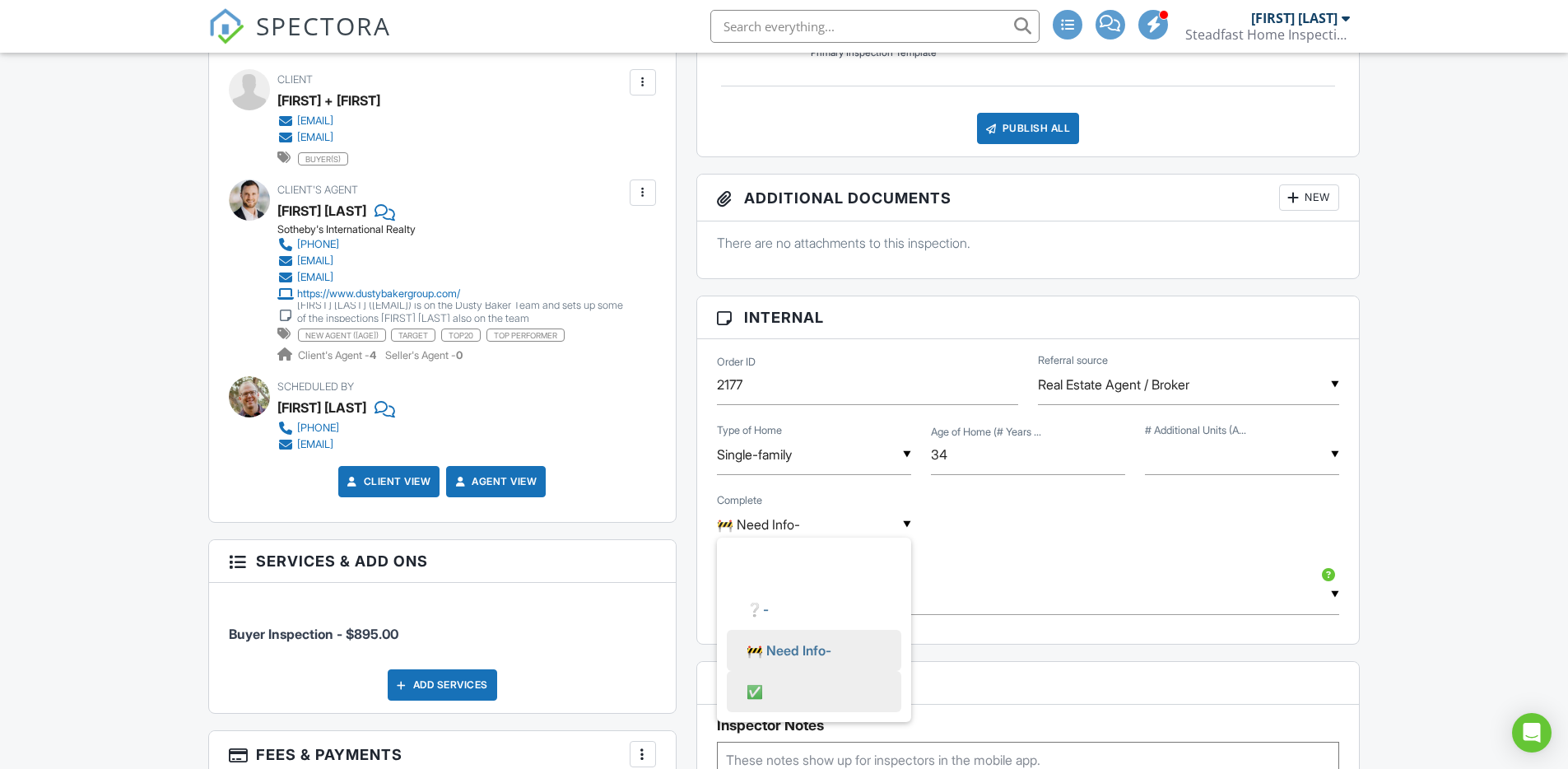 click on "✅" at bounding box center [814, 692] 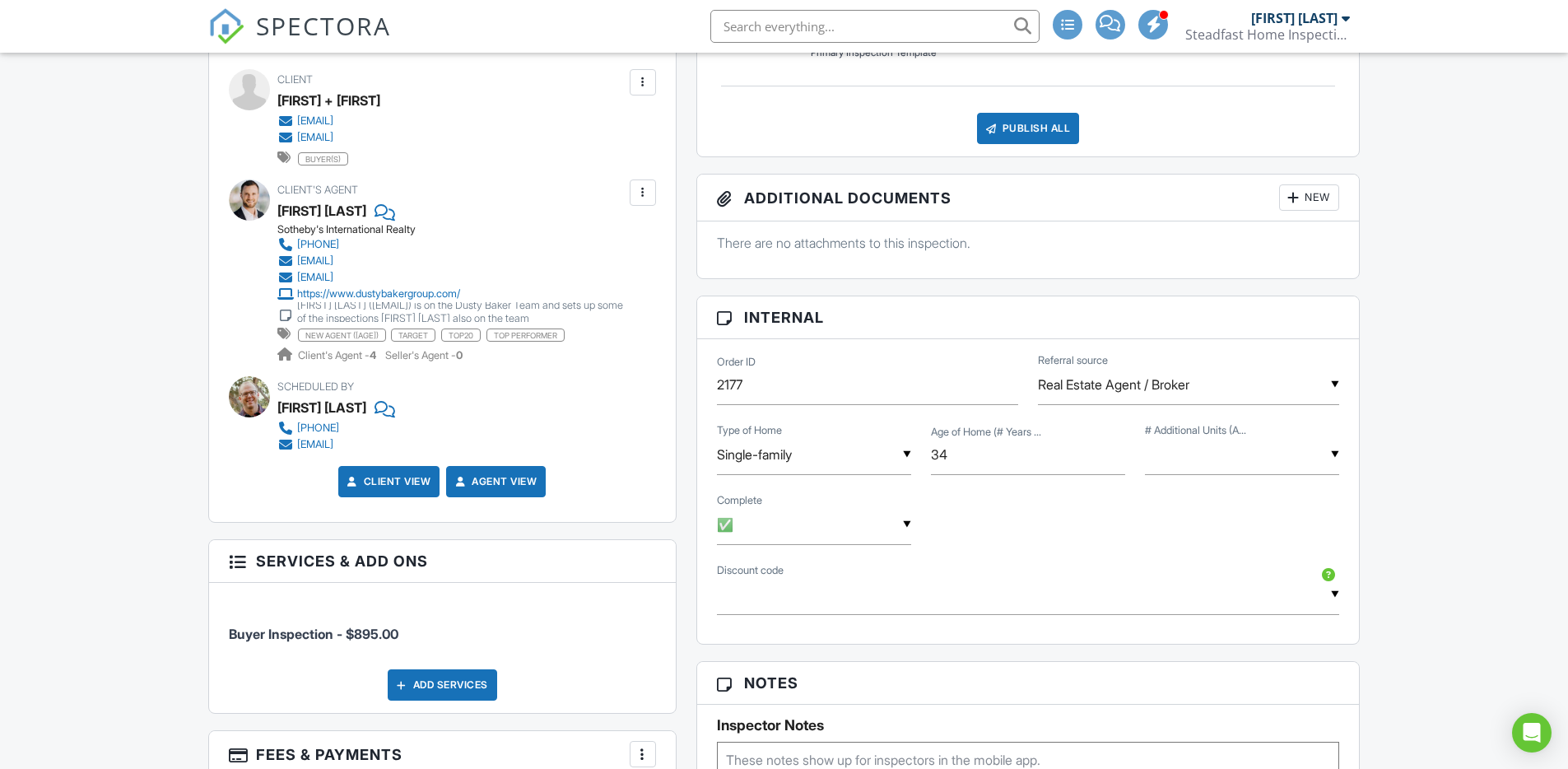 click on "Dashboard
New Inspection
Inspections
Contacts
Templates
Pay Reports
Tasks
Settings
Metrics
Support Center
Inspection Details
Client View
More
Property Details
Reschedule
Reorder / Copy
Share
Cancel
Delete
Print Order
Convert to V9
Enable Pass on CC Fees
View Change Log
08/08/2025  9:00 am
- 1:00 pm
5900 La Goleta Rd
Goleta, CA 93117
Built
1991
3603
sq. ft.
crawlspace
Lot Size
94525
sq.ft.
4
bedrooms
4.0
bathrooms
+ −  Leaflet   |   © MapTiler   © OpenStreetMap contributors
This is an Unconfirmed Inspection!
This inspection hasn't been confirmed yet. If you'd like to make changes to this inspection go ahead and when you're ready confirm the inspection below." at bounding box center (784, 558) 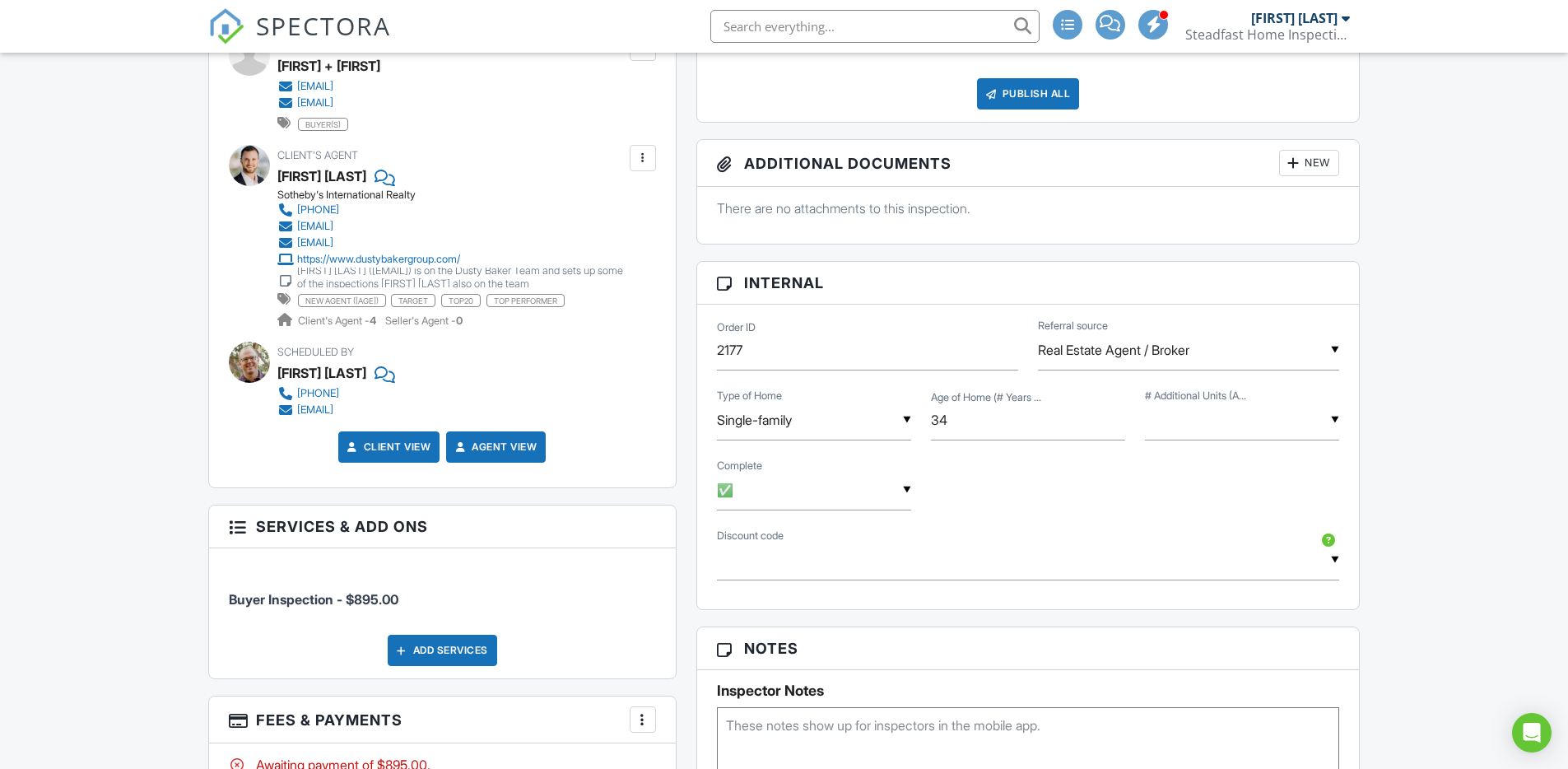 scroll, scrollTop: 0, scrollLeft: 0, axis: both 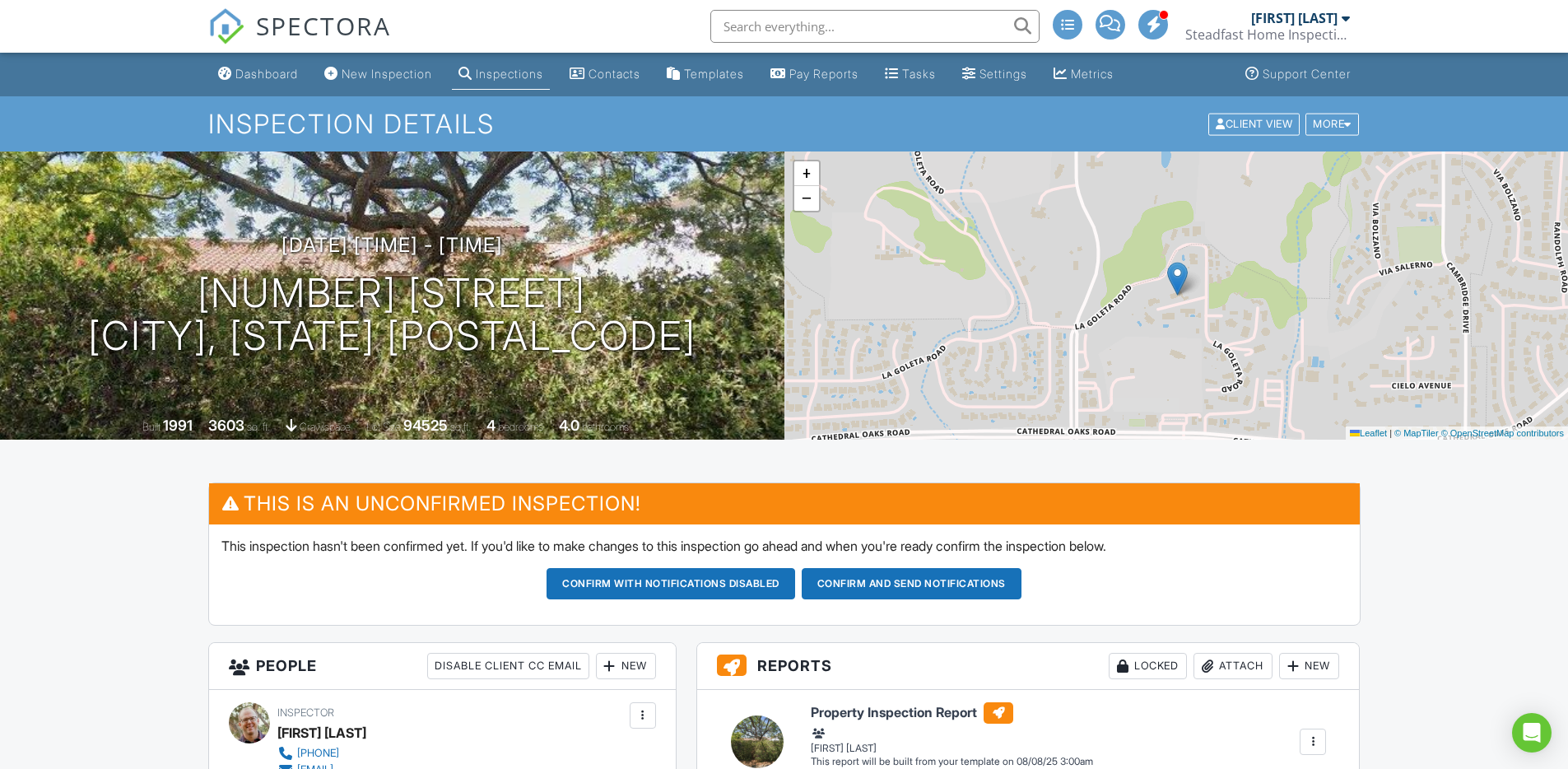 click on "This inspection hasn't been confirmed yet. If you'd like to make changes to this inspection go ahead and when you're ready confirm the inspection below.
Confirm with notifications disabled
Confirm and send notifications" at bounding box center [784, 575] 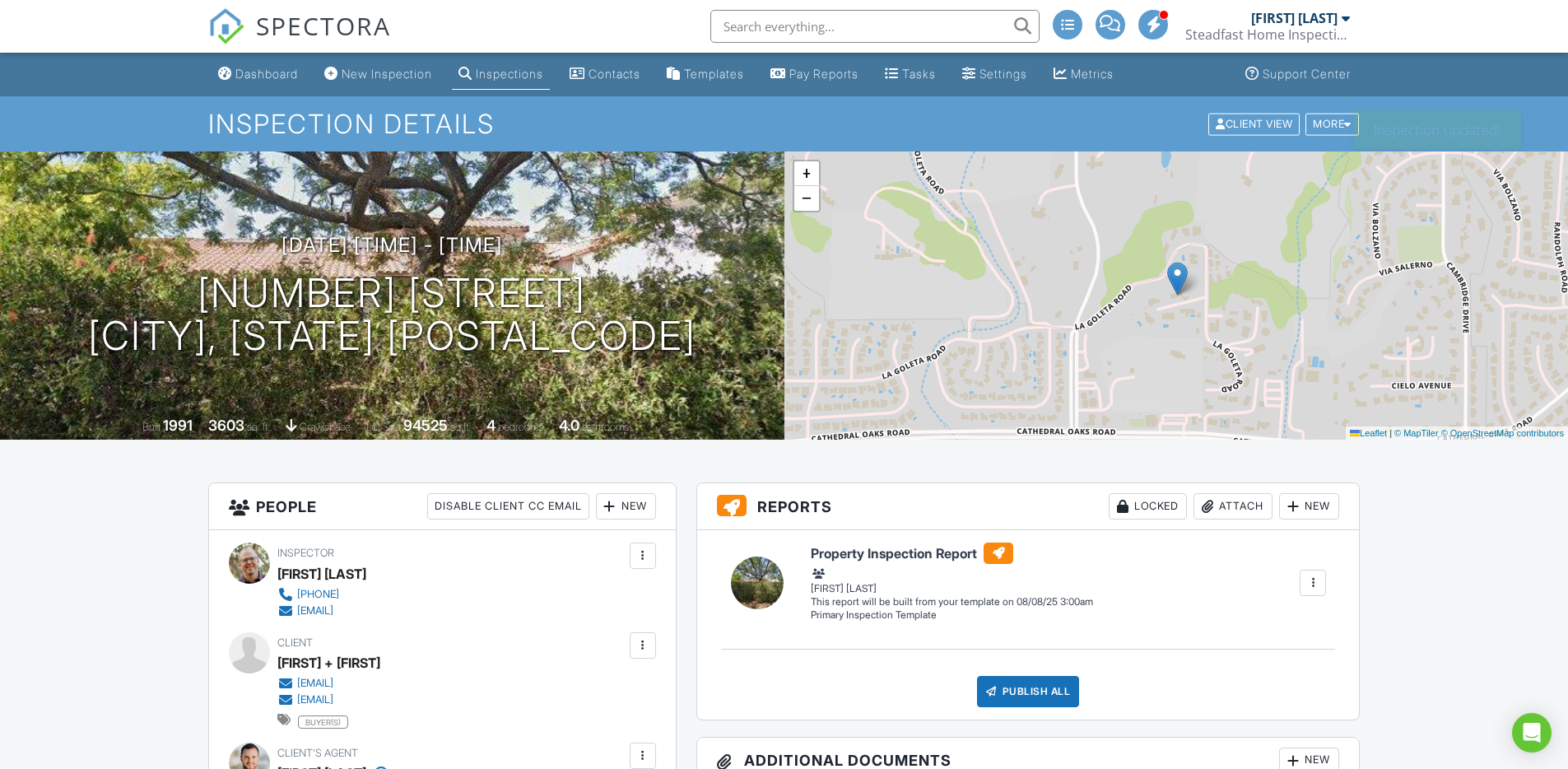 scroll, scrollTop: 0, scrollLeft: 0, axis: both 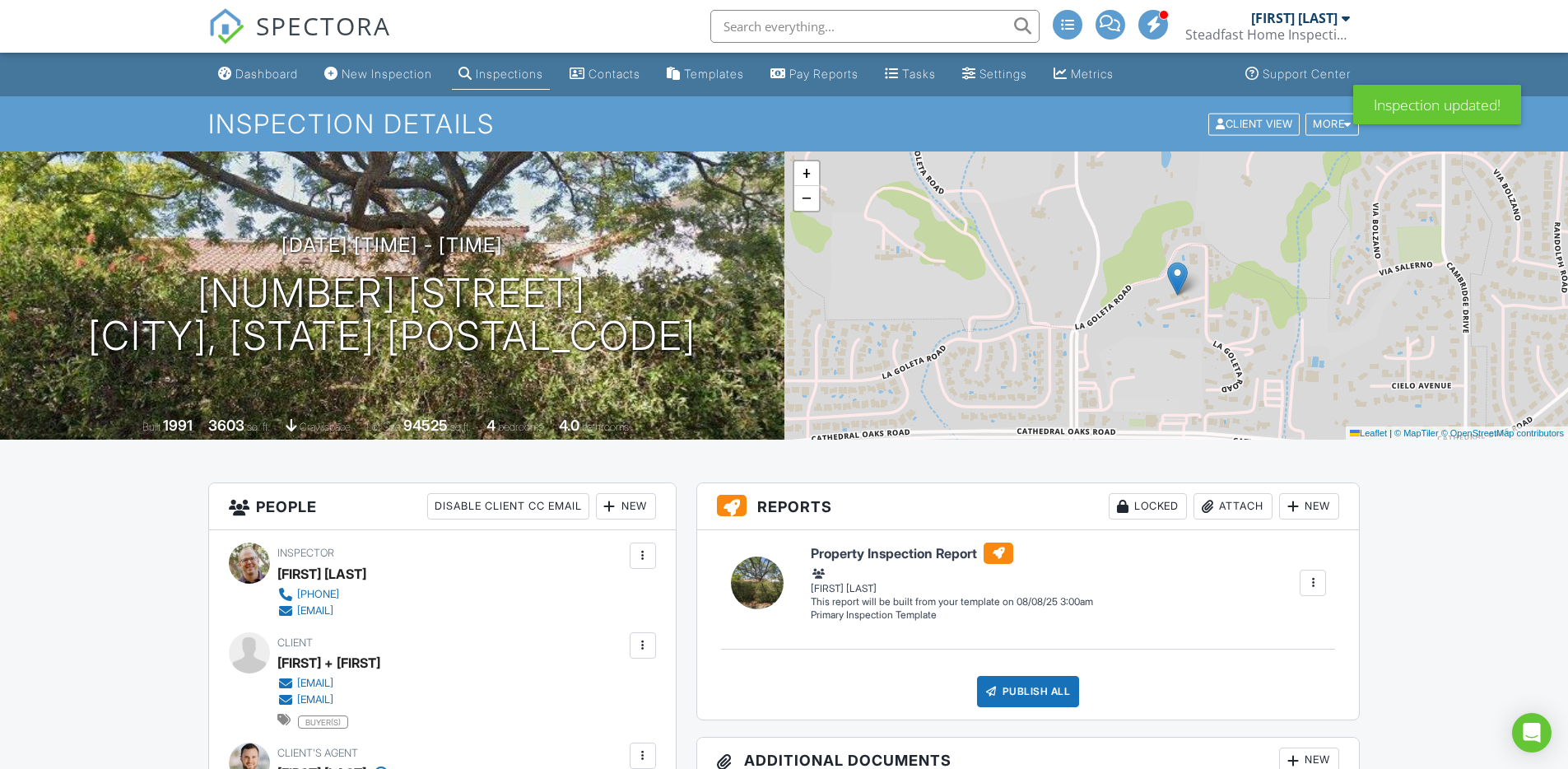 click on "SPECTORA" at bounding box center [323, 26] 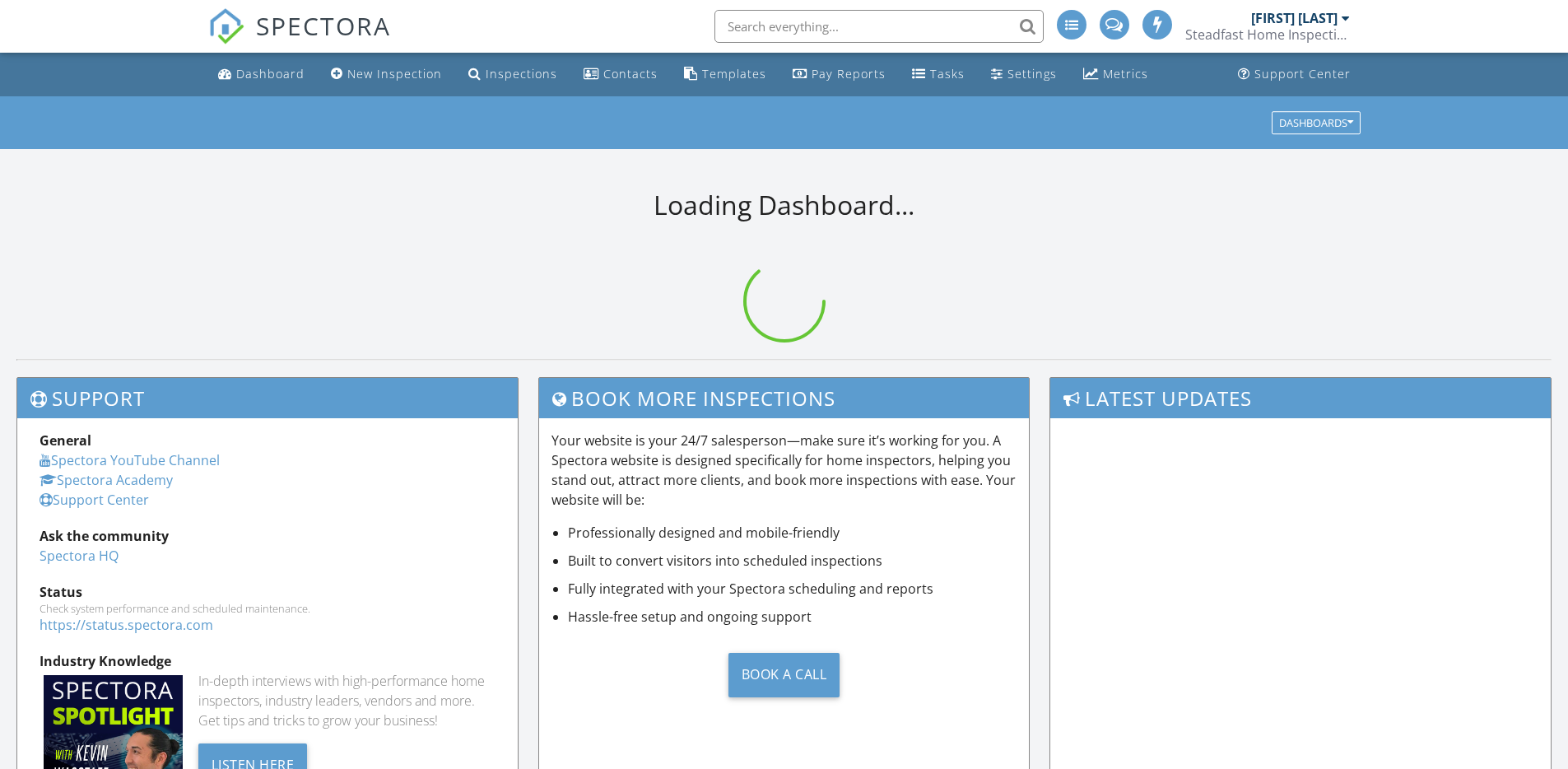 scroll, scrollTop: 0, scrollLeft: 0, axis: both 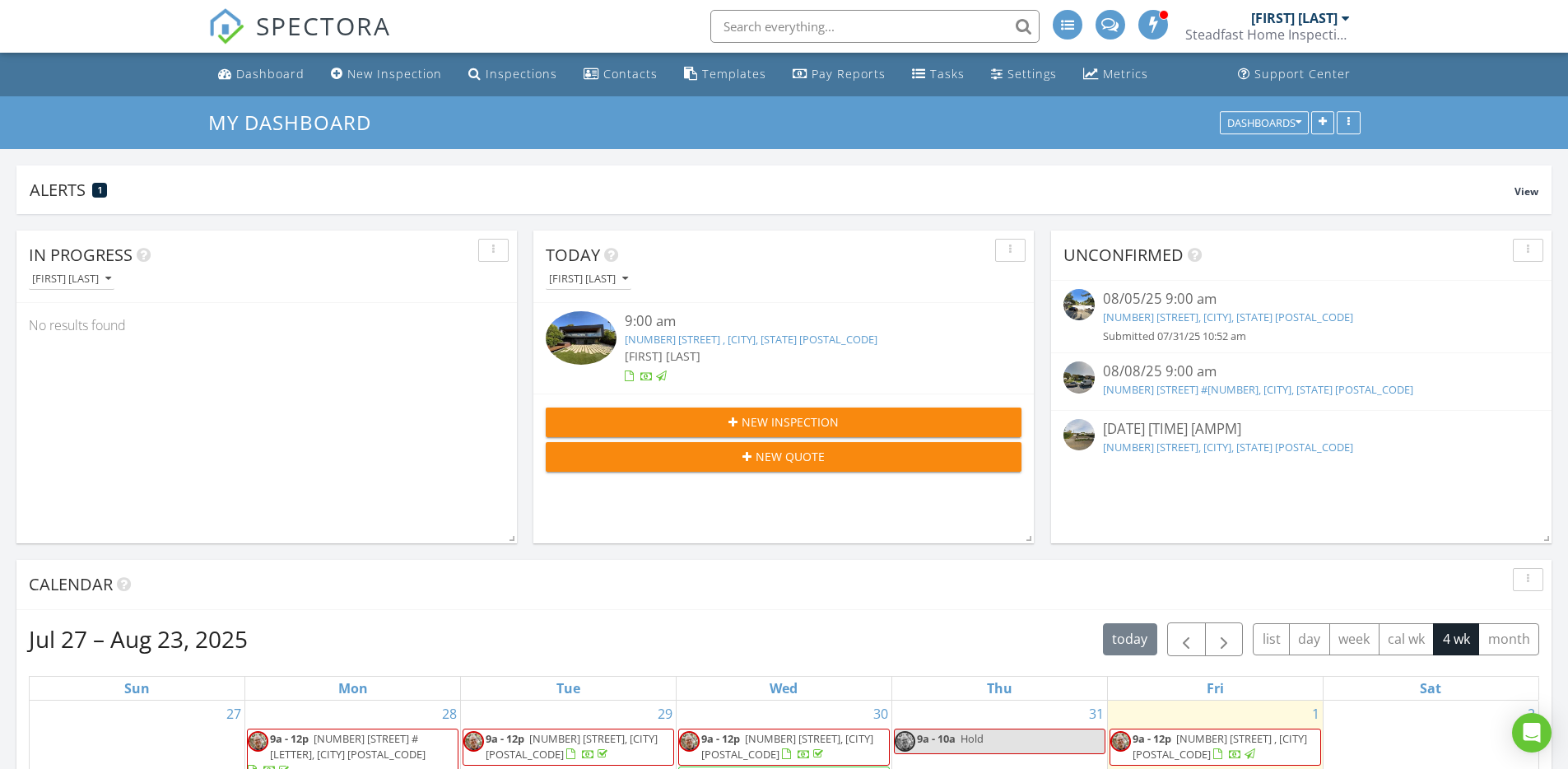 click on "7190 Tuolumne Dr, Goleta, CA 93117" at bounding box center [1228, 447] 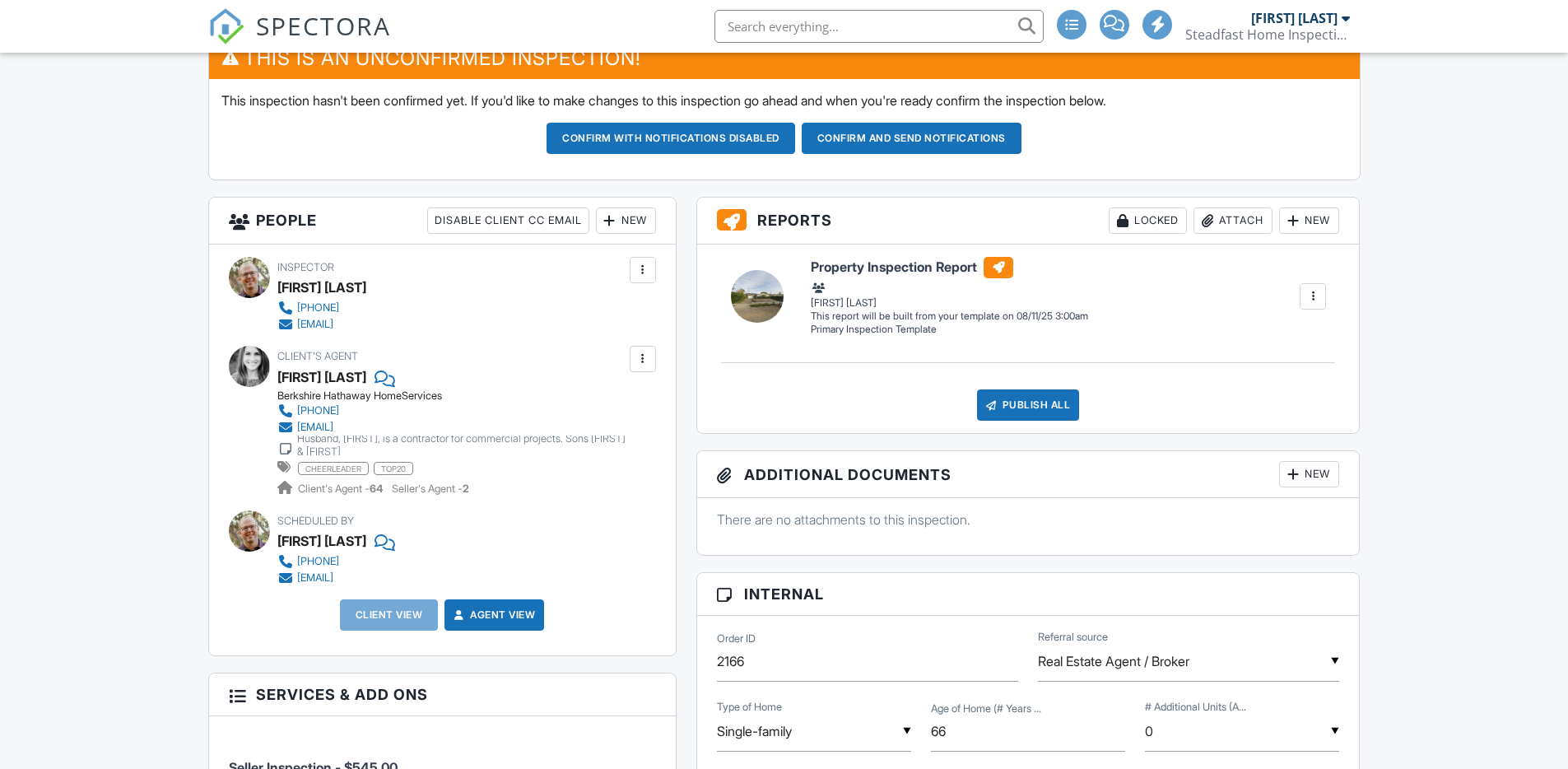 scroll, scrollTop: 0, scrollLeft: 0, axis: both 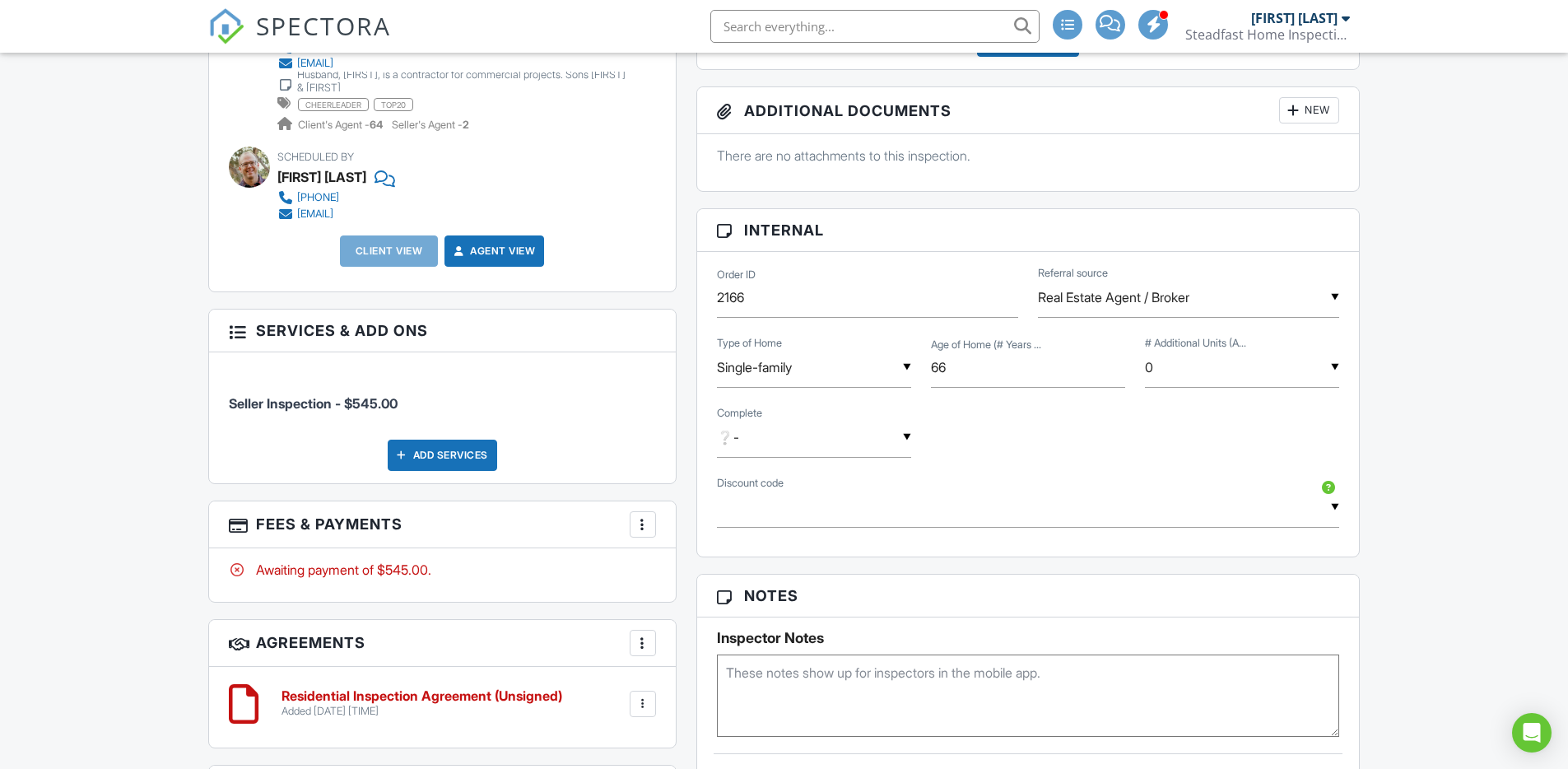 click on "▼ ❔- ❔- 🚧 Need Info- ✅
❔-
🚧 Need Info-
✅" at bounding box center [814, 437] 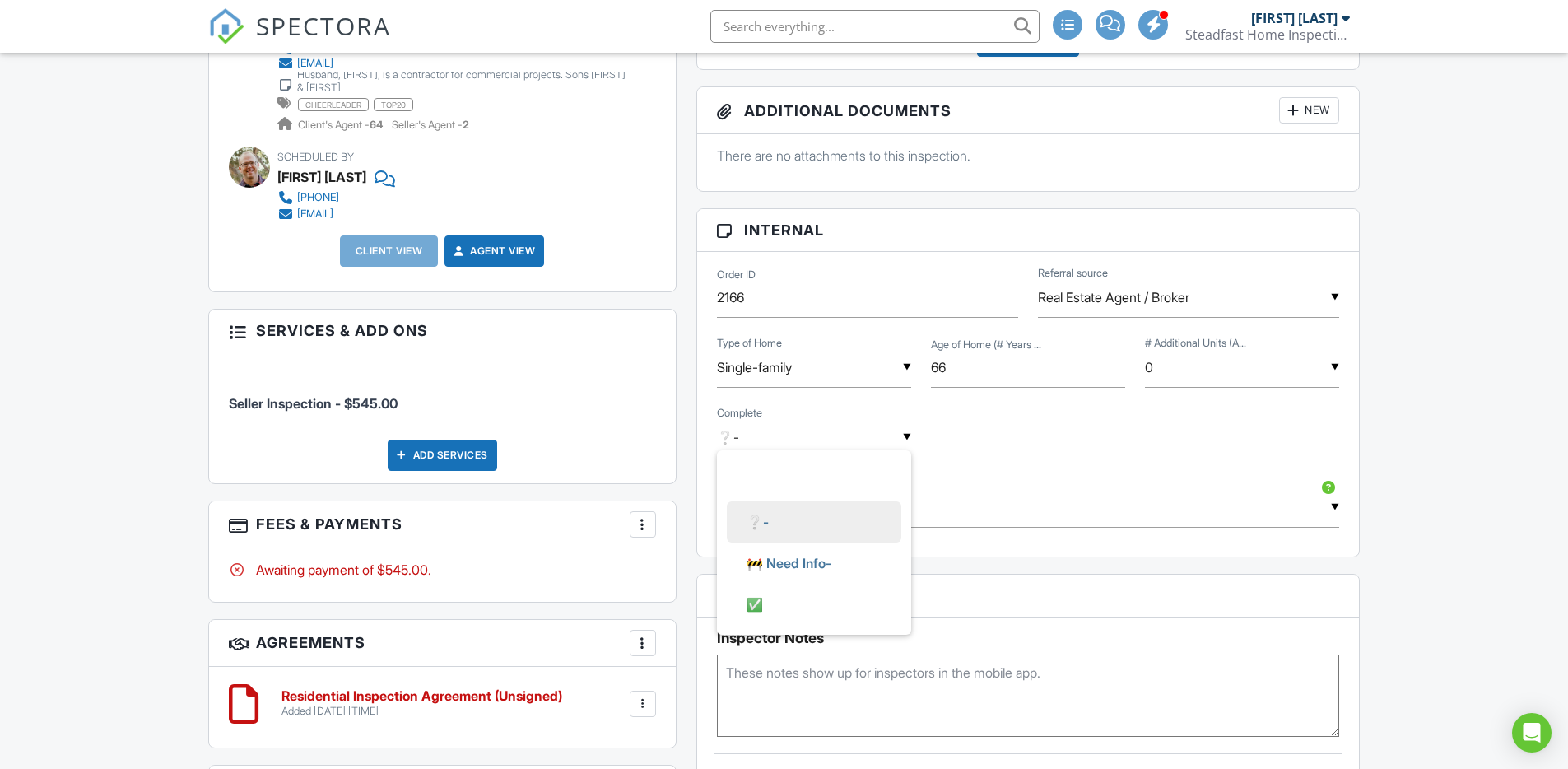 scroll, scrollTop: 0, scrollLeft: 0, axis: both 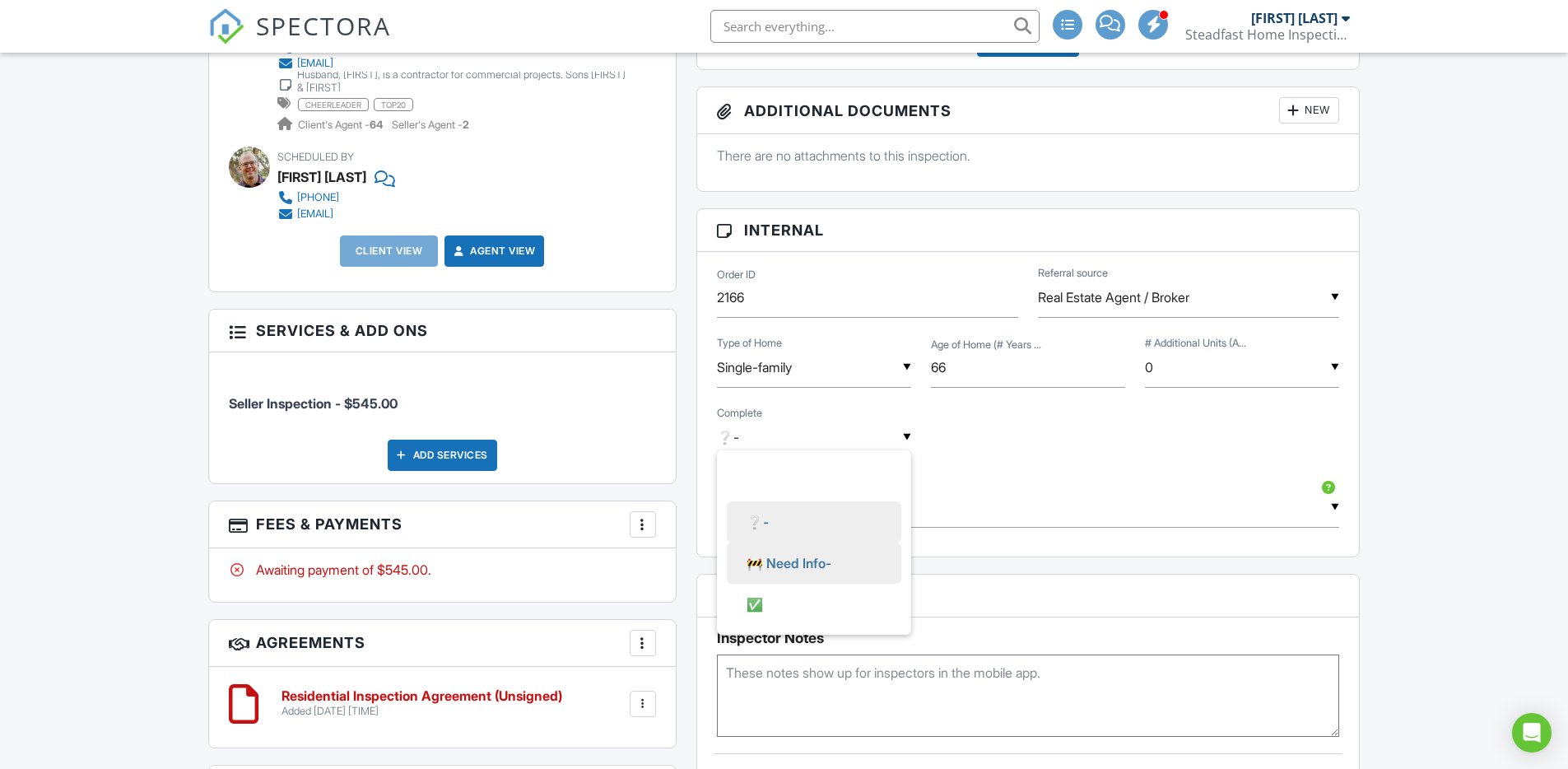 click on "🚧 Need Info-" at bounding box center (789, 563) 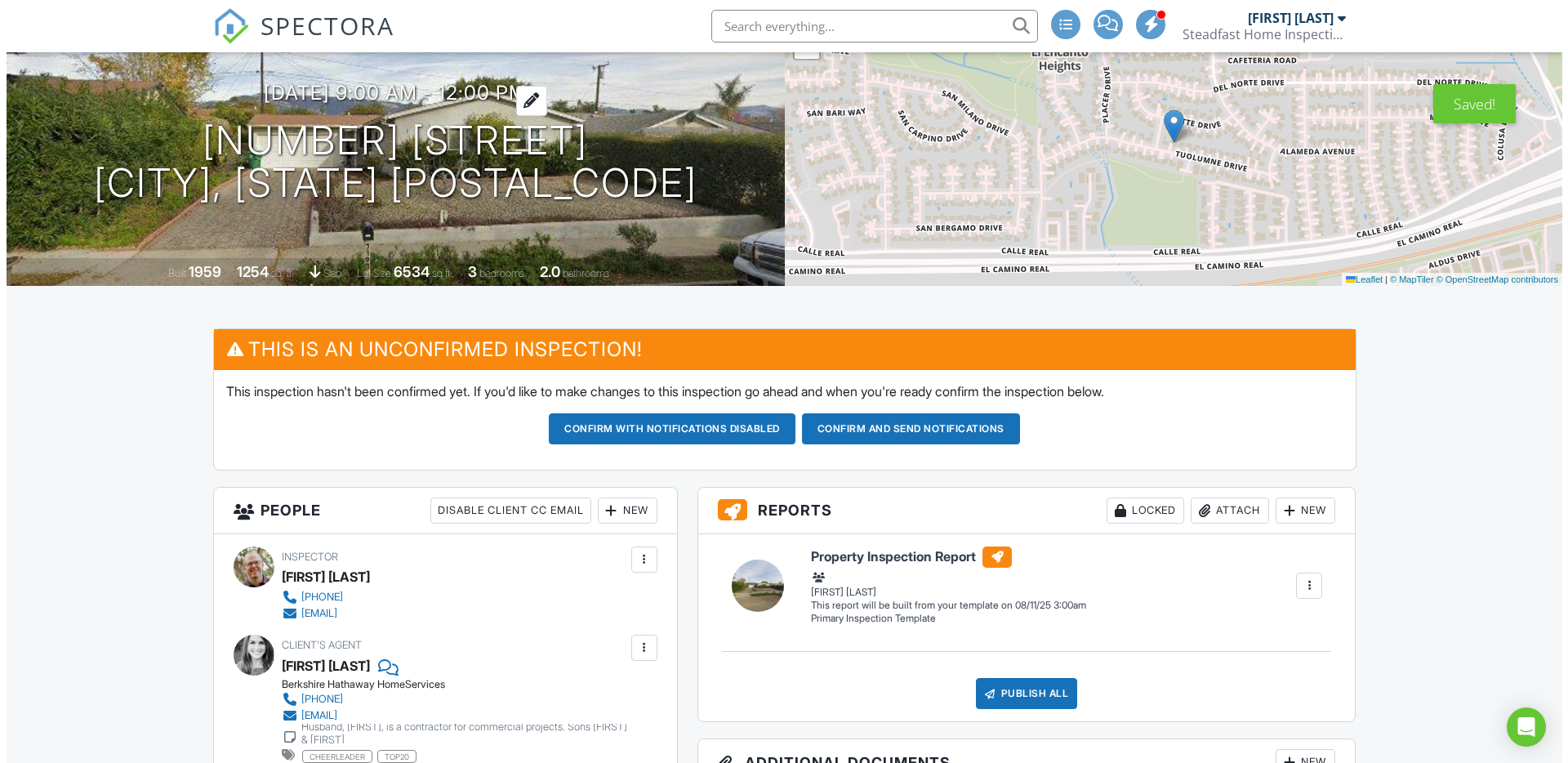 scroll, scrollTop: 162, scrollLeft: 0, axis: vertical 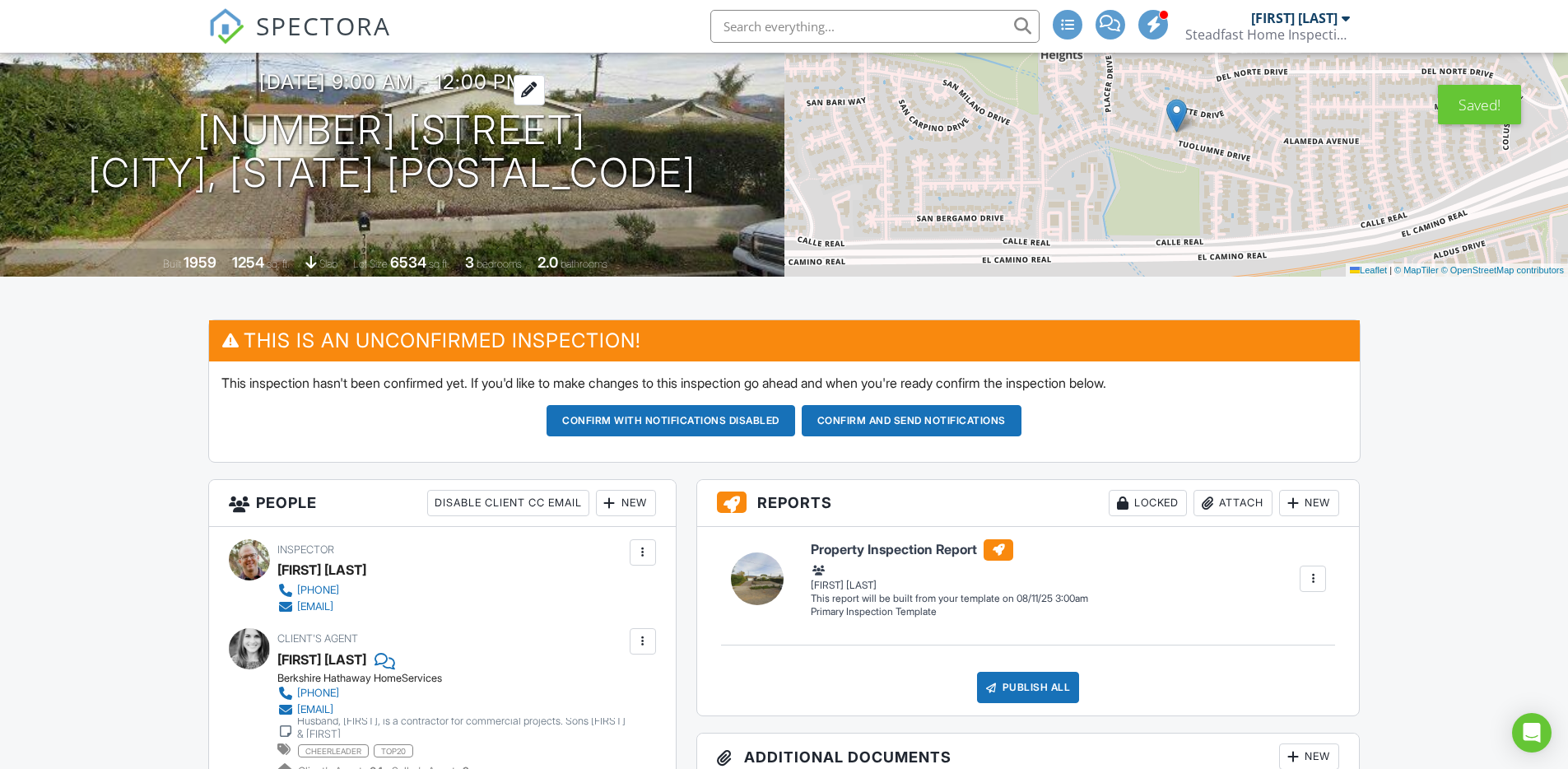 click on "08/11/2025  9:00 am
- 12:00 pm" at bounding box center [392, 82] 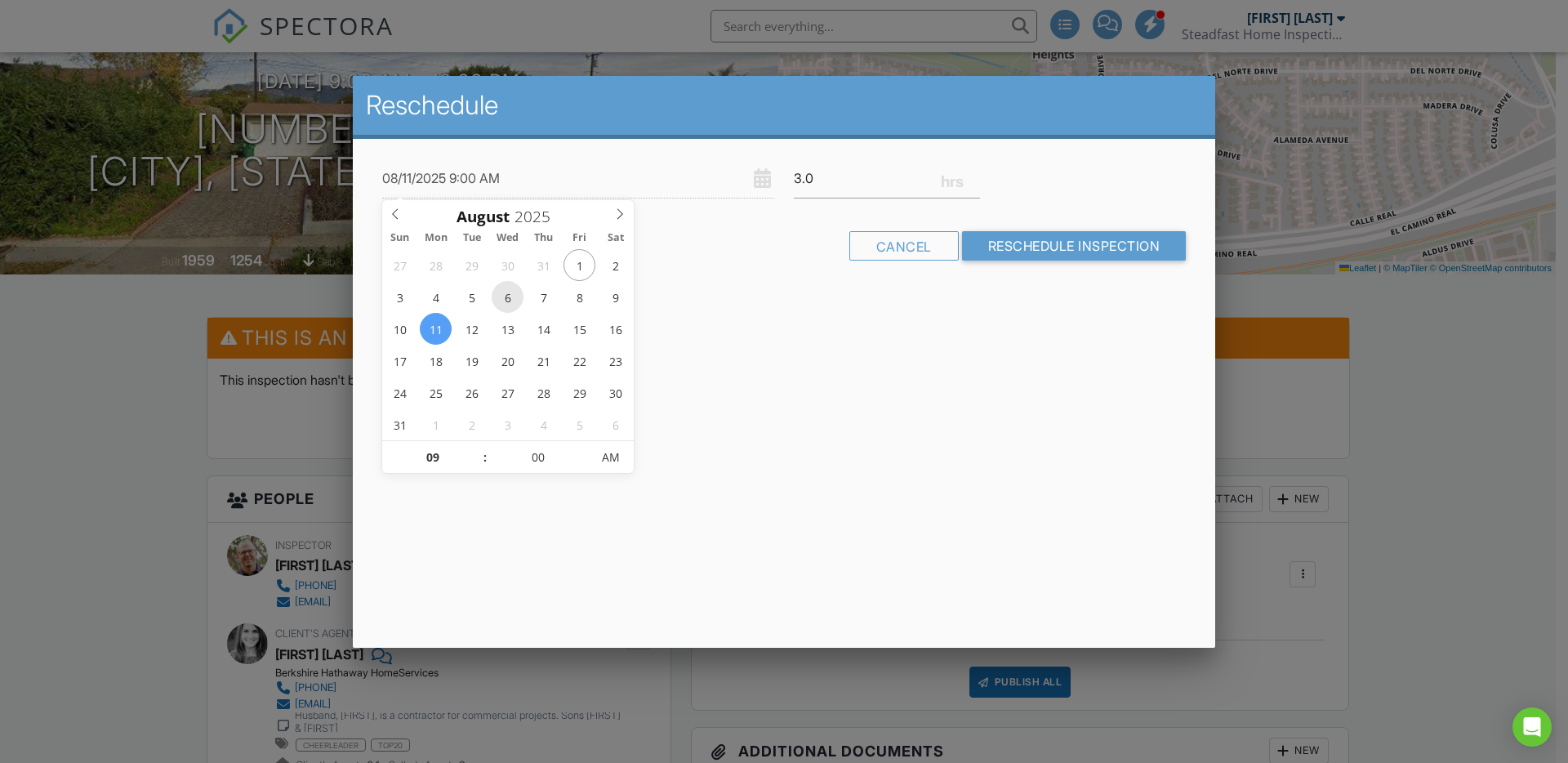 type on "08/06/2025 9:00 AM" 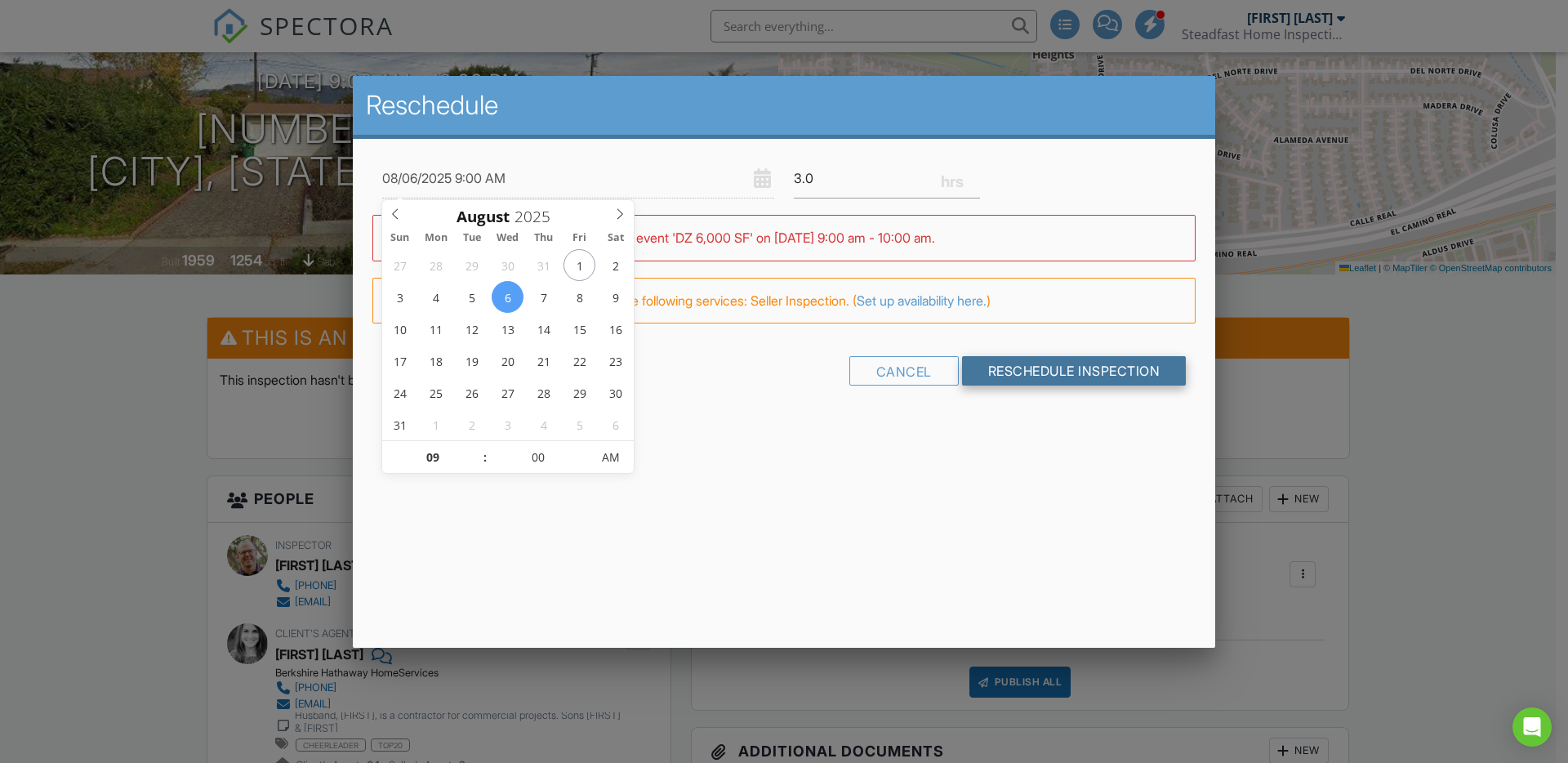 click on "Reschedule Inspection" at bounding box center [1074, 371] 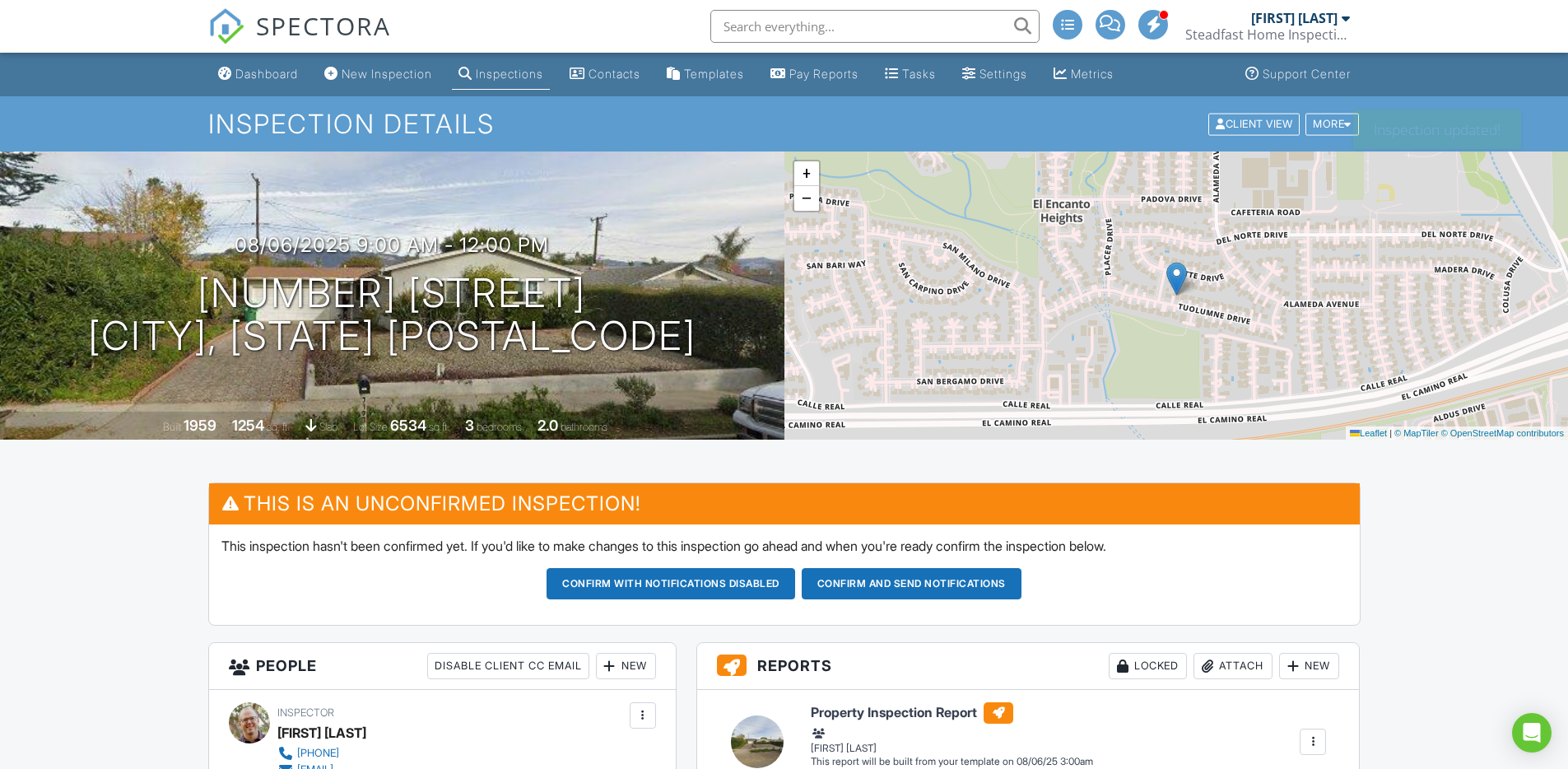 scroll, scrollTop: 0, scrollLeft: 0, axis: both 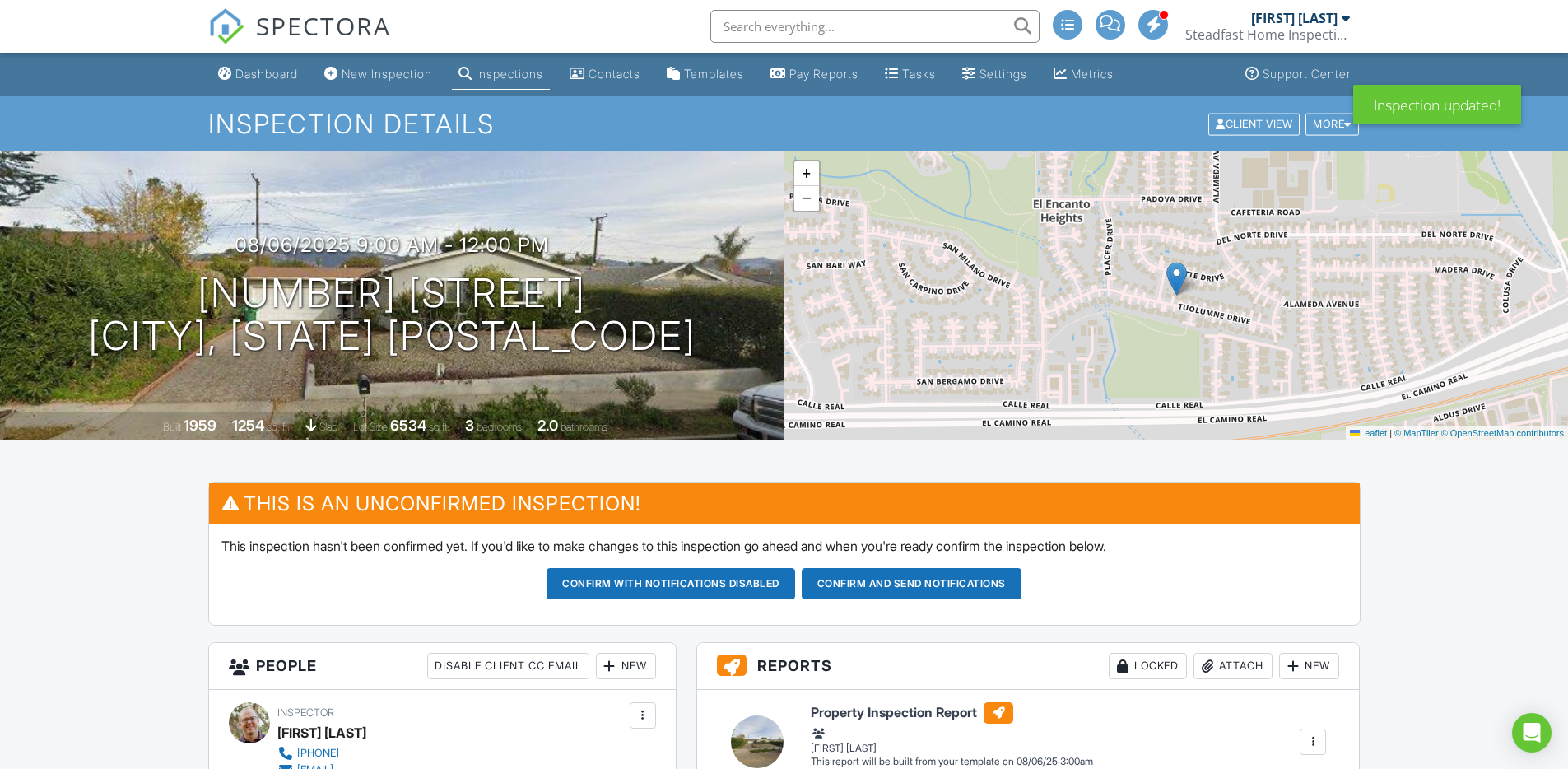 click on "SPECTORA" at bounding box center (300, 40) 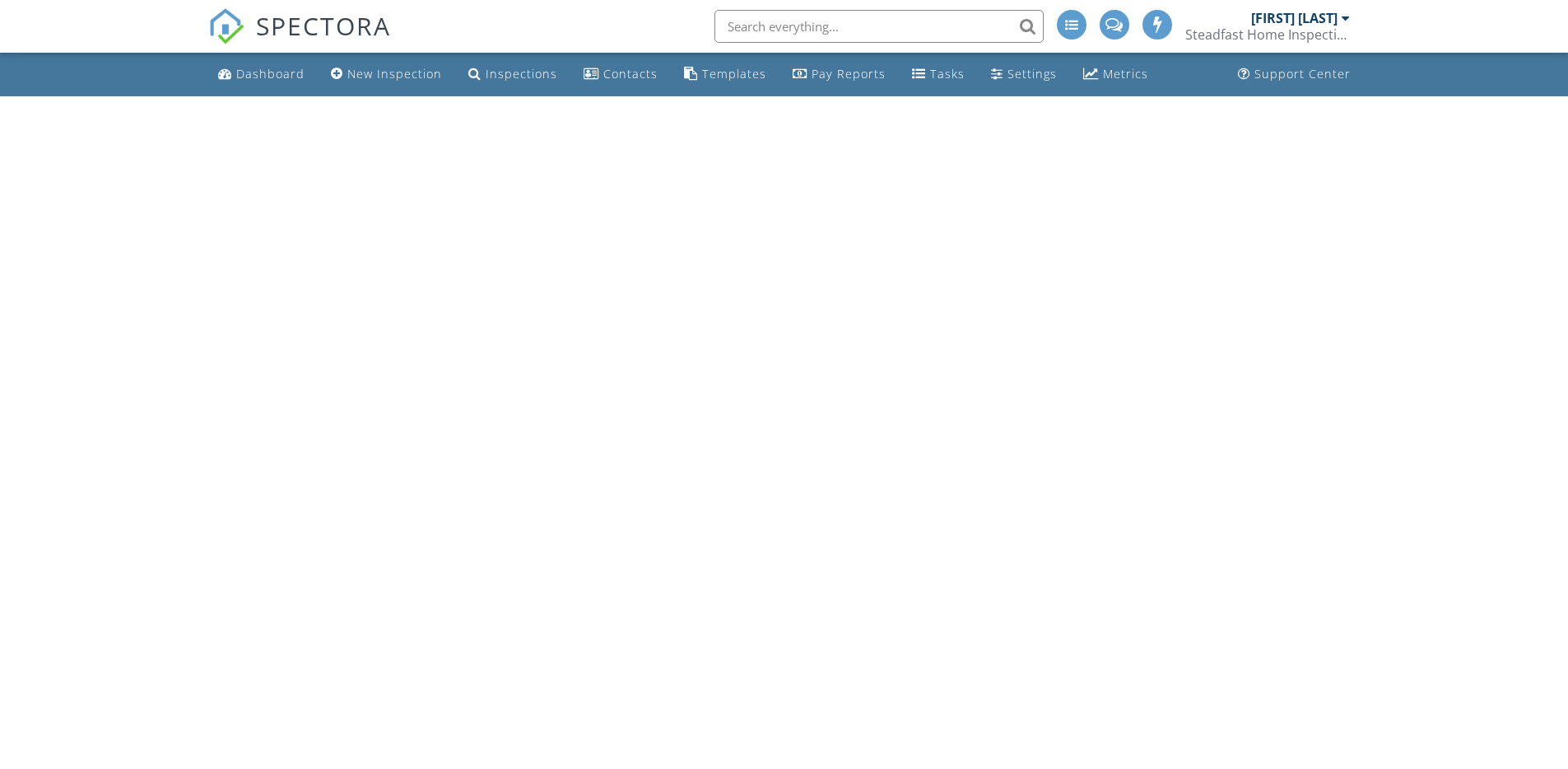 scroll, scrollTop: 0, scrollLeft: 0, axis: both 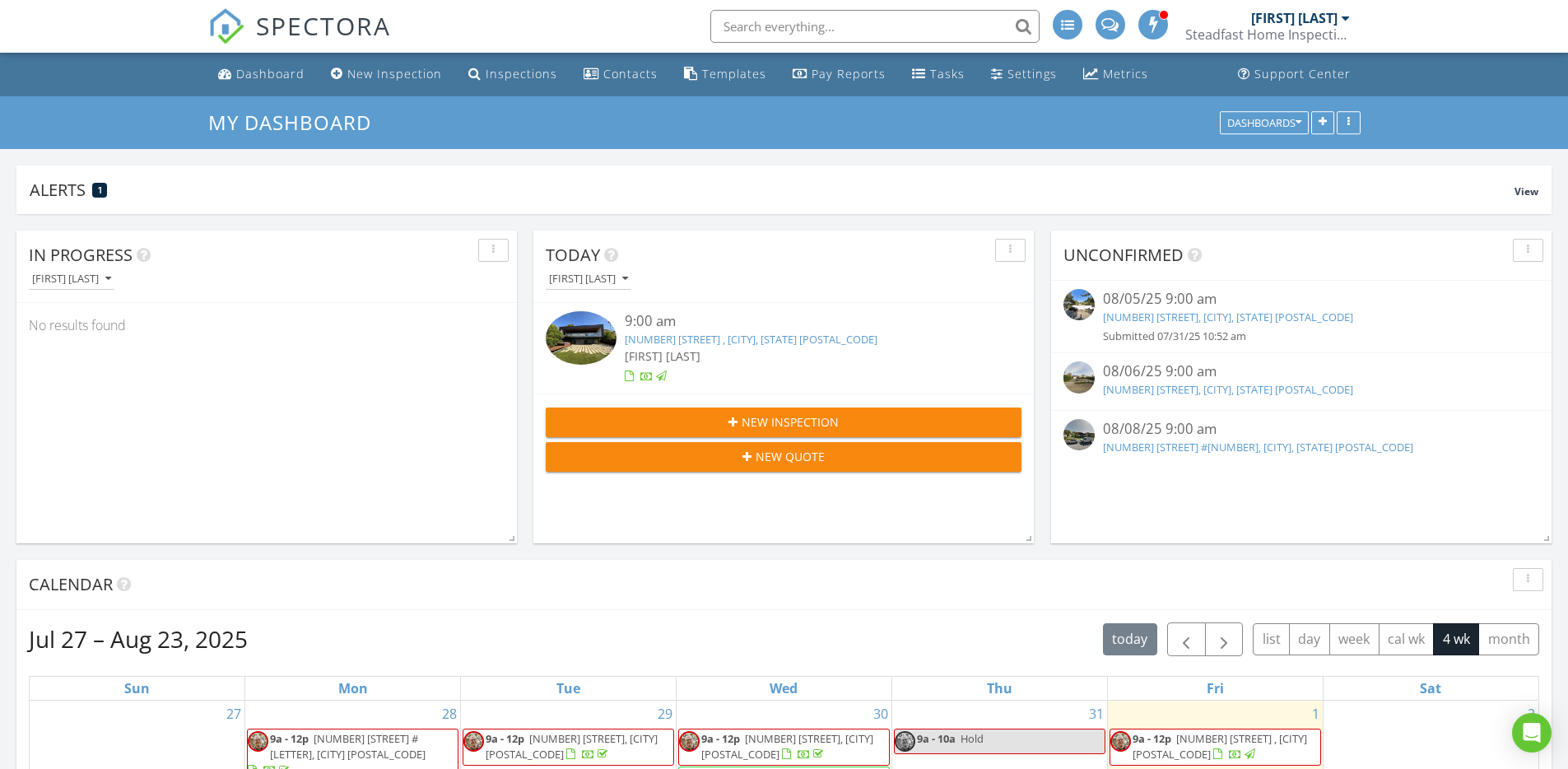 click on "[NUMBER] [STREET] #[NUMBER], [CITY], [STATE] [POSTAL_CODE]" at bounding box center [1258, 447] 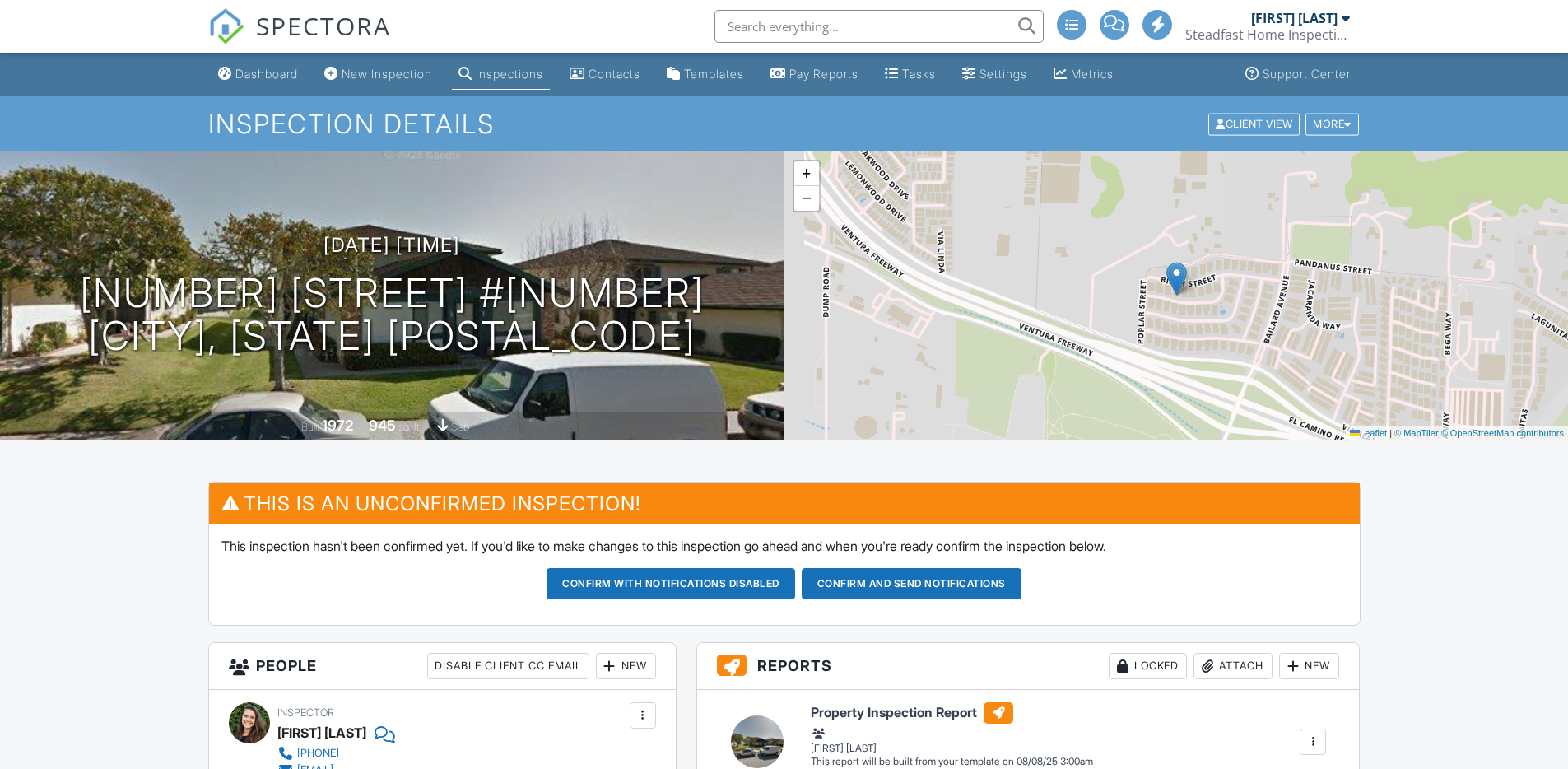 scroll, scrollTop: 0, scrollLeft: 0, axis: both 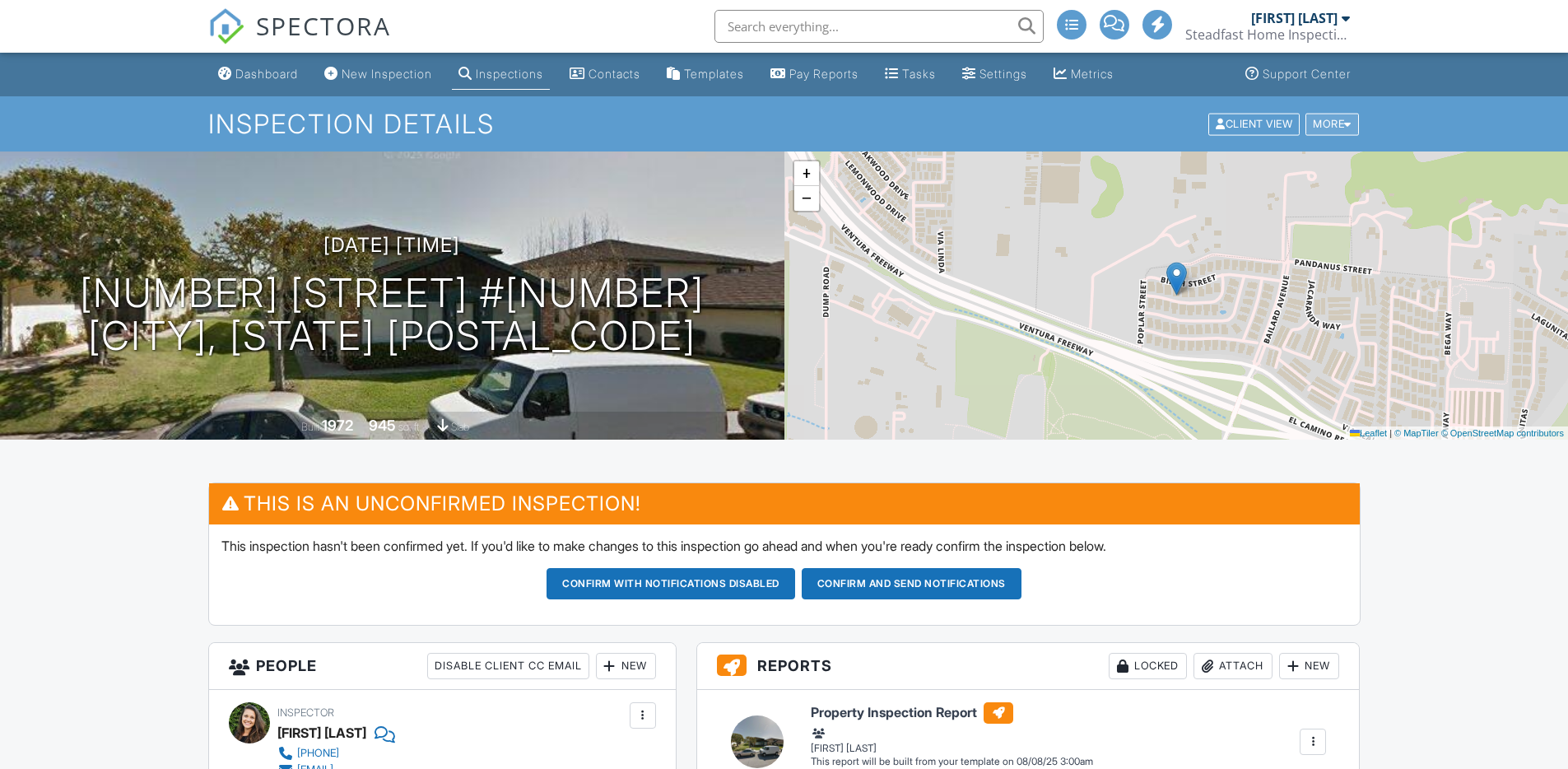 click on "More" at bounding box center (1332, 124) 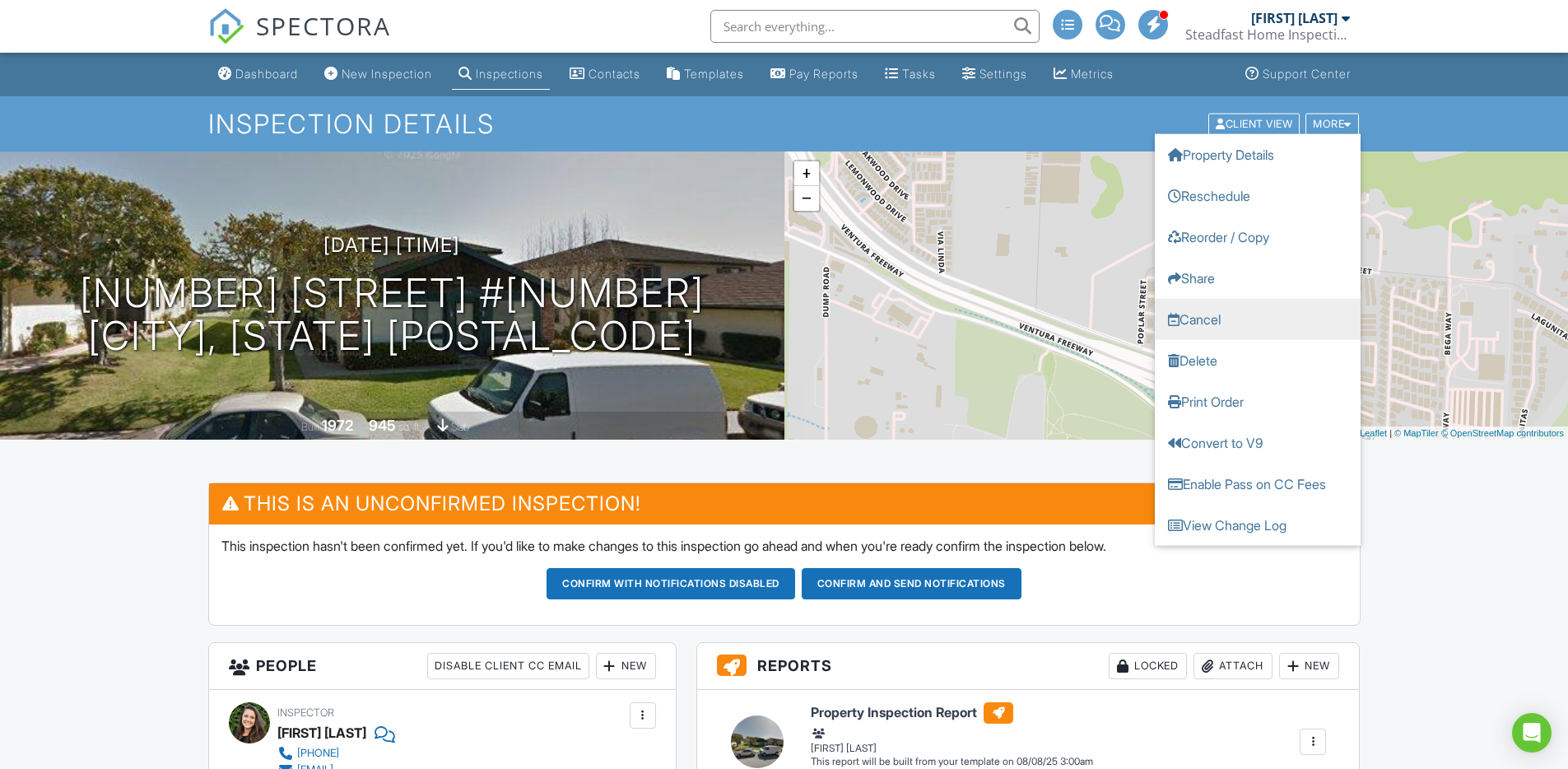 click on "Cancel" at bounding box center (1258, 319) 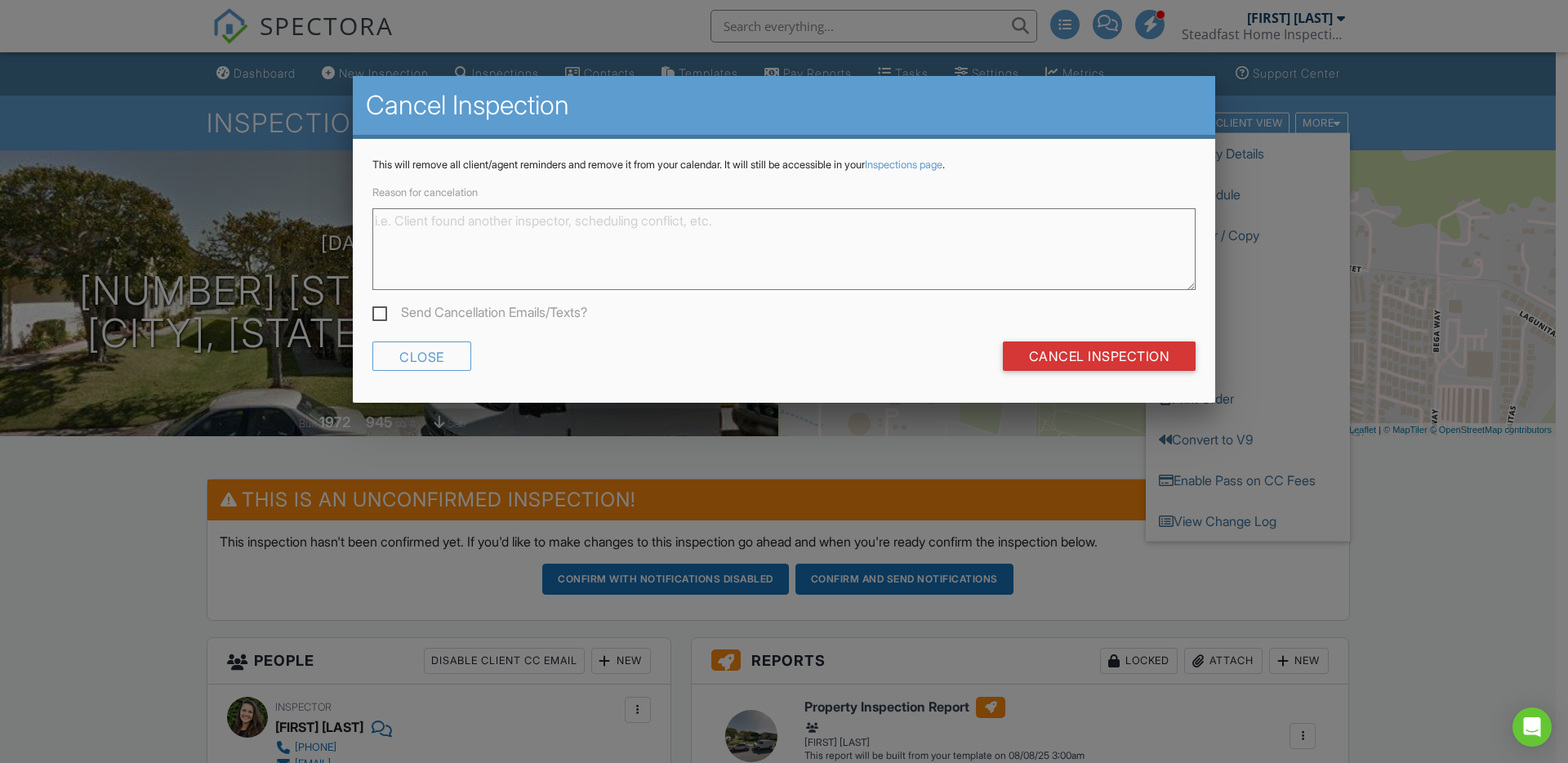 click on "Reason for cancelation" at bounding box center (784, 250) 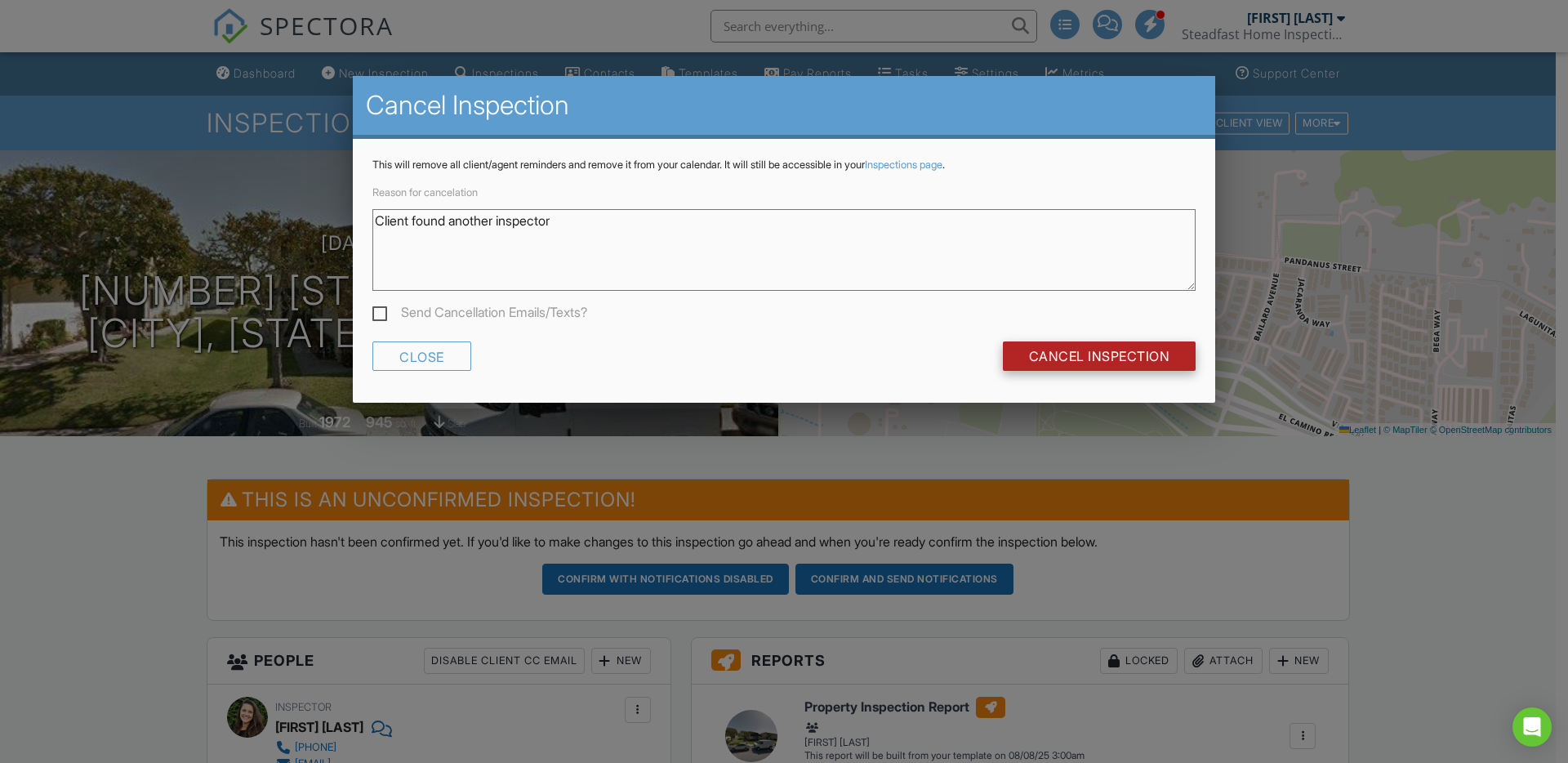 type on "Client found another inspector" 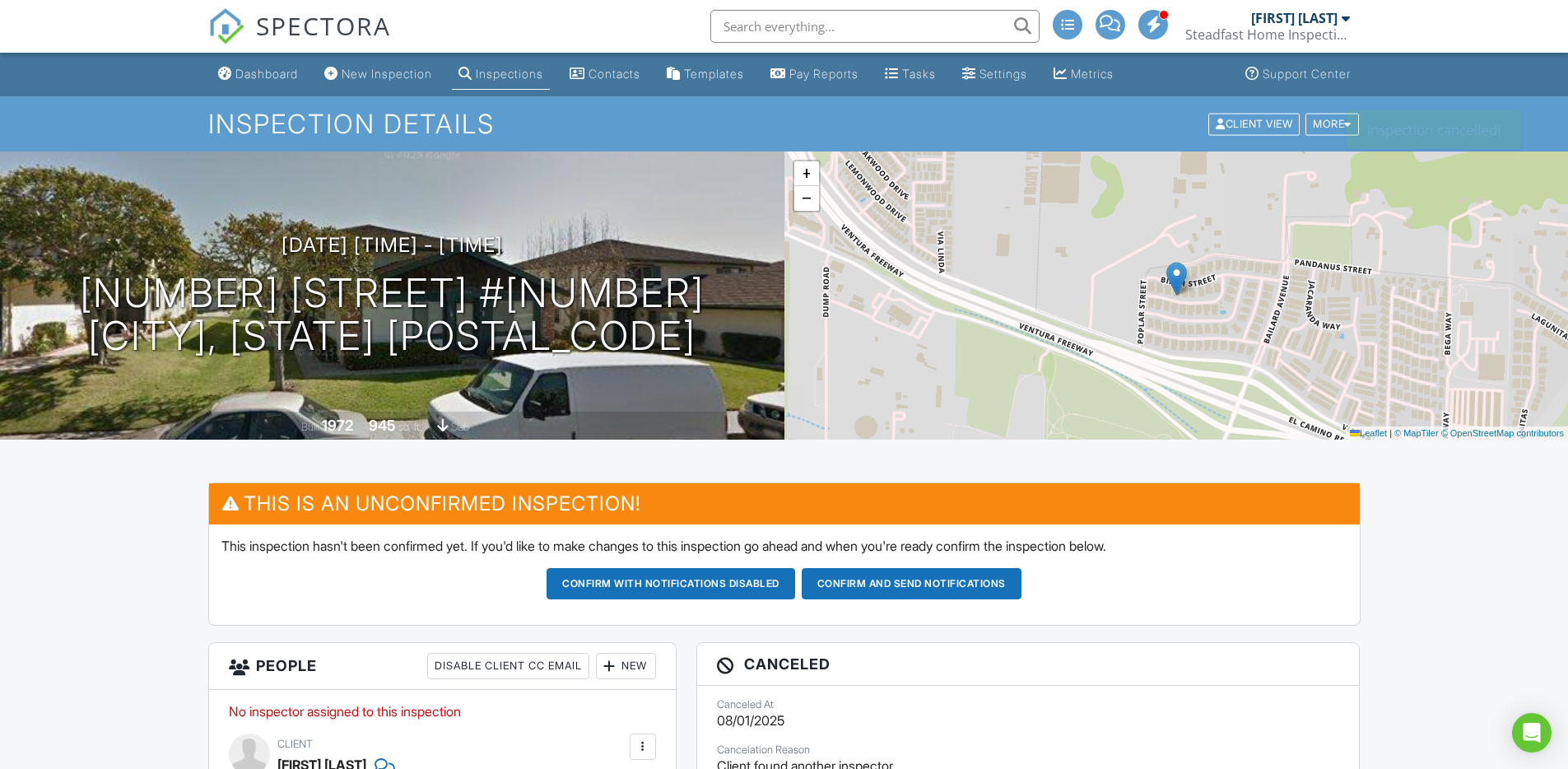 scroll, scrollTop: 0, scrollLeft: 0, axis: both 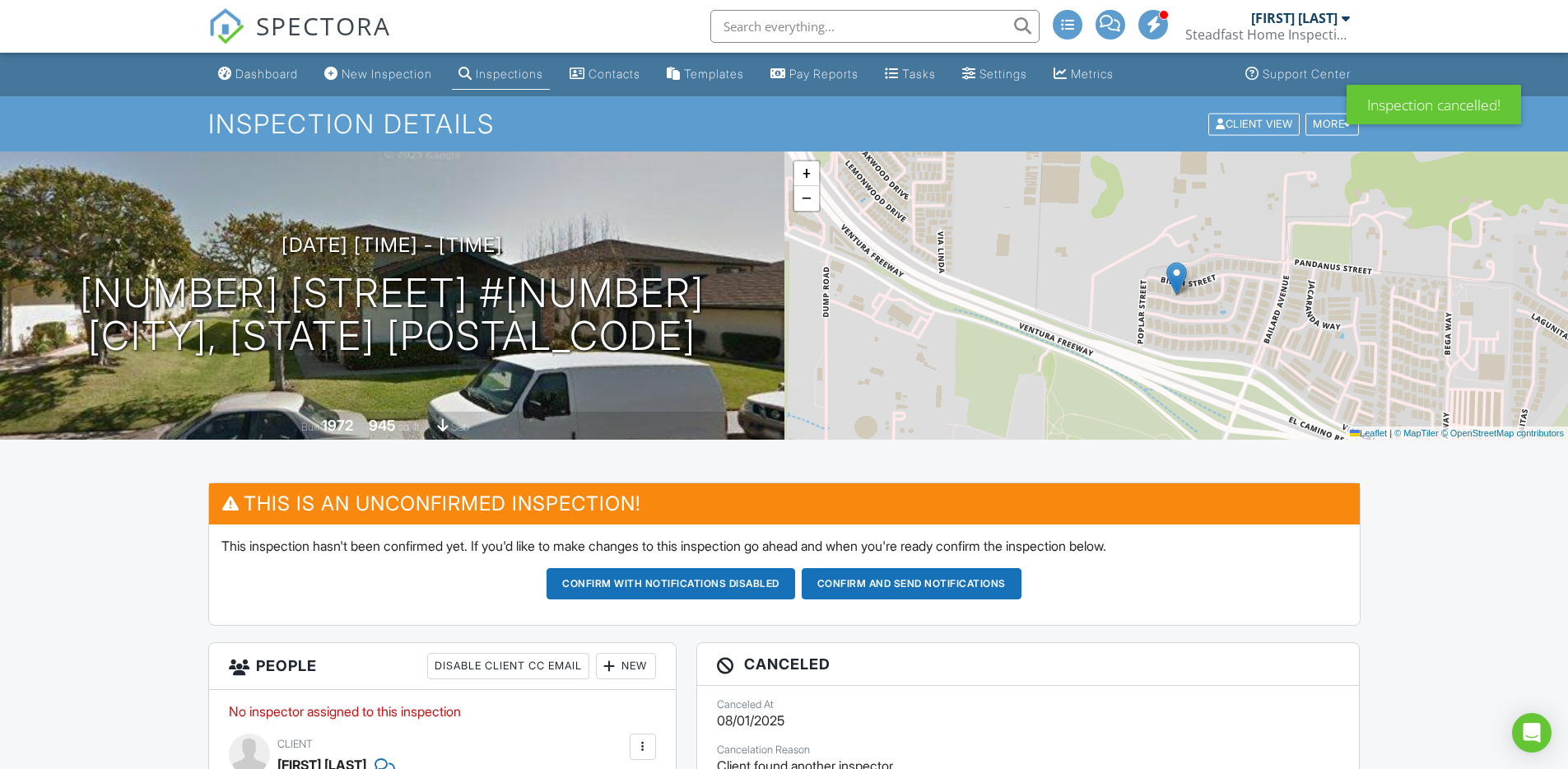click on "SPECTORA" at bounding box center [323, 26] 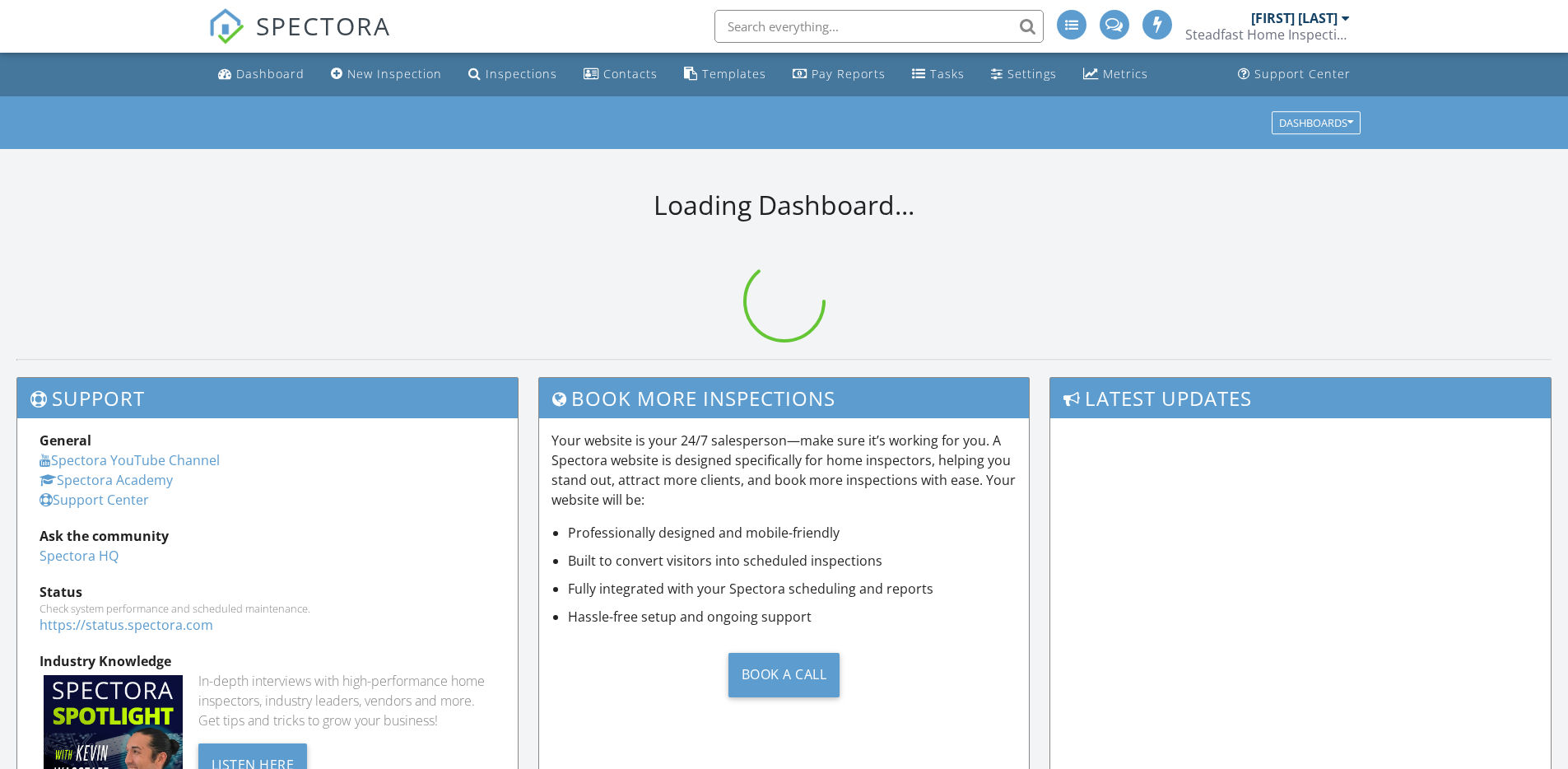 scroll, scrollTop: 0, scrollLeft: 0, axis: both 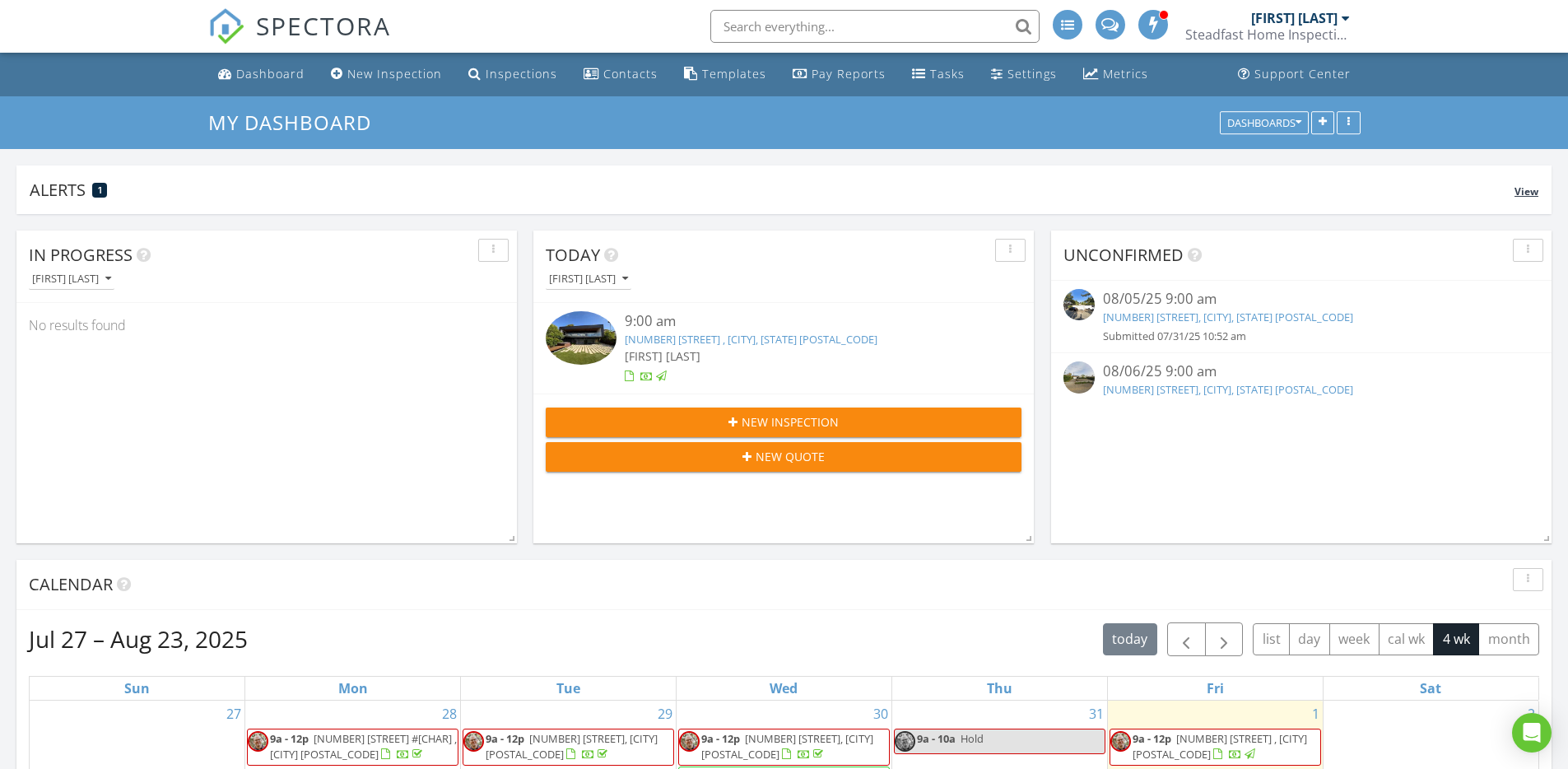 click on "Alerts
1" at bounding box center (772, 189) 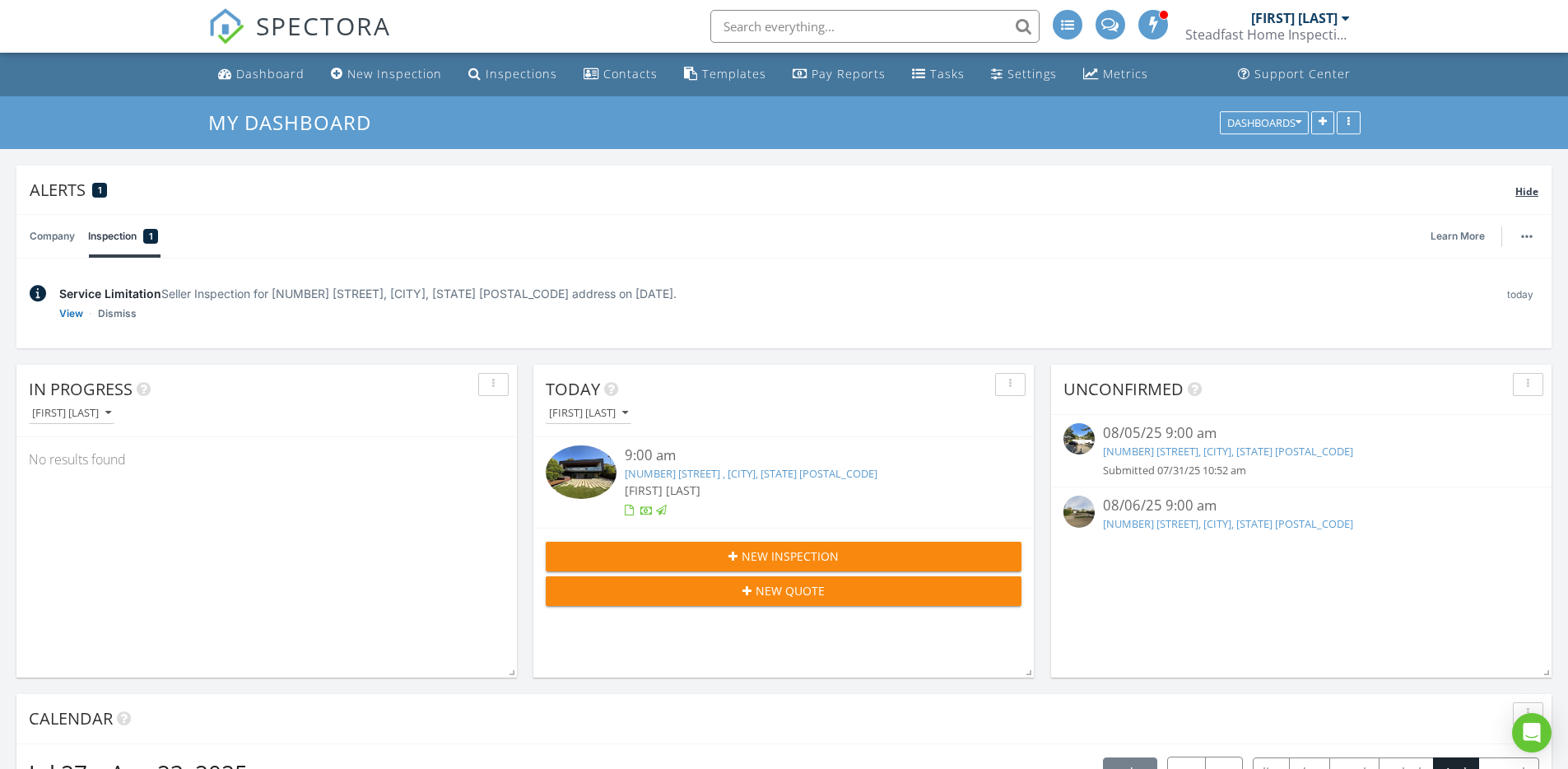 click on "Alerts
1" at bounding box center [772, 189] 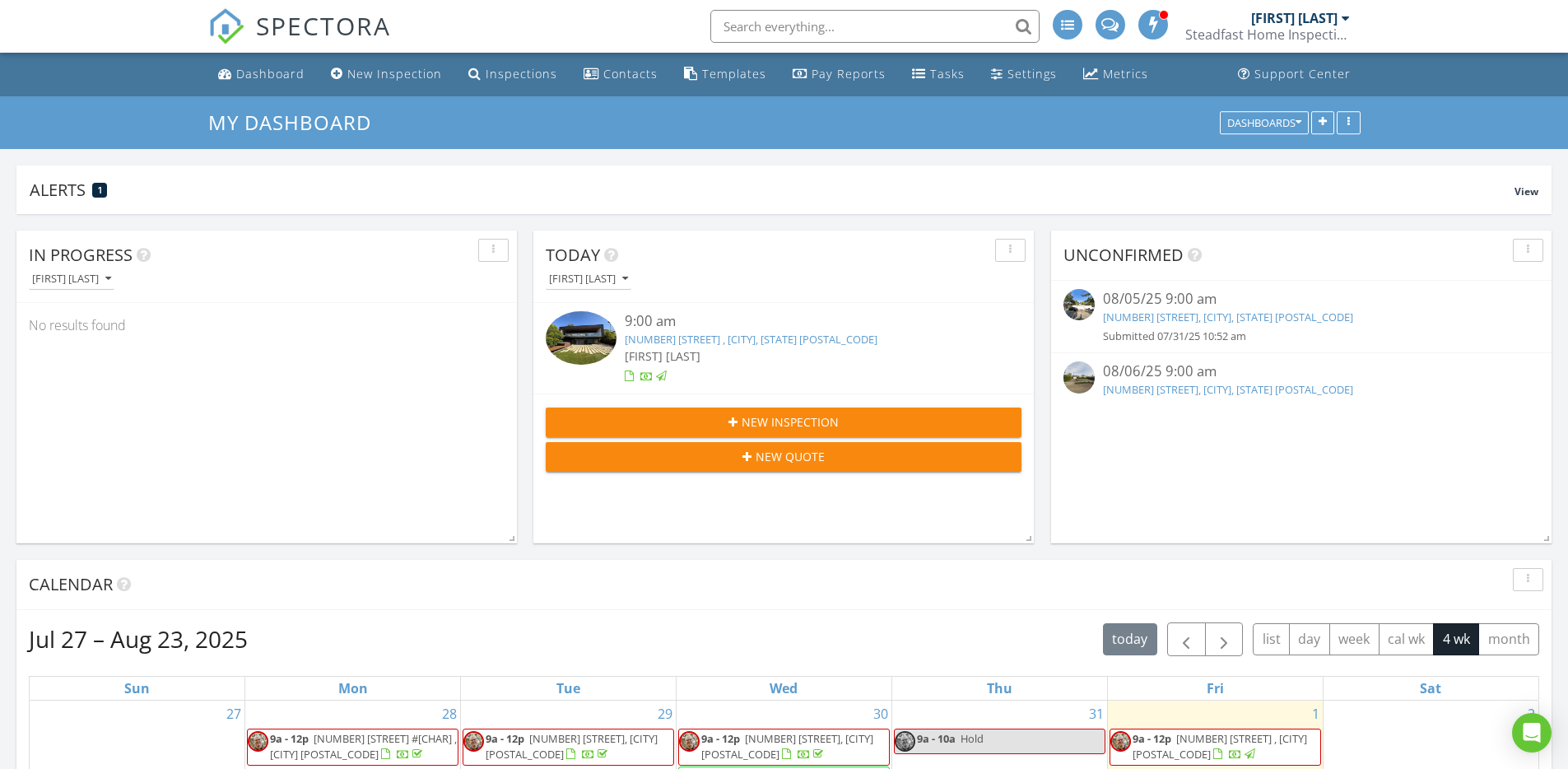 scroll, scrollTop: 587, scrollLeft: 0, axis: vertical 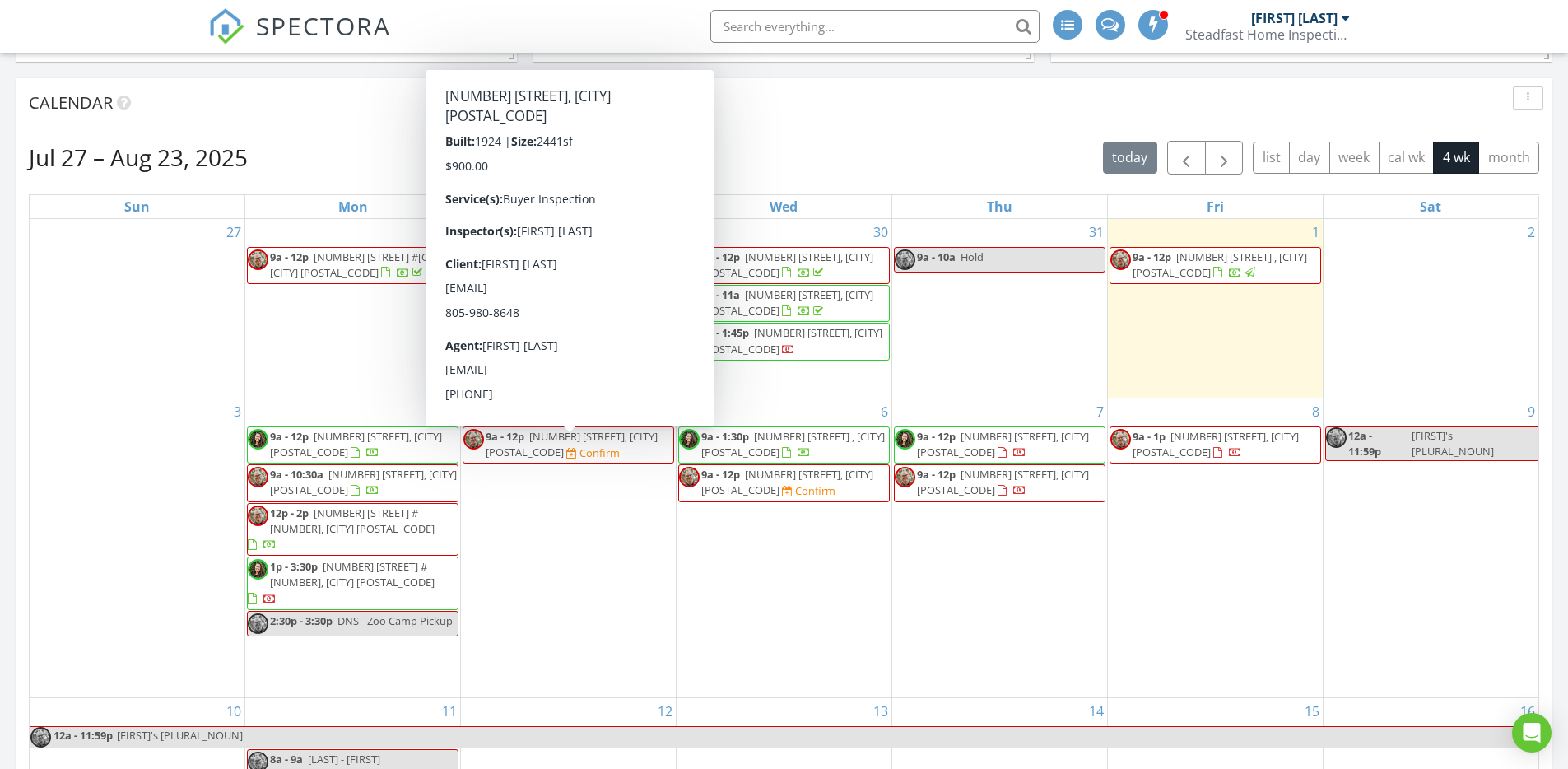 click on "627 Romero Canyon Rd, Montecito 93108" at bounding box center (571, 444) 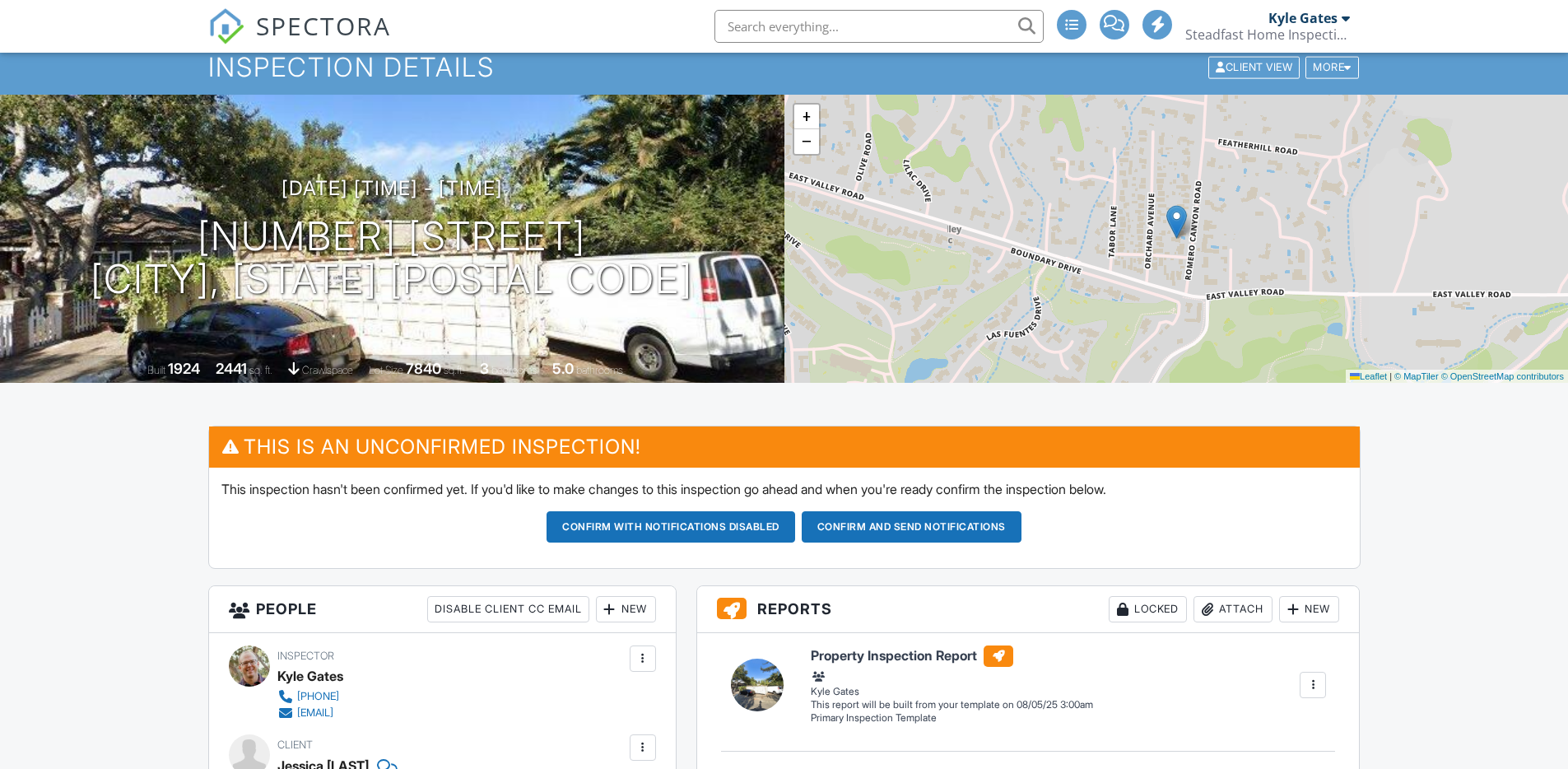scroll, scrollTop: 0, scrollLeft: 0, axis: both 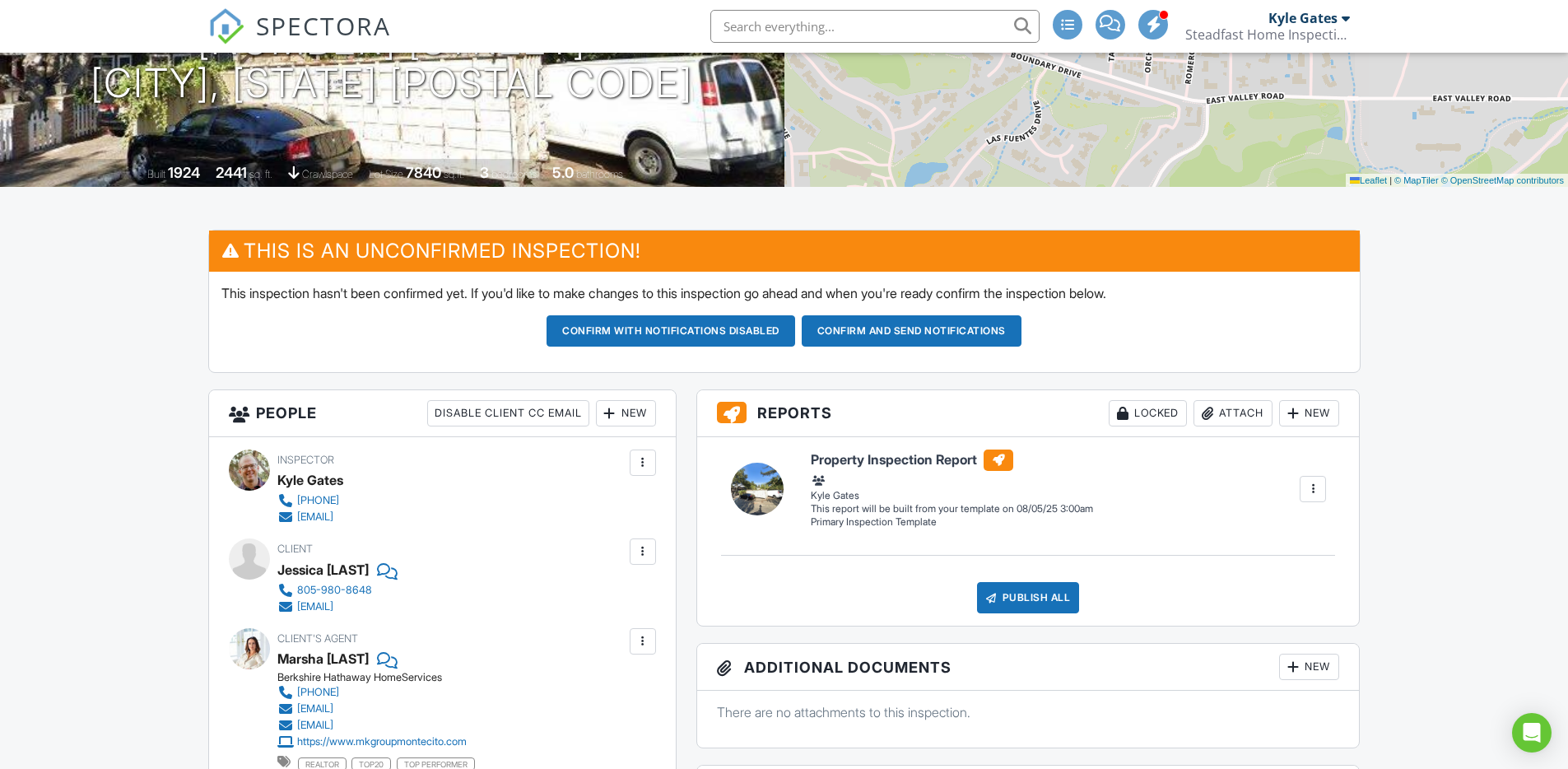 click on "People
Disable Client CC Email
New
Inspector
Client
Client's Agent
Listing Agent
Add Another Person
Inspector
Kyle Gates
805-295-8009
kyle@steadfasthomeinspection.com
Make Invisible
Mark As Requested
Remove
Update Client
First name
Jessica
Last name
Graham
Email (required)
home@mkgroupmontecito.com
CC Email
Phone
805-980-8648
Tags
Internal notes visible only to the company
Private notes visible only to company admins
Updating the client email address will resend the confirmation email and update all queued automated emails.
Cancel
Save
Confirm client deletion
Cancel
Remove Client
Client
Jessica Graham
805-980-8648" at bounding box center (442, 1214) 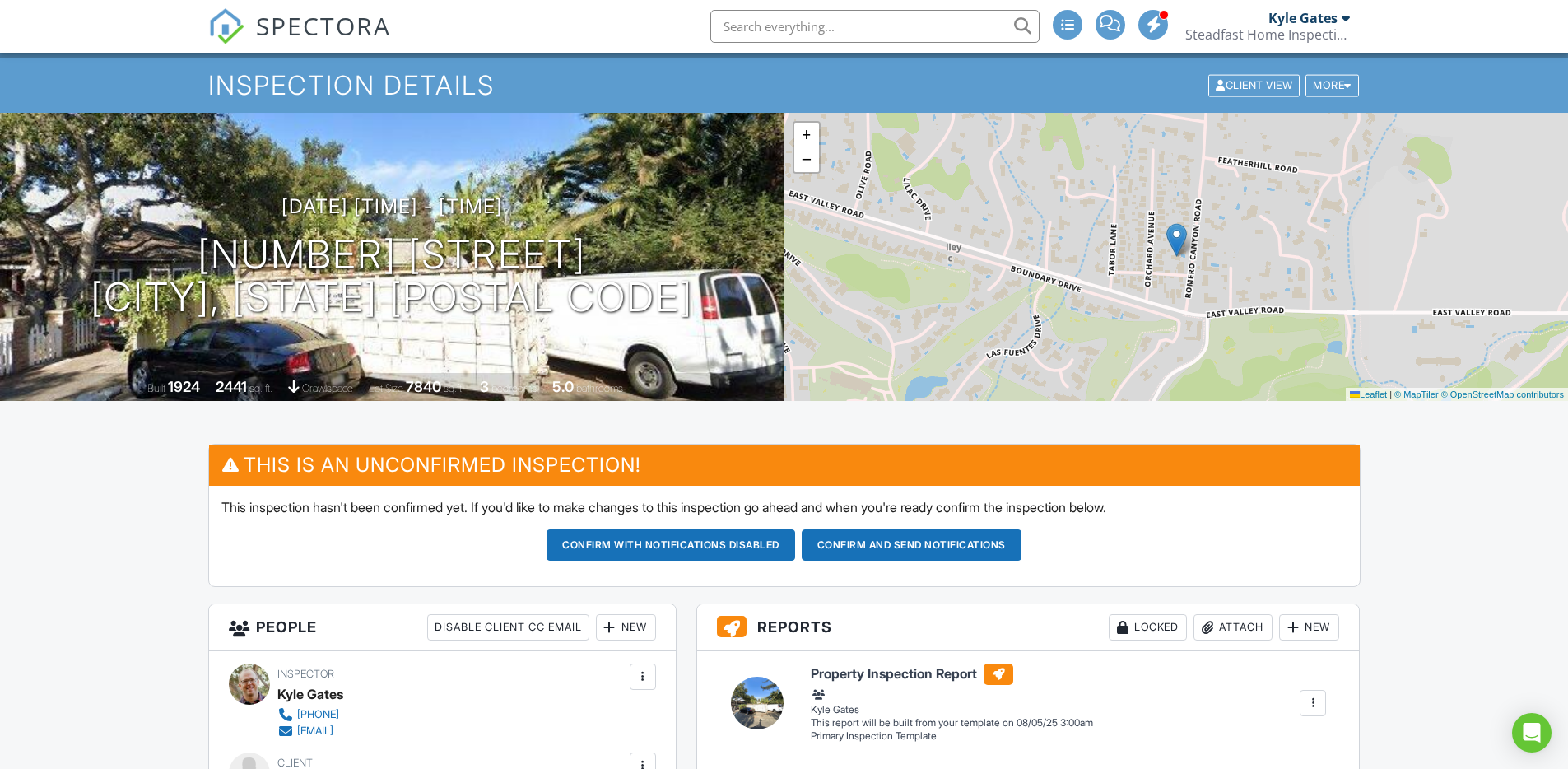 scroll, scrollTop: 55, scrollLeft: 0, axis: vertical 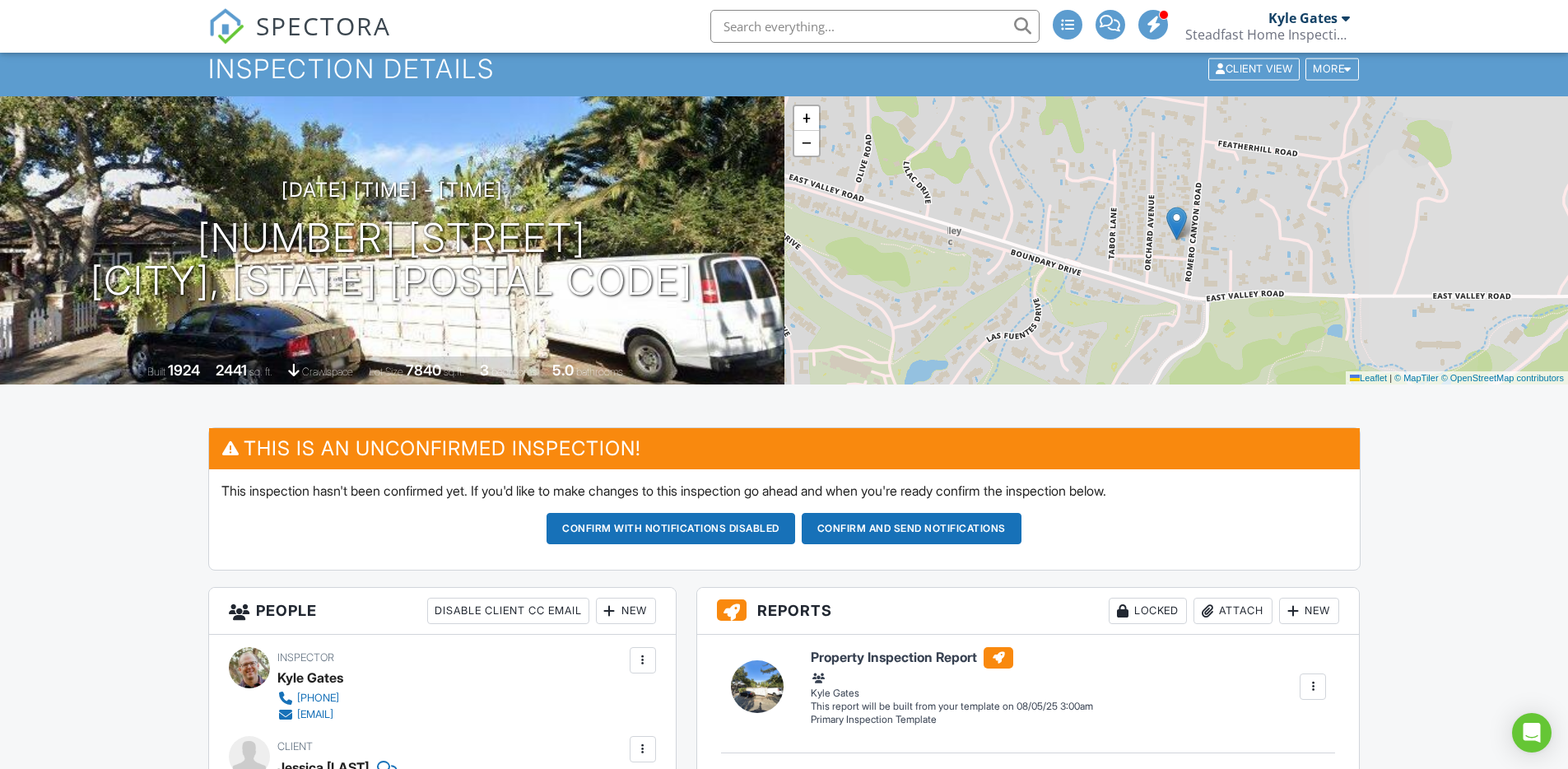 click on "Reports
Locked
Attach
New
Property Inspection Report
Primary Inspection Template
Kyle Gates
Edit
View
Property Inspection Report
Primary Inspection Template
Kyle Gates
This report will be built from your template on 08/05/25  3:00am
Quick Publish
Assign Inspectors
Copy
Build Now
Assign Inspectors
Delete
Publish All
Checking report completion
Publish report?
Before publishing from the web, click "Preview/Publish" in the Report Editor to save your changes ( don't know where that is? ). If this is not clicked, your latest changes may not appear in the report.
This will make this report available to your client and/or agent. It will not send out a notification.
To send an email, use 'Publish All' below or jump into the report and use the 'Publish' button there.
Cancel
Publish" at bounding box center [1028, 1385] 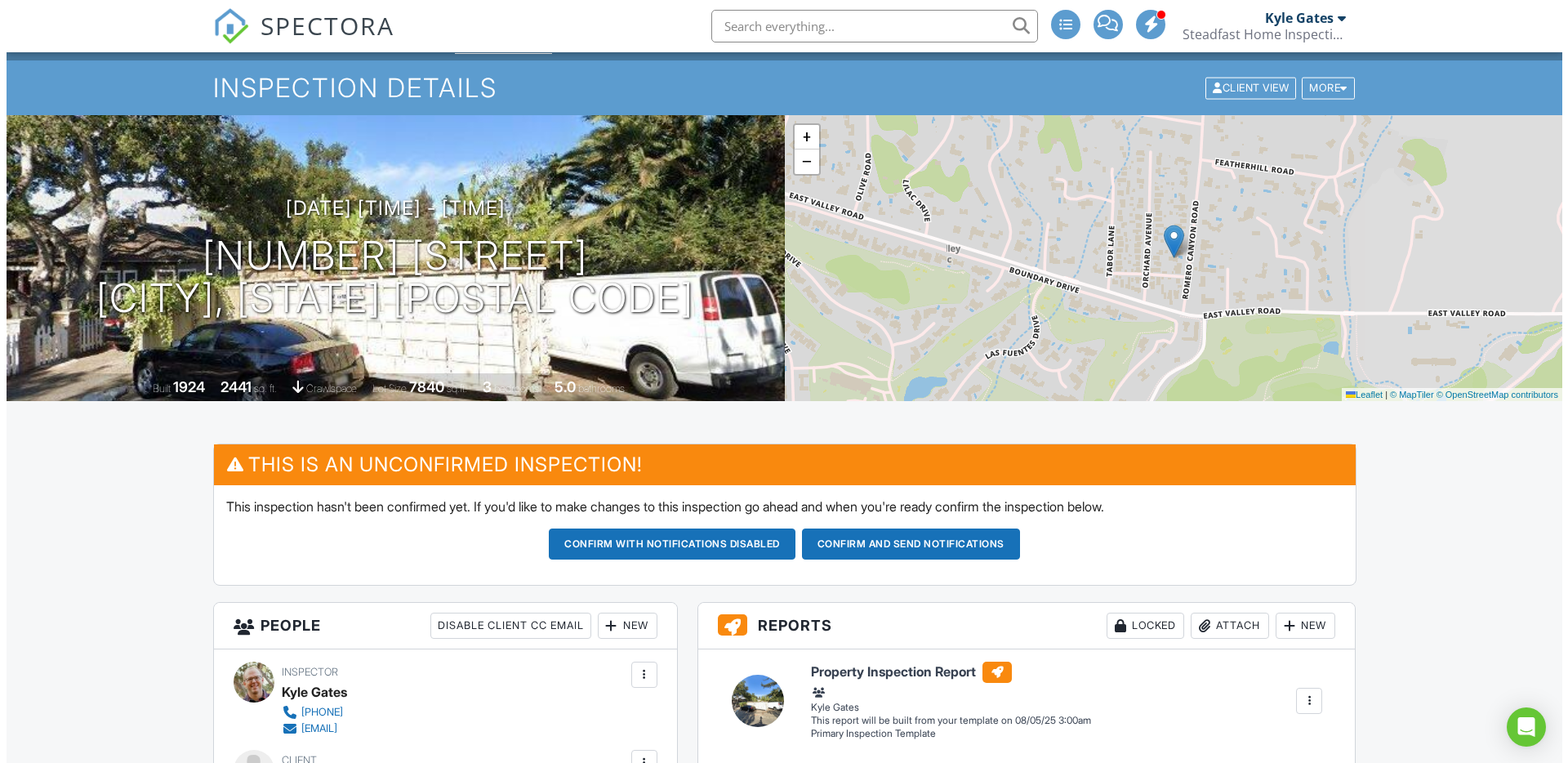 scroll, scrollTop: 13, scrollLeft: 0, axis: vertical 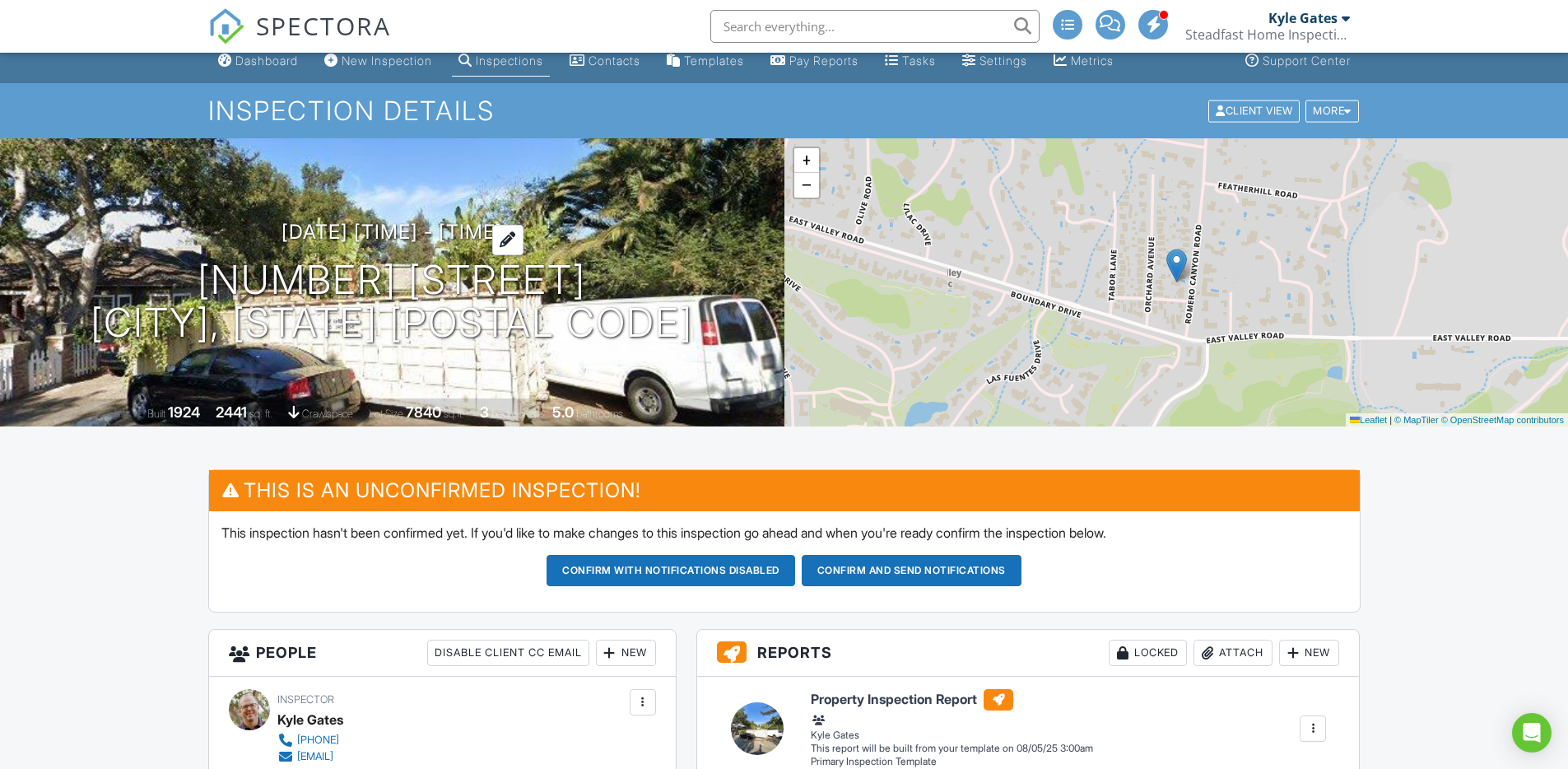 click on "08/05/2025  9:00 am
- 12:00 pm" at bounding box center [392, 231] 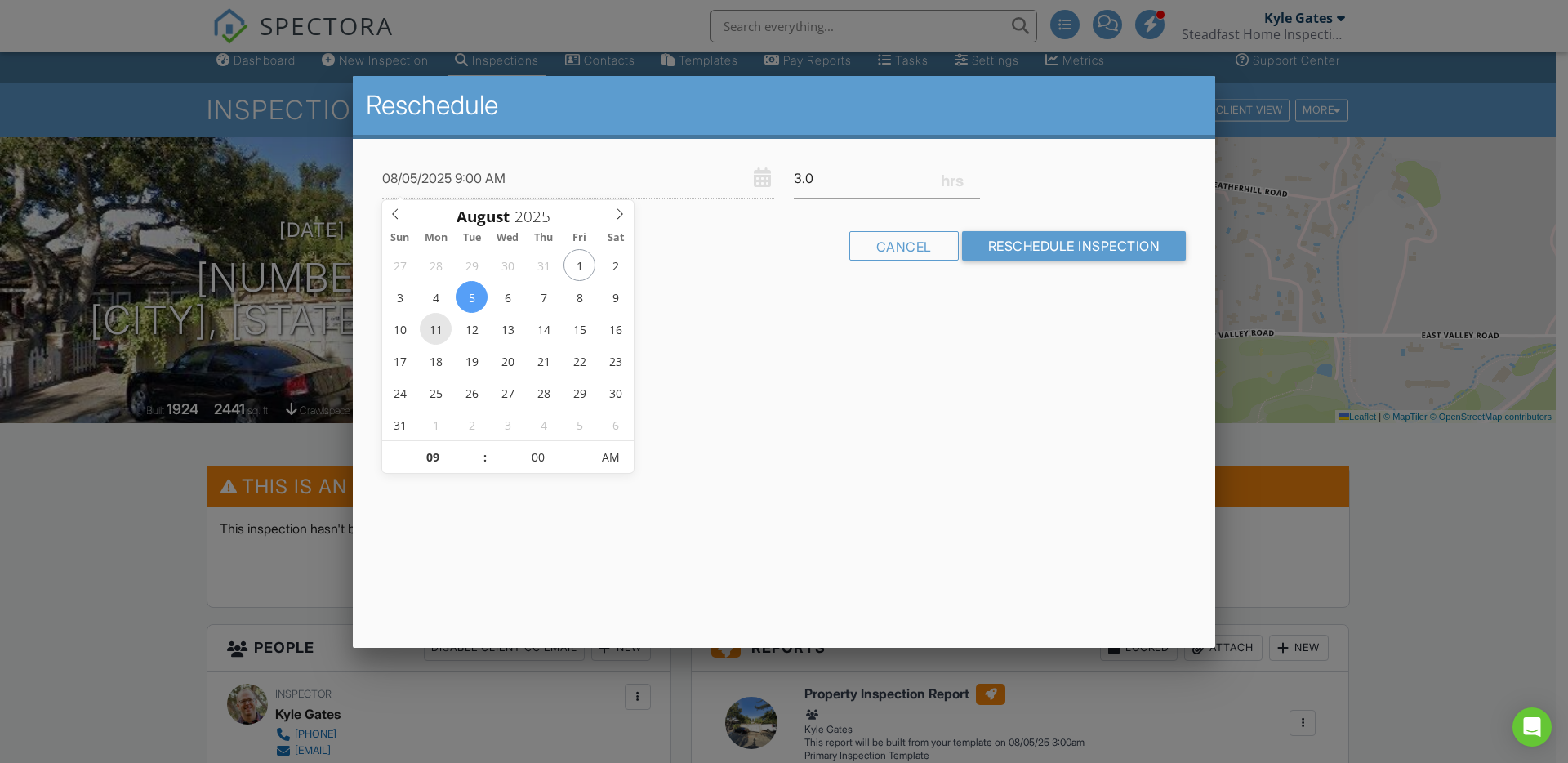 type on "08/11/2025 9:00 AM" 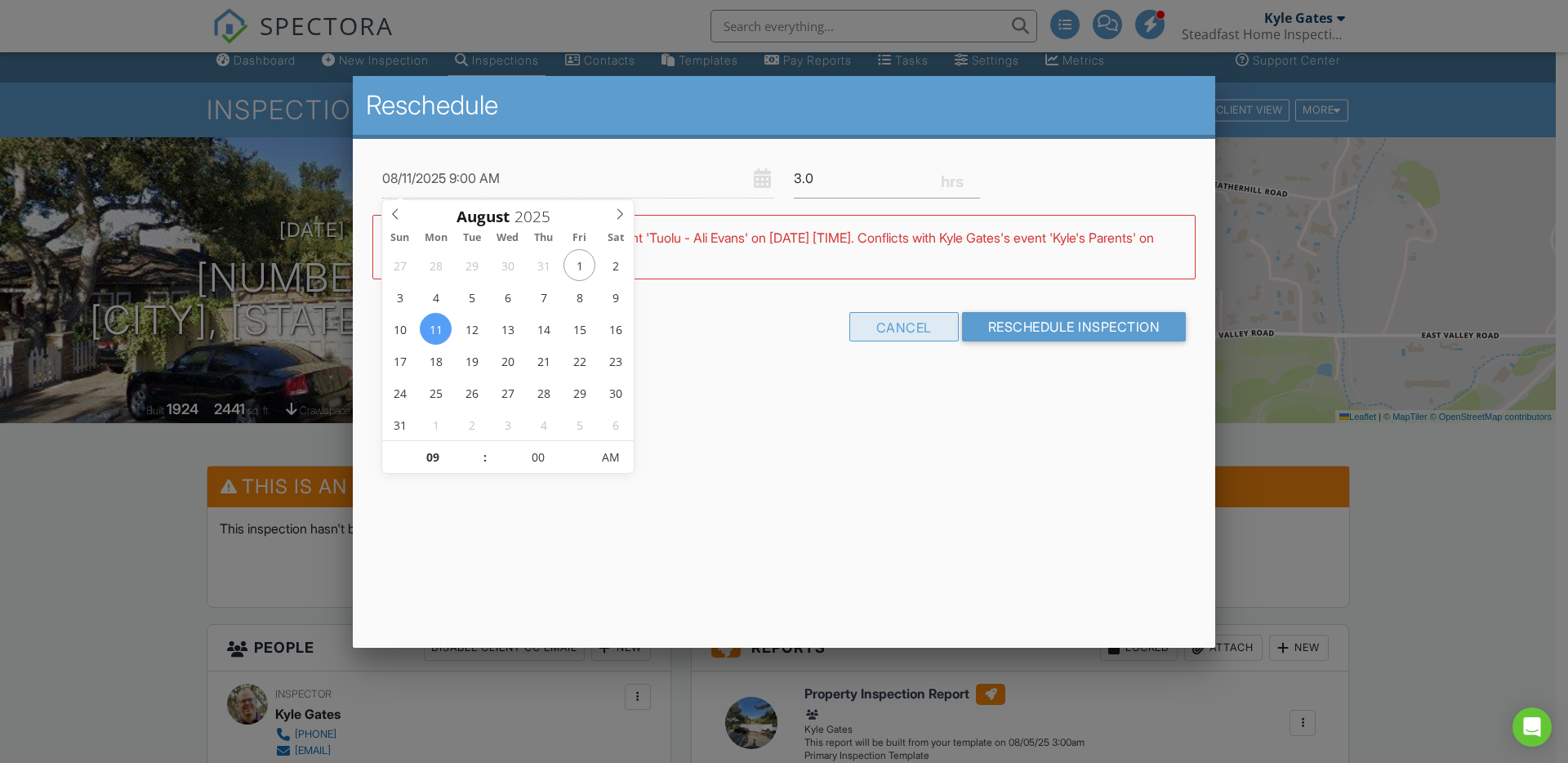 click on "Cancel" at bounding box center [904, 327] 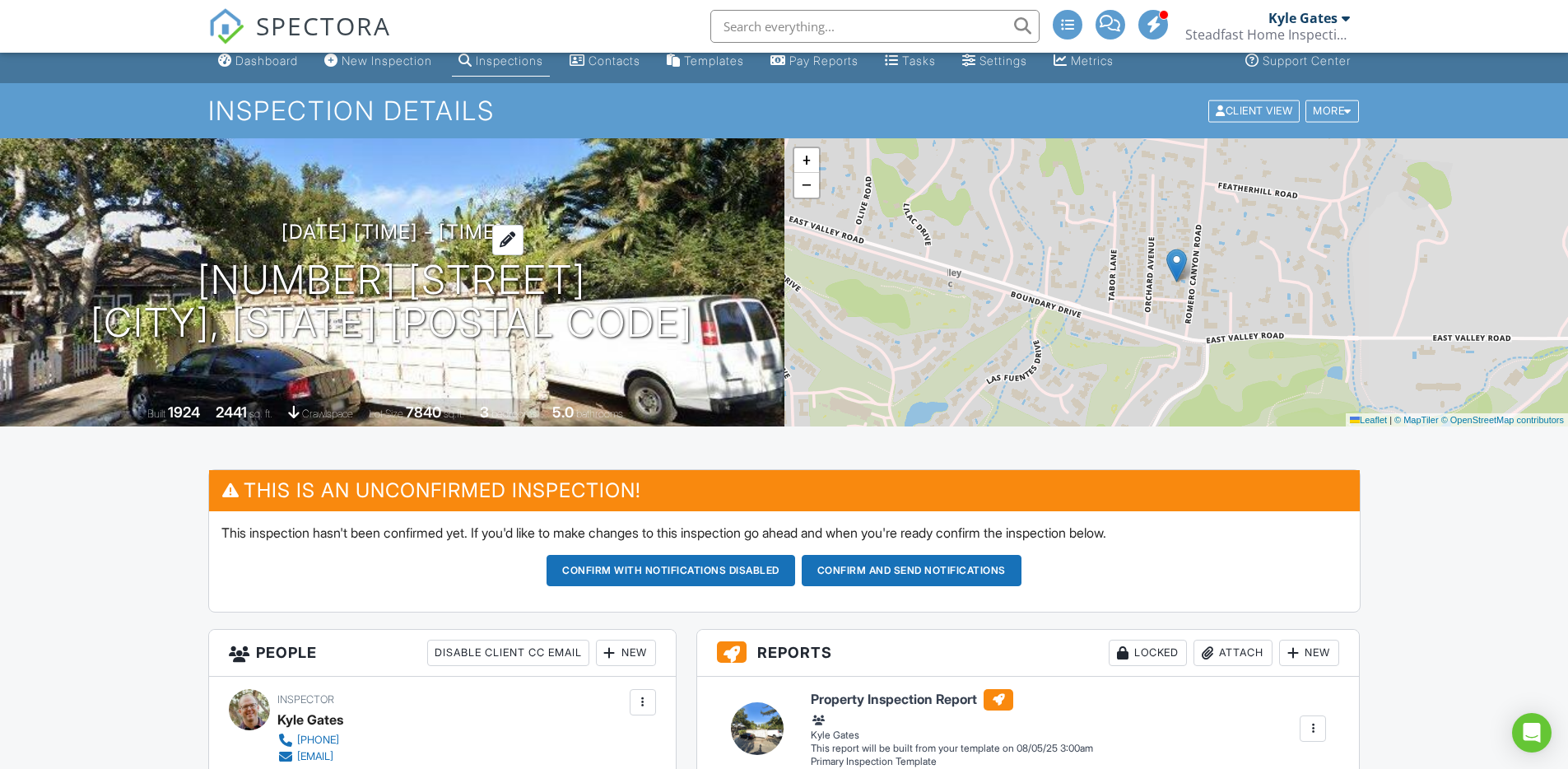 click on "08/05/2025  9:00 am
- 12:00 pm" at bounding box center [392, 231] 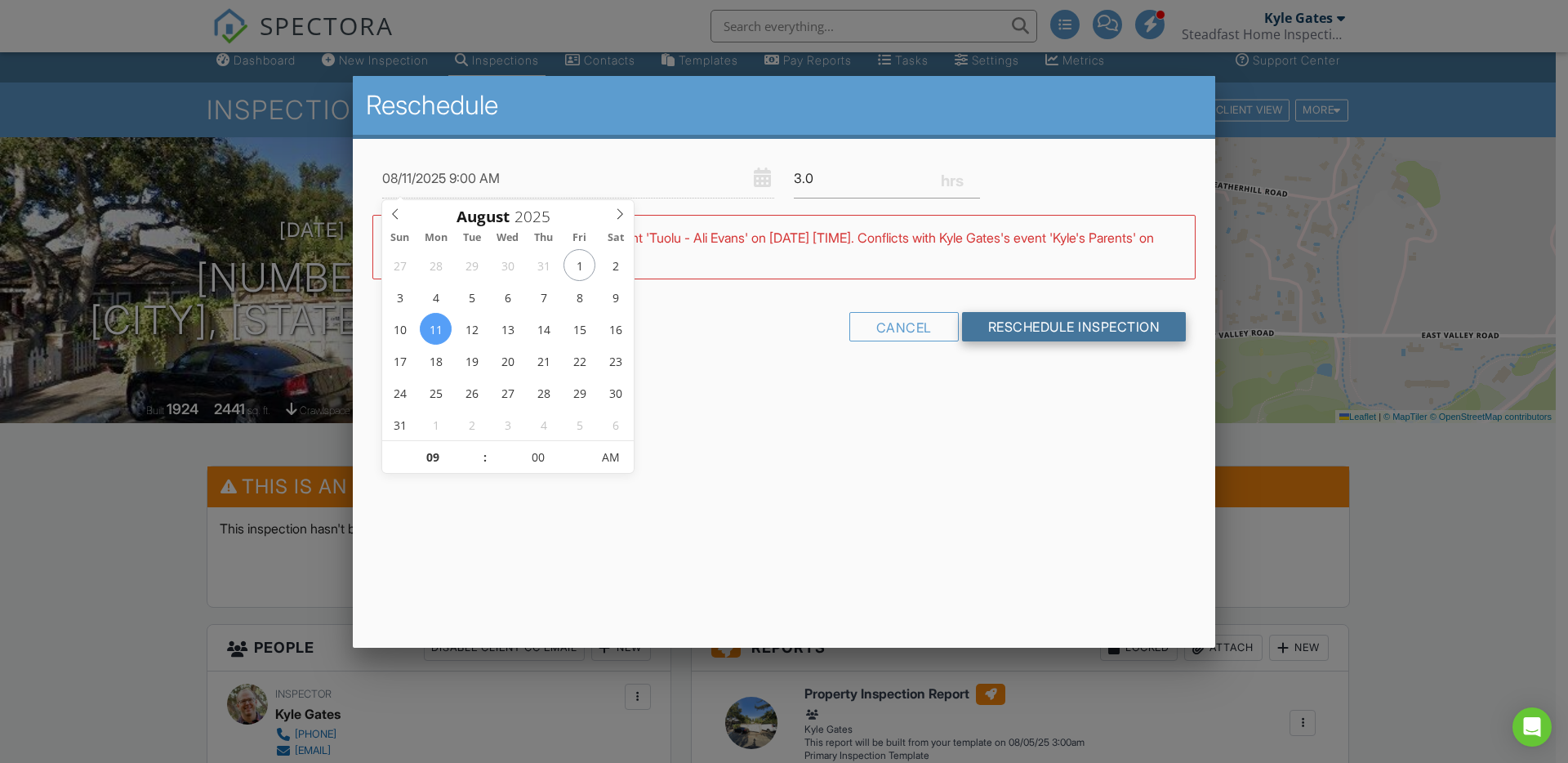 click on "Reschedule Inspection" at bounding box center [1074, 327] 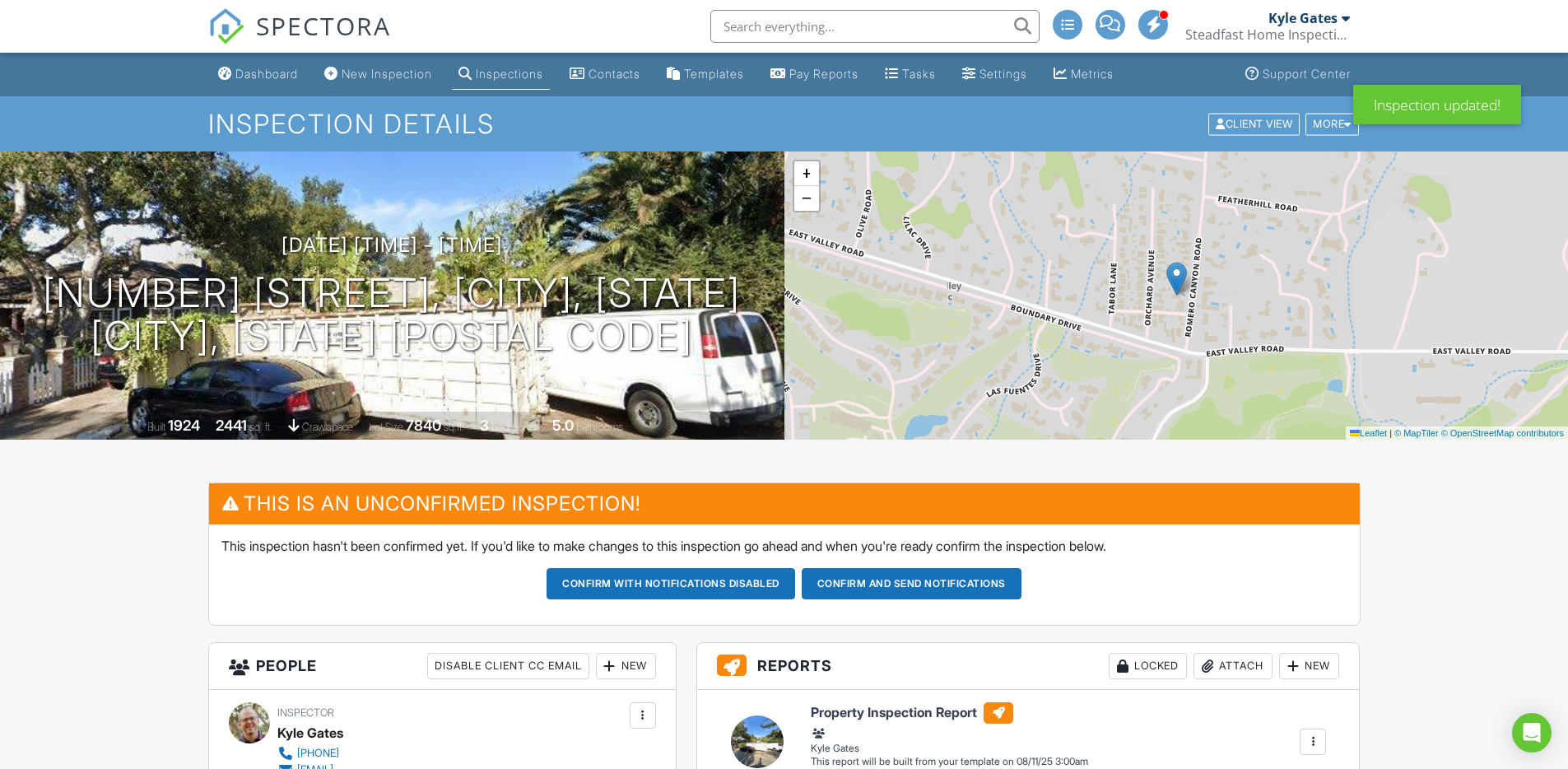 scroll, scrollTop: 0, scrollLeft: 0, axis: both 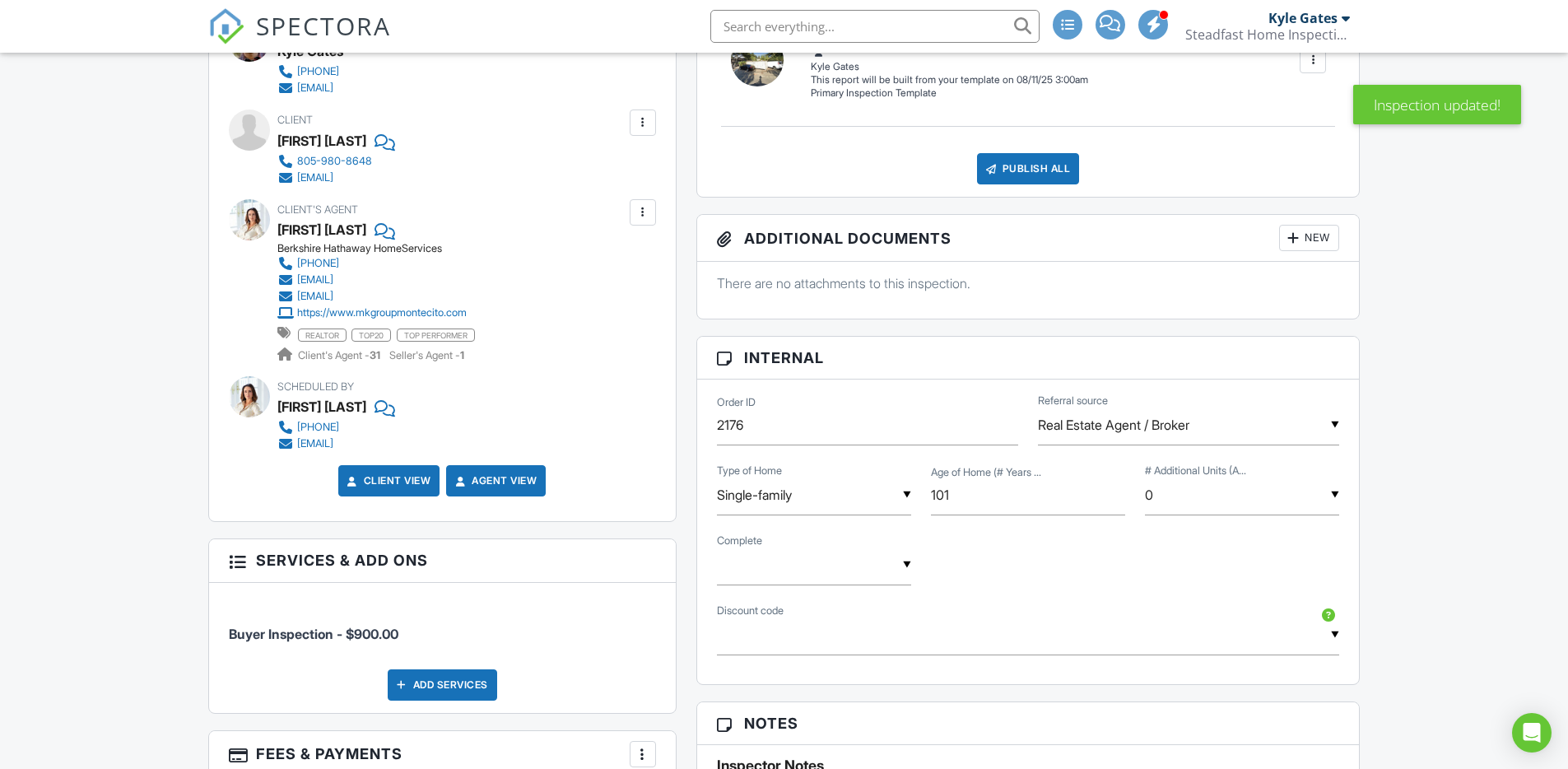 click on "Reports
Locked
Attach
New
Property Inspection Report
Primary Inspection Template
[FIRST] [LAST]
Edit
View
Property Inspection Report
Primary Inspection Template
[FIRST] [LAST]
This report will be built from your template on [DATE] [TIME]
Quick Publish
Assign Inspectors
Copy
Build Now
Assign Inspectors
Delete
Publish All
Checking report completion
Publish report?
Before publishing from the web, click "Preview/Publish" in the Report Editor to save your changes ( don't know where that is? ). If this is not clicked, your latest changes may not appear in the report.
This will make this report available to your client and/or agent. It will not send out a notification.
To send an email, use 'Publish All' below or jump into the report and use the 'Publish' button there.
Cancel
Publish" at bounding box center (1028, 758) 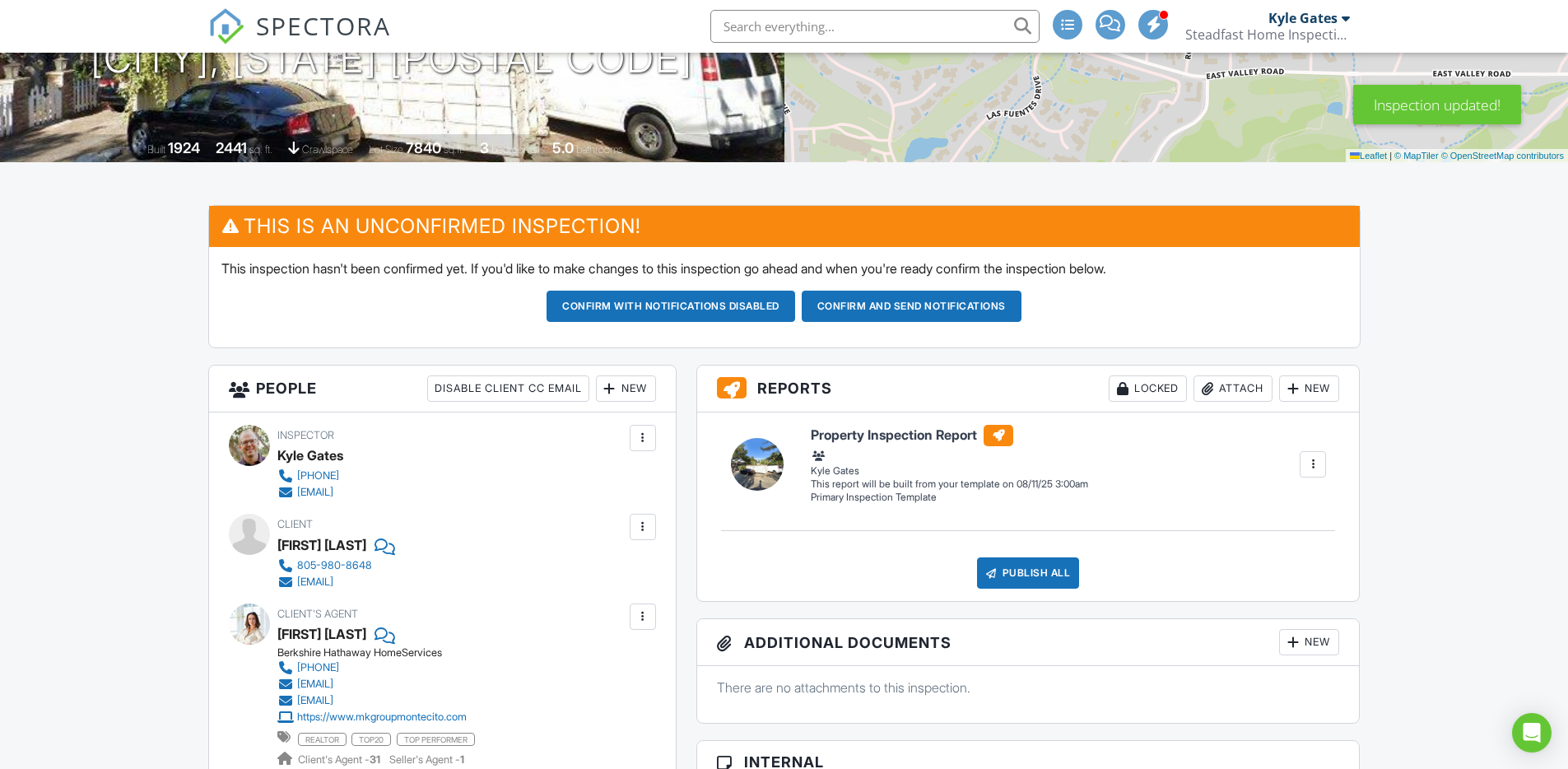 scroll, scrollTop: 281, scrollLeft: 0, axis: vertical 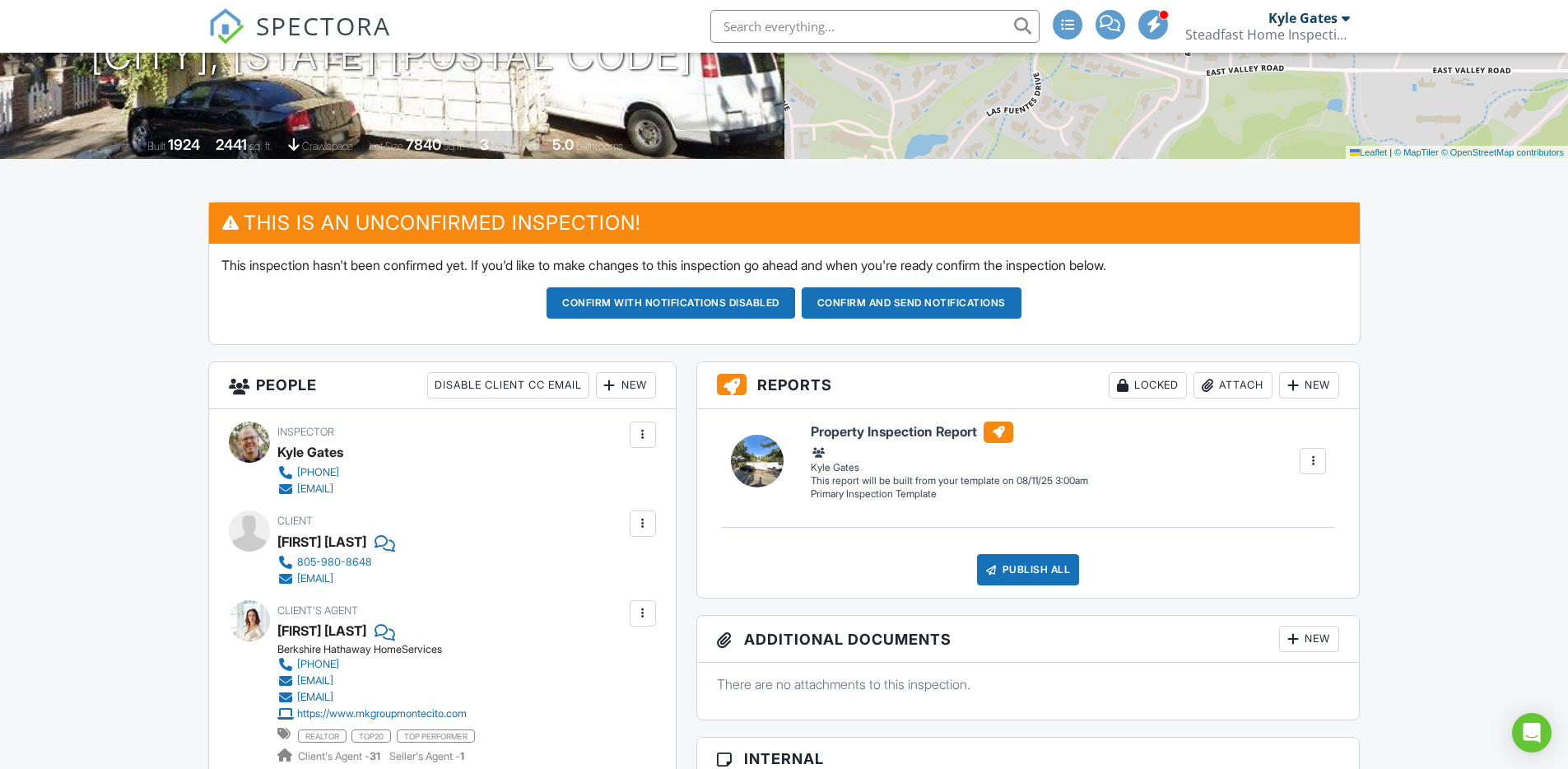 click on "SPECTORA" at bounding box center (323, 26) 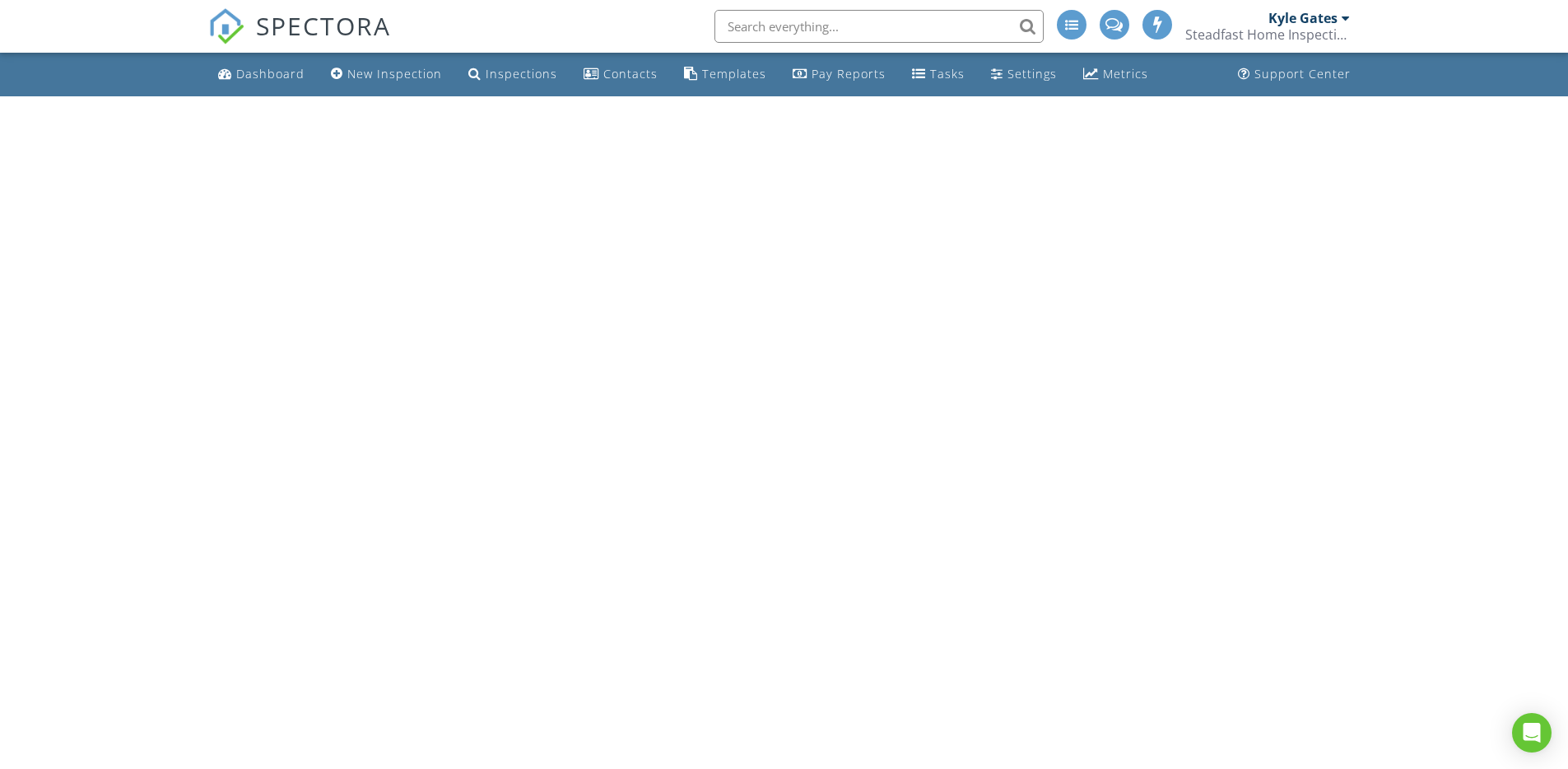 scroll, scrollTop: 0, scrollLeft: 0, axis: both 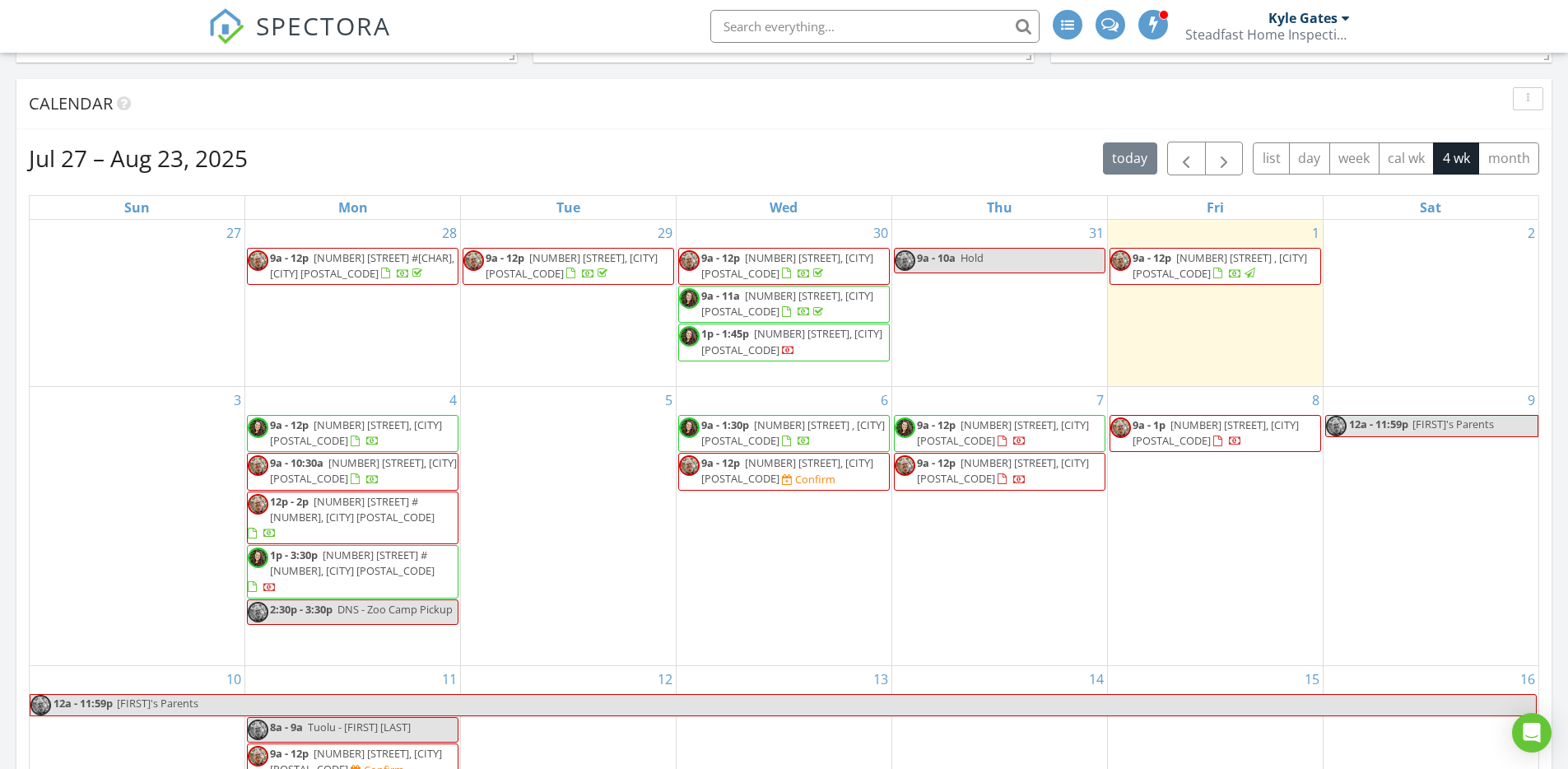 click on "5900 La Goleta Rd, Goleta 93117" at bounding box center (1216, 432) 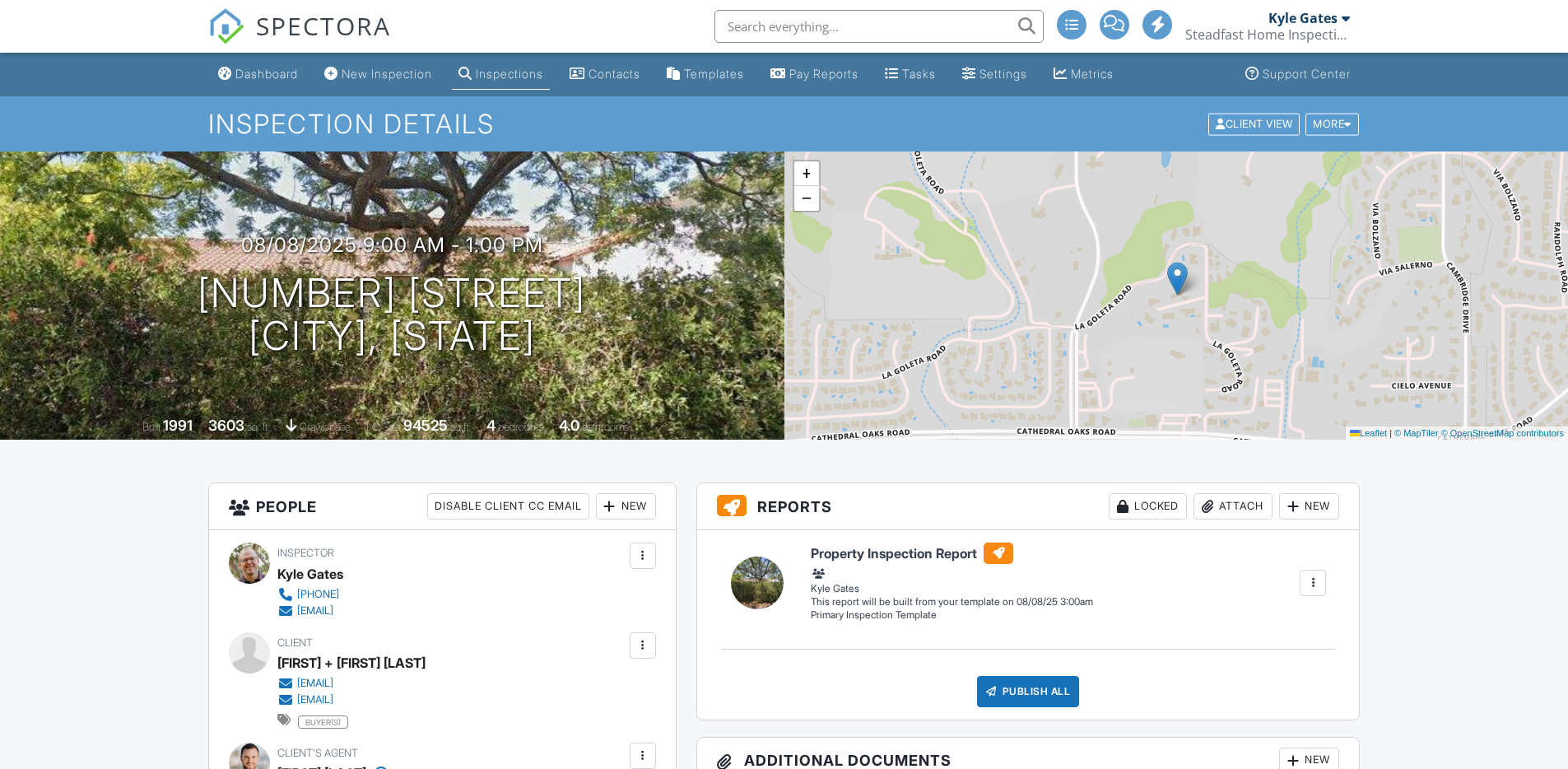scroll, scrollTop: 592, scrollLeft: 0, axis: vertical 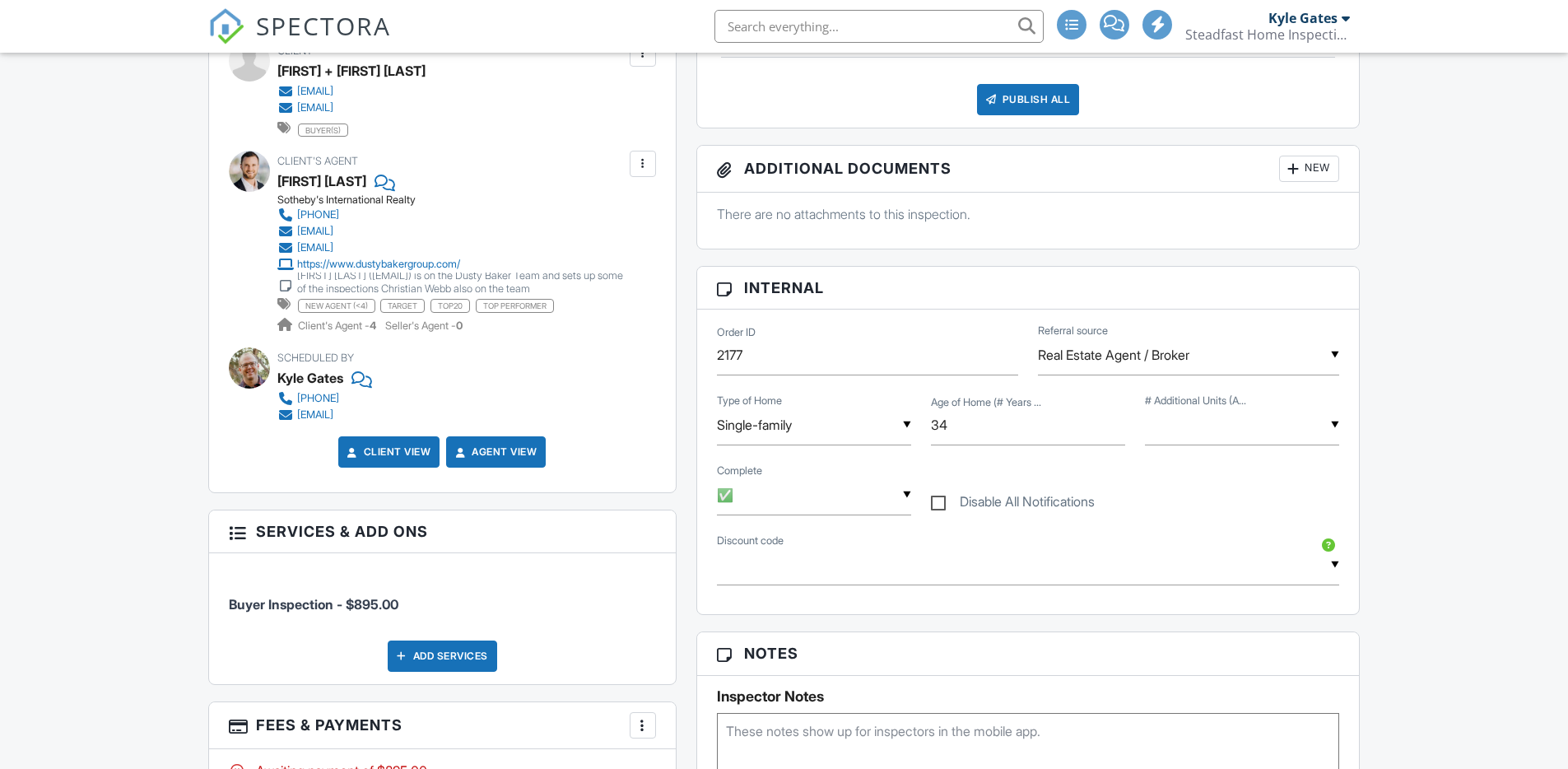 click on "Disable All Notifications" at bounding box center [1012, 504] 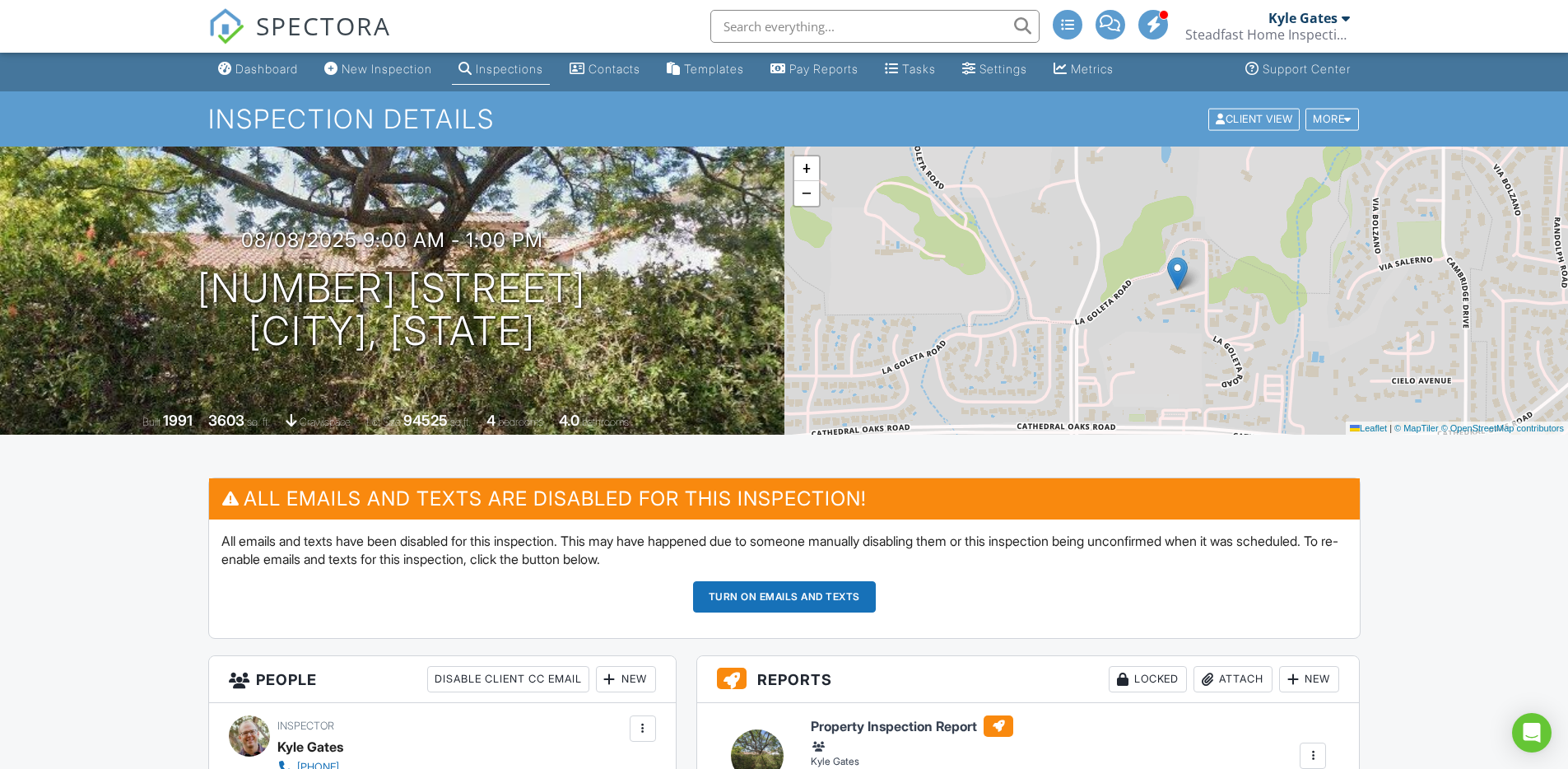 scroll, scrollTop: 300, scrollLeft: 0, axis: vertical 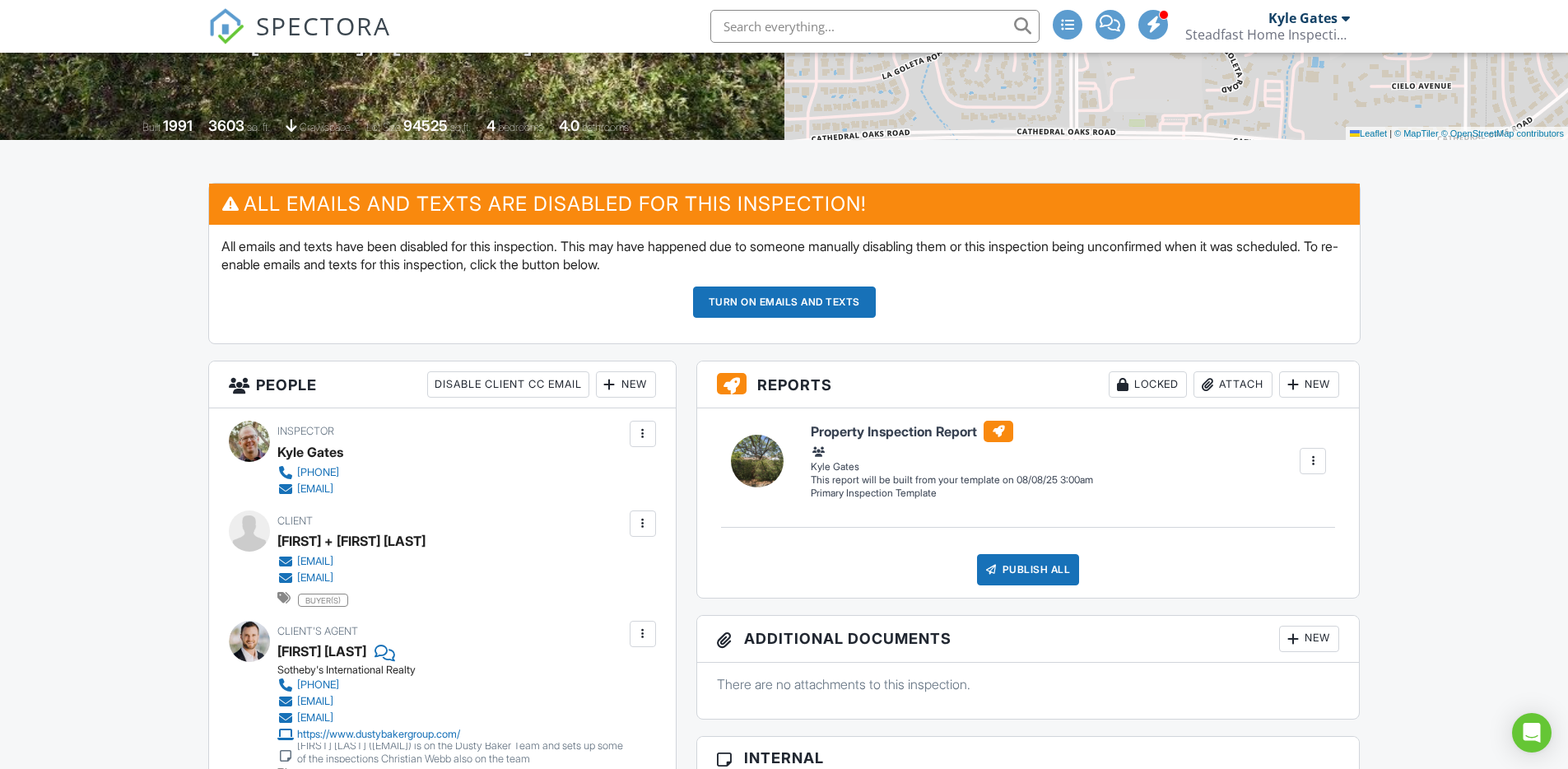 click on "Reports
Locked
Attach
New
Property Inspection Report
Primary Inspection Template
Kyle Gates
Edit
View
Property Inspection Report
Primary Inspection Template
Kyle Gates
This report will be built from your template on 08/08/25  3:00am
Quick Publish
Assign Inspectors
Copy
Build Now
Assign Inspectors
Delete
Publish All
Checking report completion
Publish report?
Before publishing from the web, click "Preview/Publish" in the Report Editor to save your changes ( don't know where that is? ). If this is not clicked, your latest changes may not appear in the report.
This will make this report available to your client and/or agent. It will not send out a notification.
To send an email, use 'Publish All' below or jump into the report and use the 'Publish' button there.
Cancel
Publish" at bounding box center [1028, 1102] 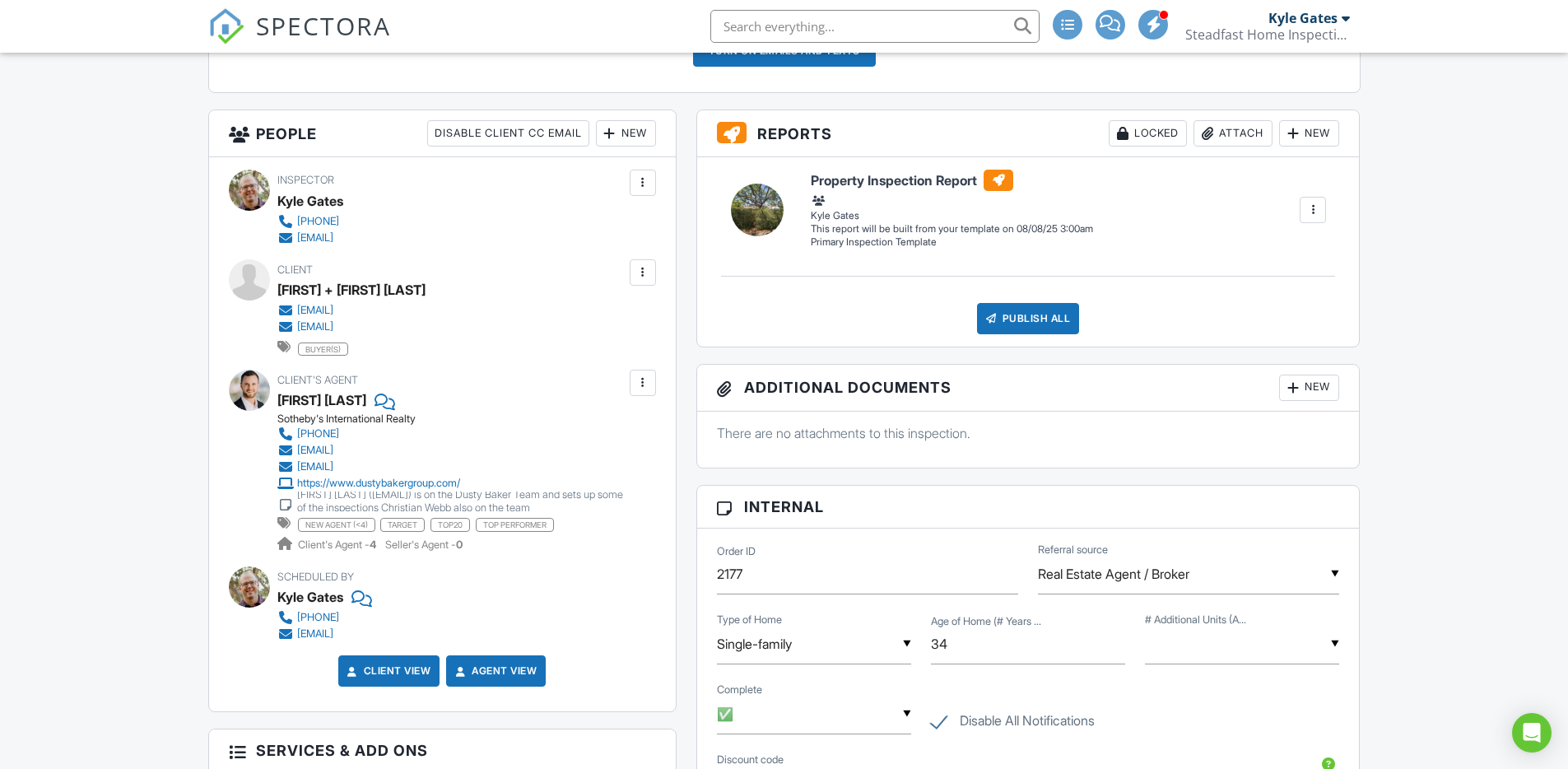 scroll, scrollTop: 618, scrollLeft: 0, axis: vertical 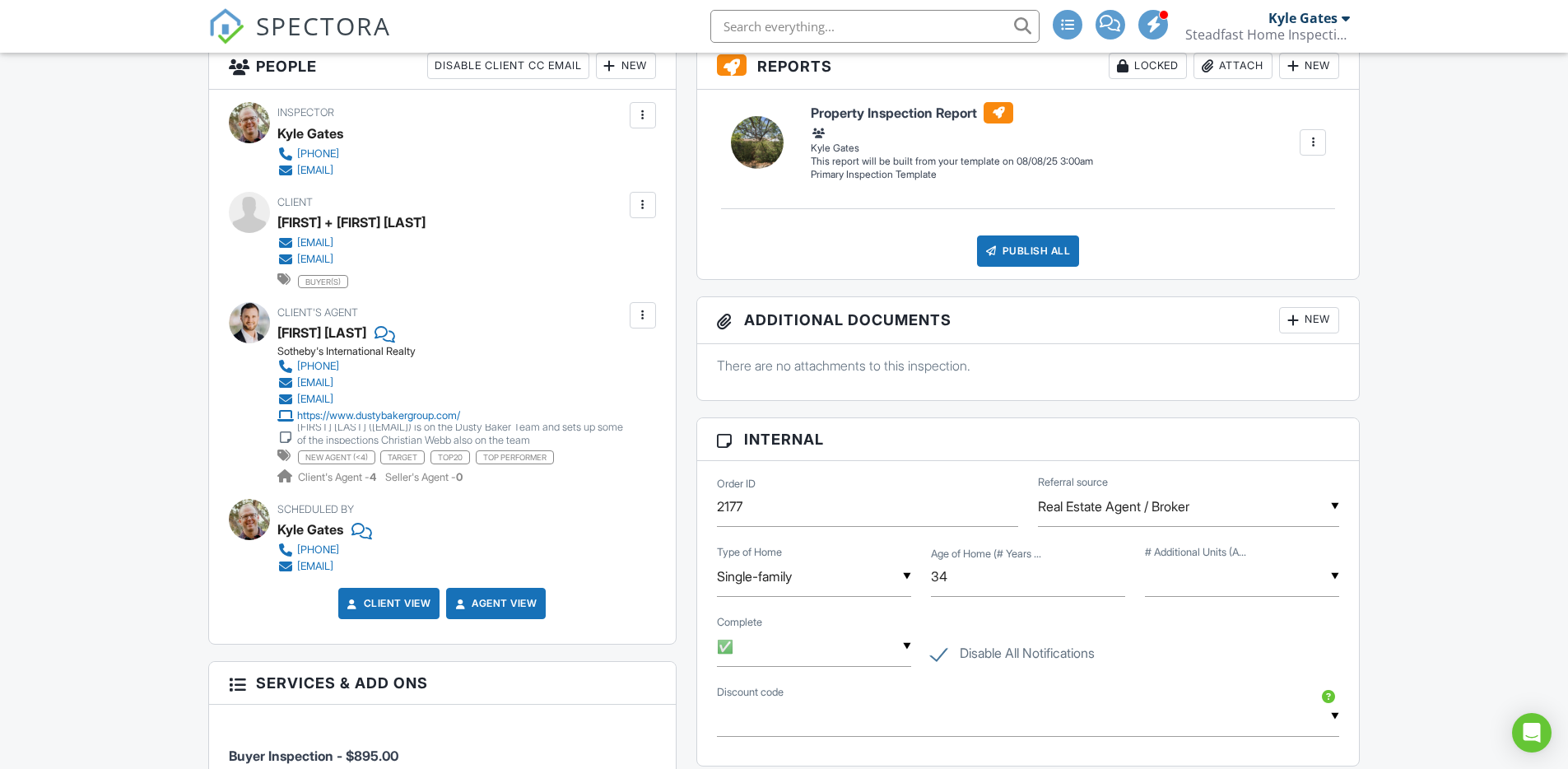 click on "Client's Agent
Dusty Baker
Sotheby's International Realty
(805) 220-4210
dusty@dustybakerrealestate.com
team@dustybakergroup.com
https://www.dustybakergroup.com/
Jon Walburg (jon@dustybakergroup.com) is on the Dusty Baker Team and sets up some of the inspections
Christian Webb also on the team
new agent (<4)
target
top20
top performer
Client's Agent -
4
Seller's Agent -
0" at bounding box center [491, 394] 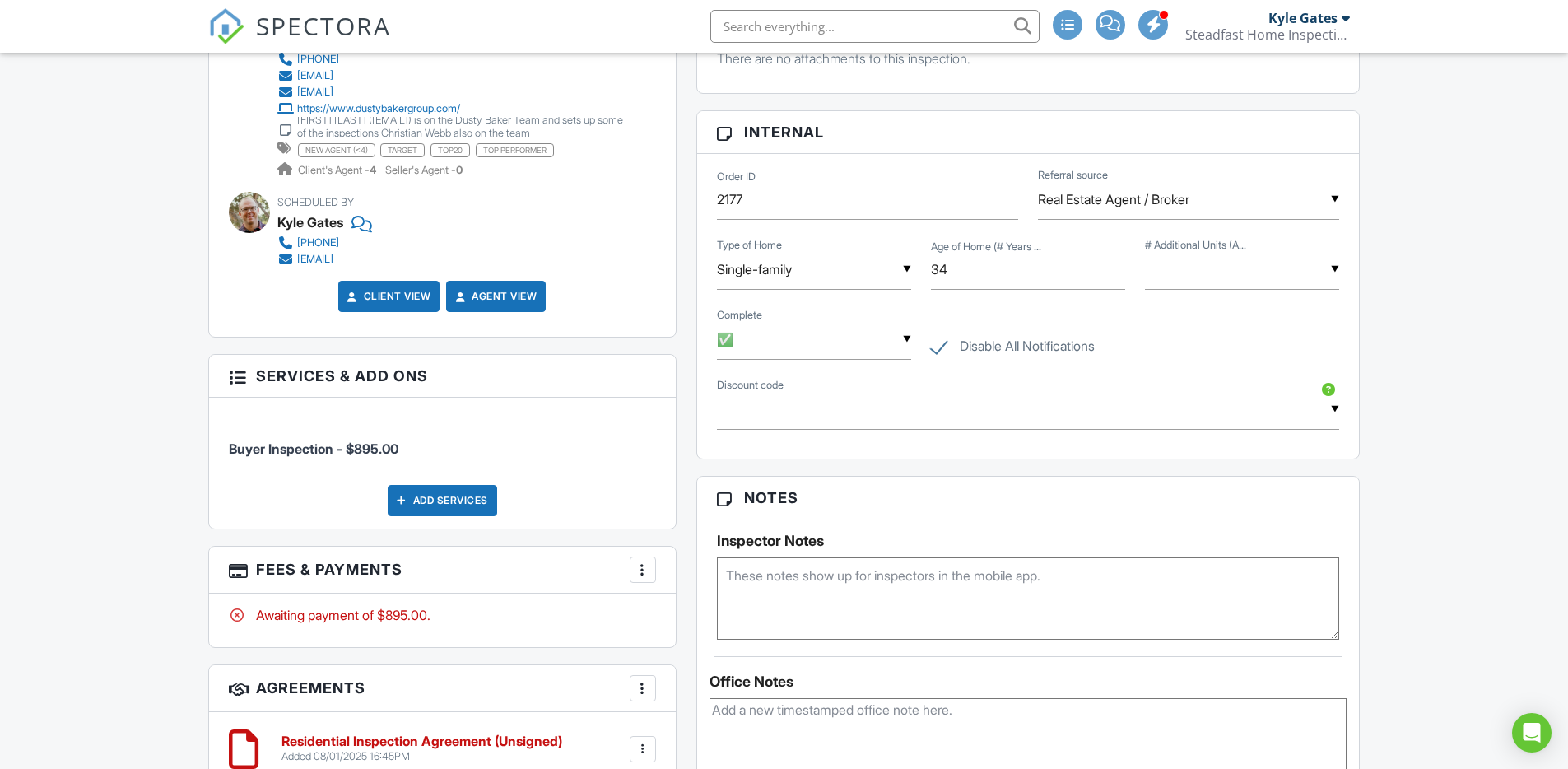 scroll, scrollTop: 982, scrollLeft: 0, axis: vertical 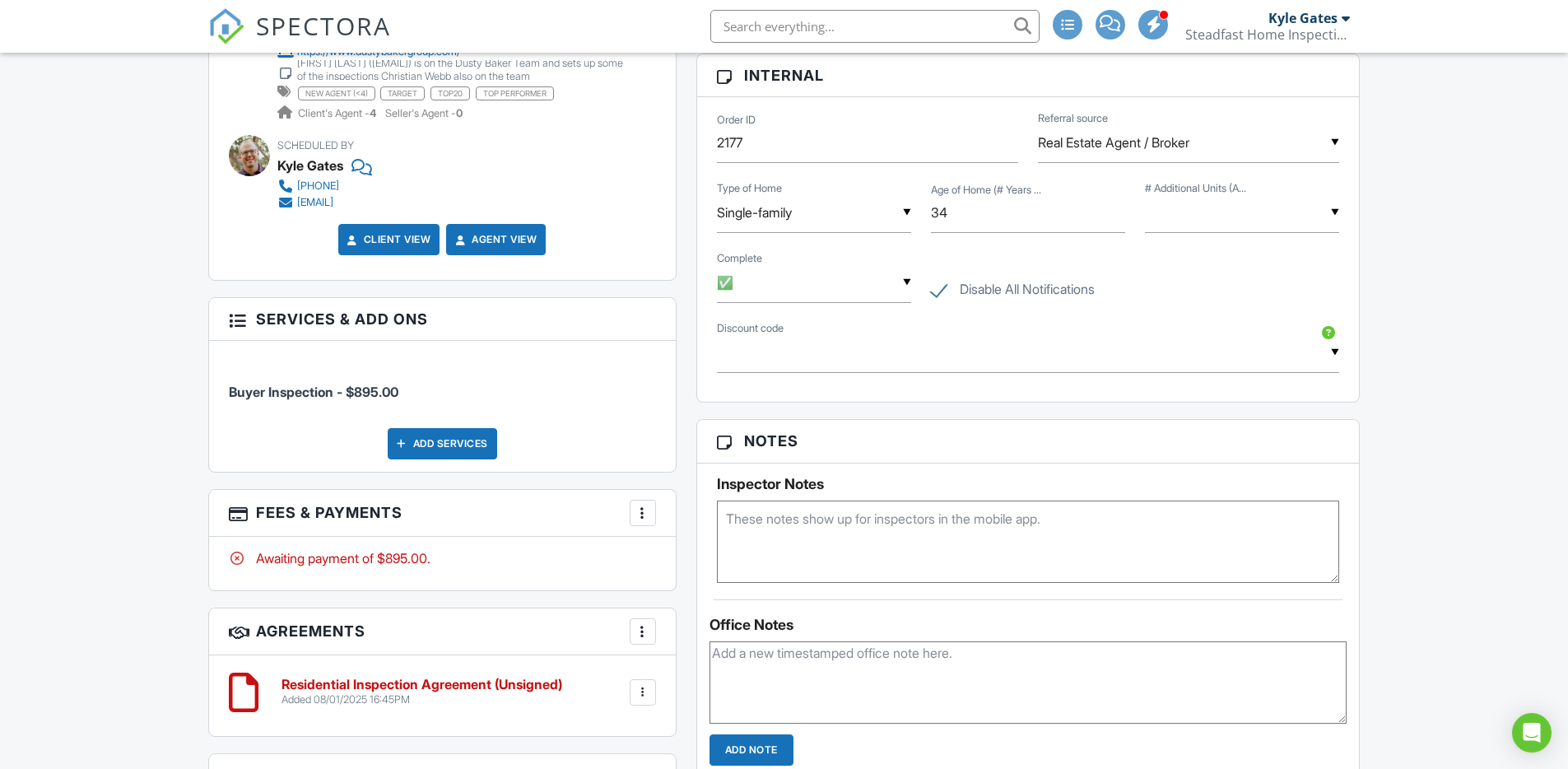 click on "Reports
Locked
Attach
New
Property Inspection Report
Primary Inspection Template
Kyle Gates
Edit
View
Property Inspection Report
Primary Inspection Template
Kyle Gates
This report will be built from your template on 08/08/25  3:00am
Quick Publish
Assign Inspectors
Copy
Build Now
Assign Inspectors
Delete
Publish All
Checking report completion
Publish report?
Before publishing from the web, click "Preview/Publish" in the Report Editor to save your changes ( don't know where that is? ). If this is not clicked, your latest changes may not appear in the report.
This will make this report available to your client and/or agent. It will not send out a notification.
To send an email, use 'Publish All' below or jump into the report and use the 'Publish' button there.
Cancel
Publish" at bounding box center [1028, 420] 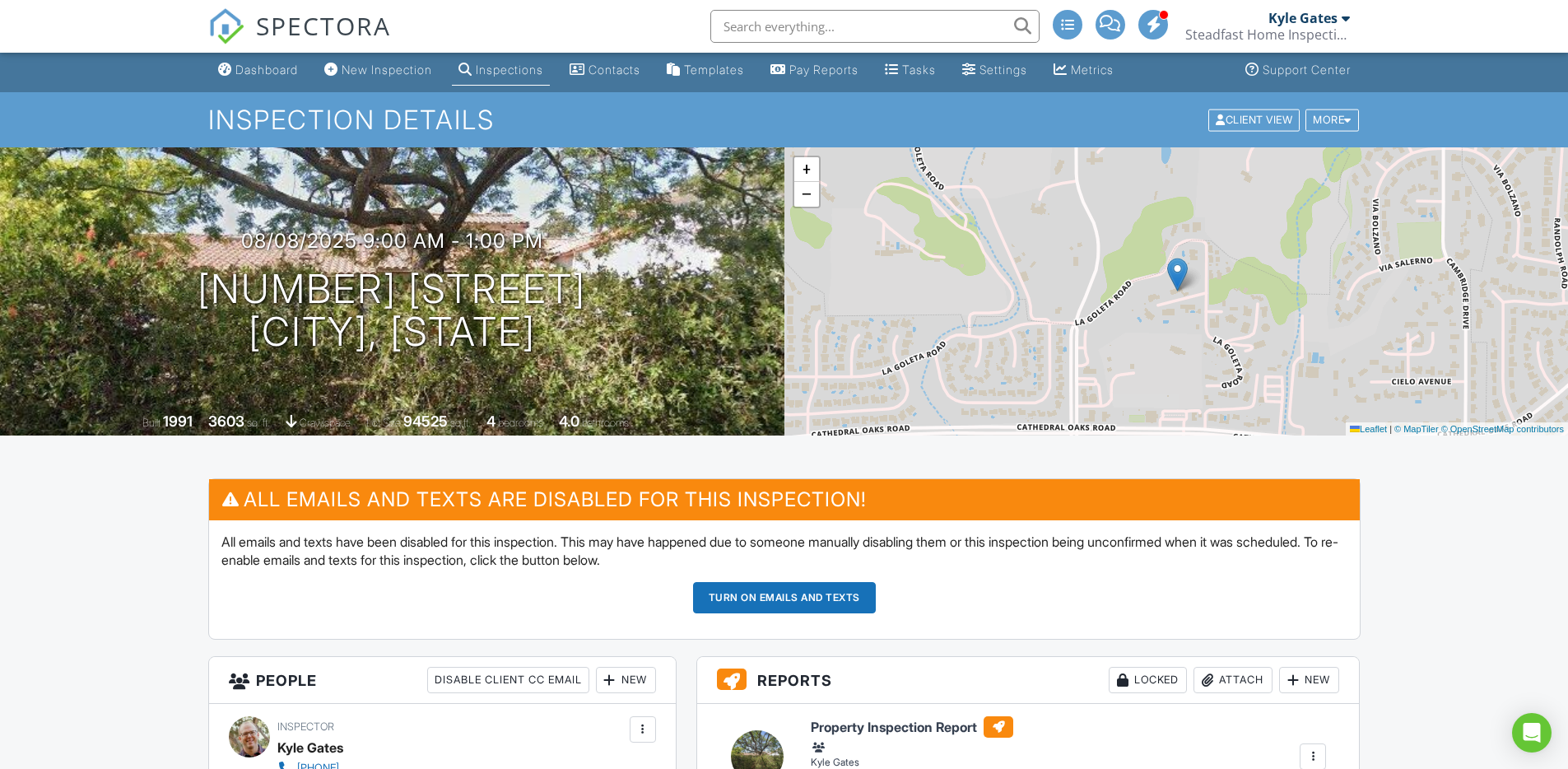 scroll, scrollTop: 5, scrollLeft: 0, axis: vertical 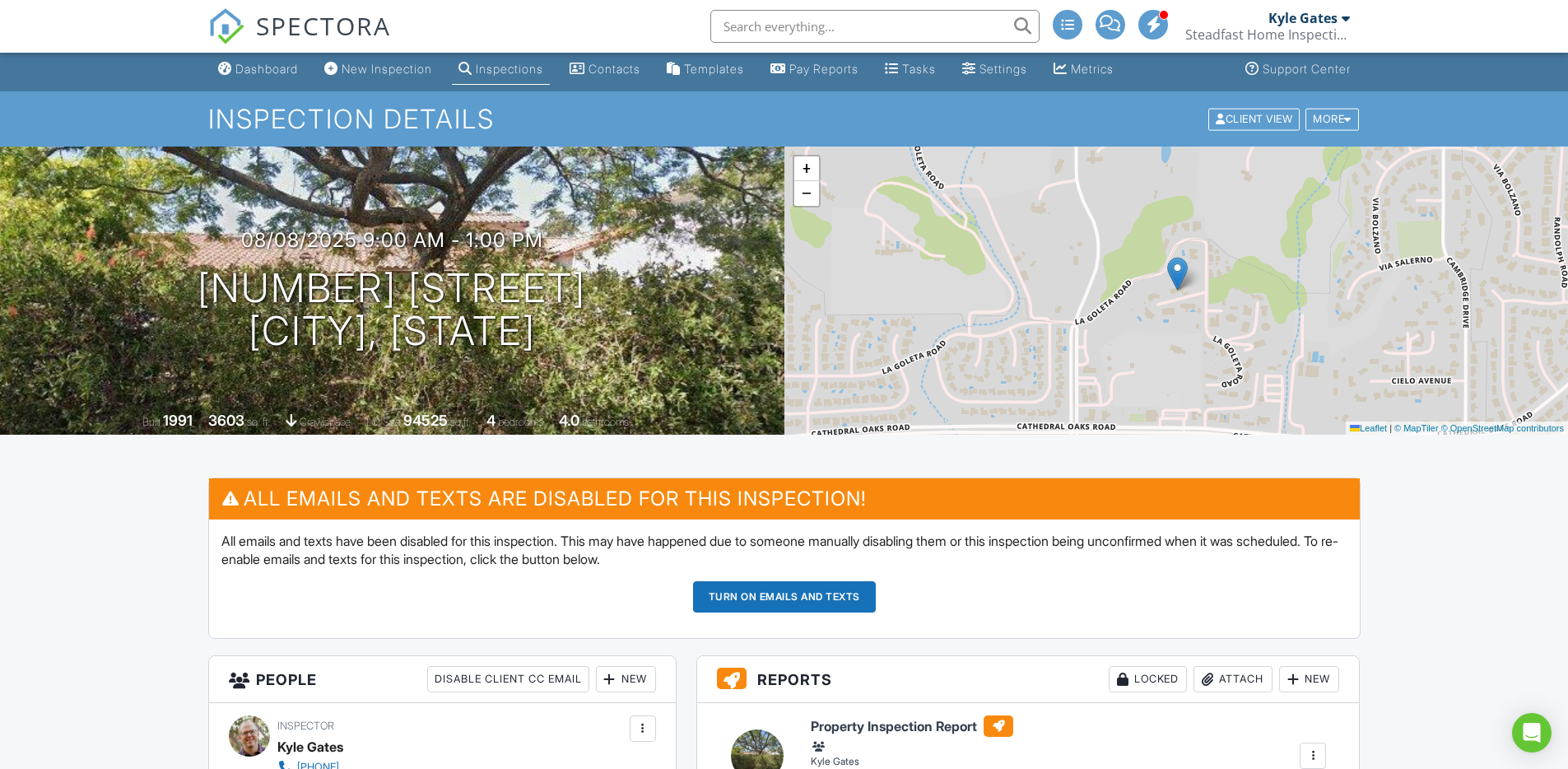 click on "Dashboard
New Inspection
Inspections
Contacts
Templates
Pay Reports
Tasks
Settings
Metrics
Support Center
Inspection Details
Client View
More
Property Details
Reschedule
Reorder / Copy
Share
Cancel
Delete
Print Order
Convert to V9
Enable Pass on CC Fees
View Change Log
08/08/2025  9:00 am
- 1:00 pm
5900 La Goleta Rd
Goleta, CA 93117
Built
1991
3603
sq. ft.
crawlspace
Lot Size
94525
sq.ft.
4
bedrooms
4.0
bathrooms
+ −  Leaflet   |   © MapTiler   © OpenStreetMap contributors
All emails and texts are disabled for this inspection!
Turn on emails and texts
Reports
Locked
Attach
New
Kyle Gates" at bounding box center [784, 1428] 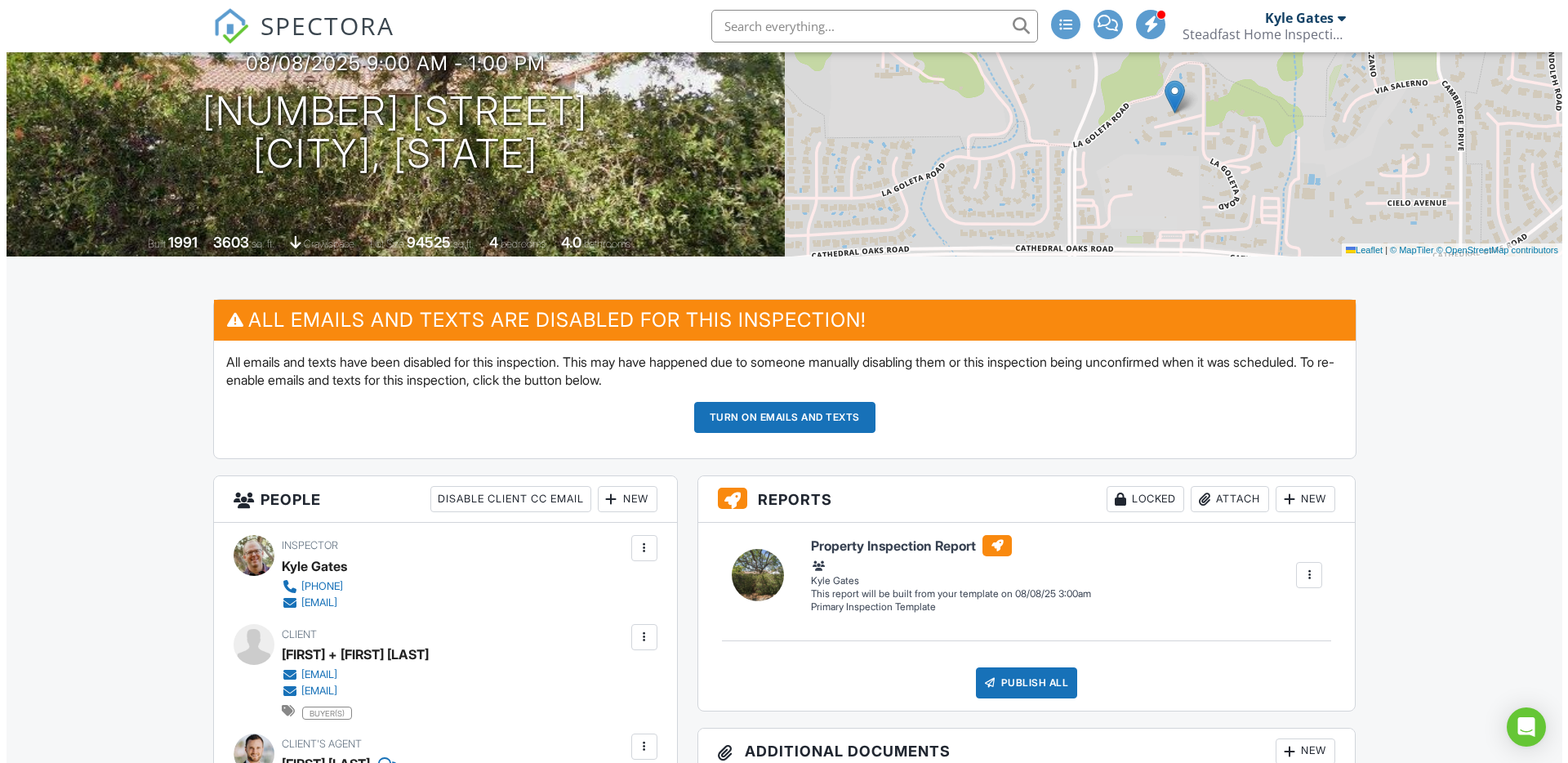 scroll, scrollTop: 0, scrollLeft: 0, axis: both 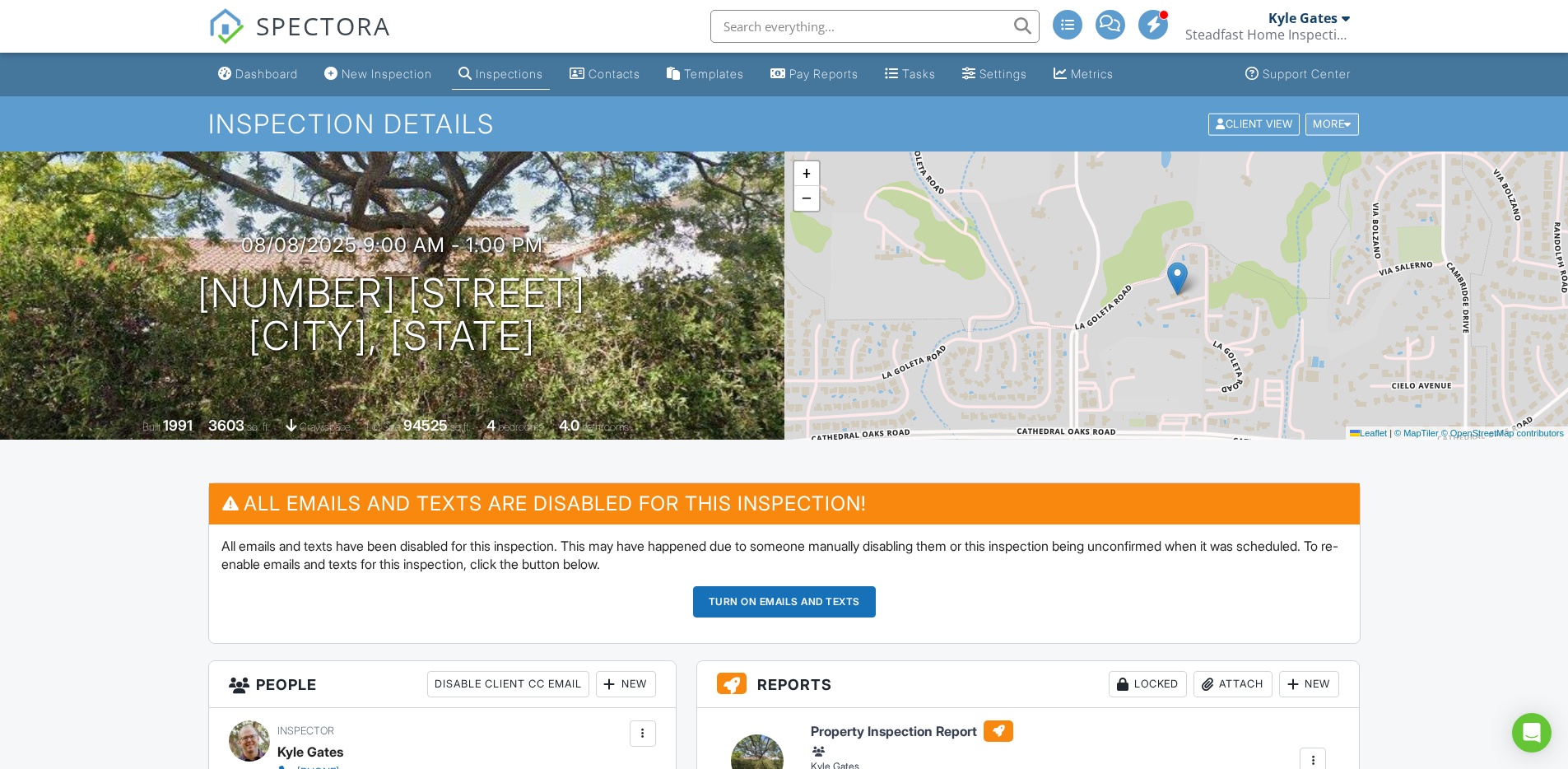 click on "More" at bounding box center [1332, 124] 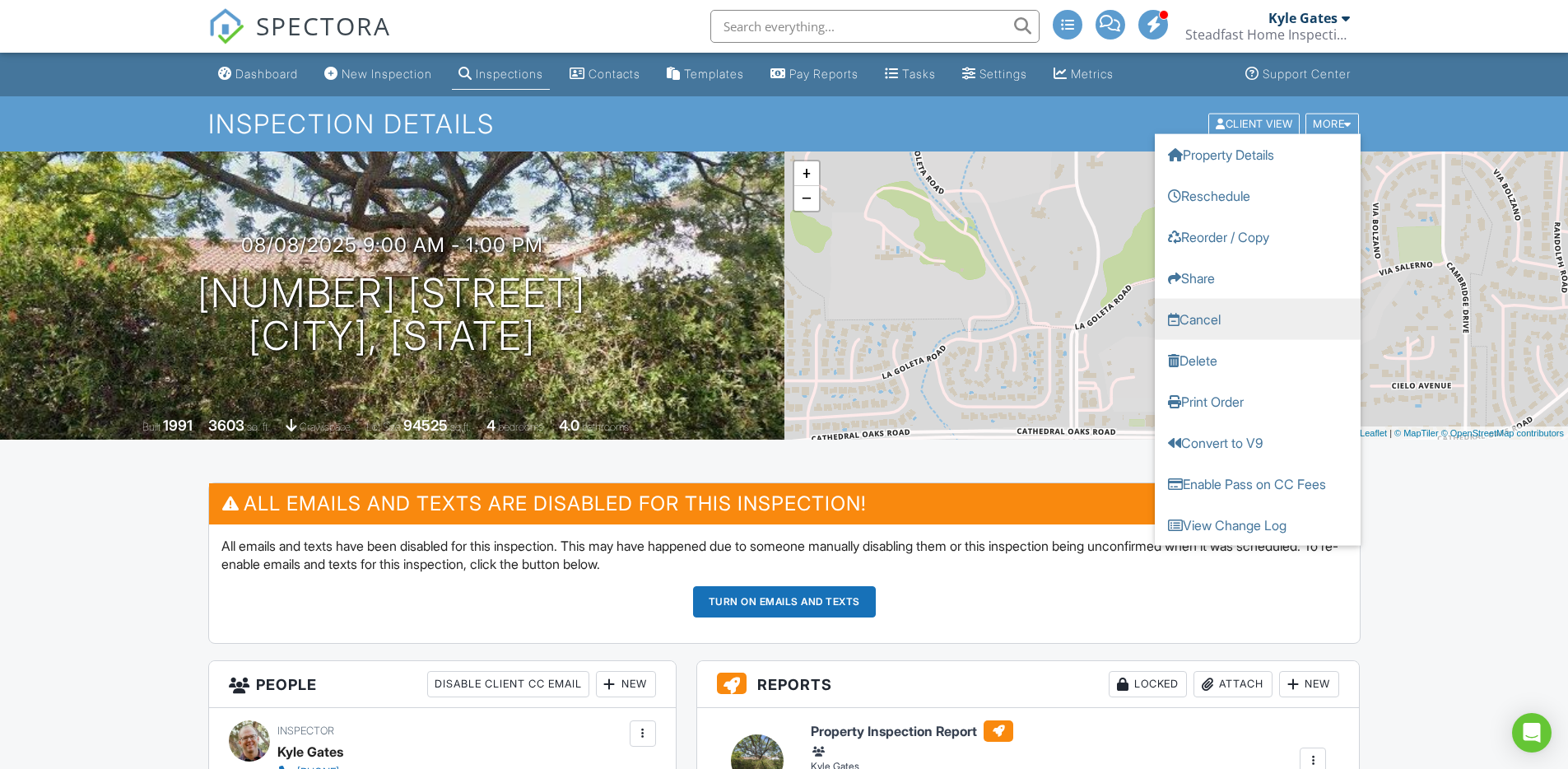 click on "Cancel" at bounding box center (1258, 319) 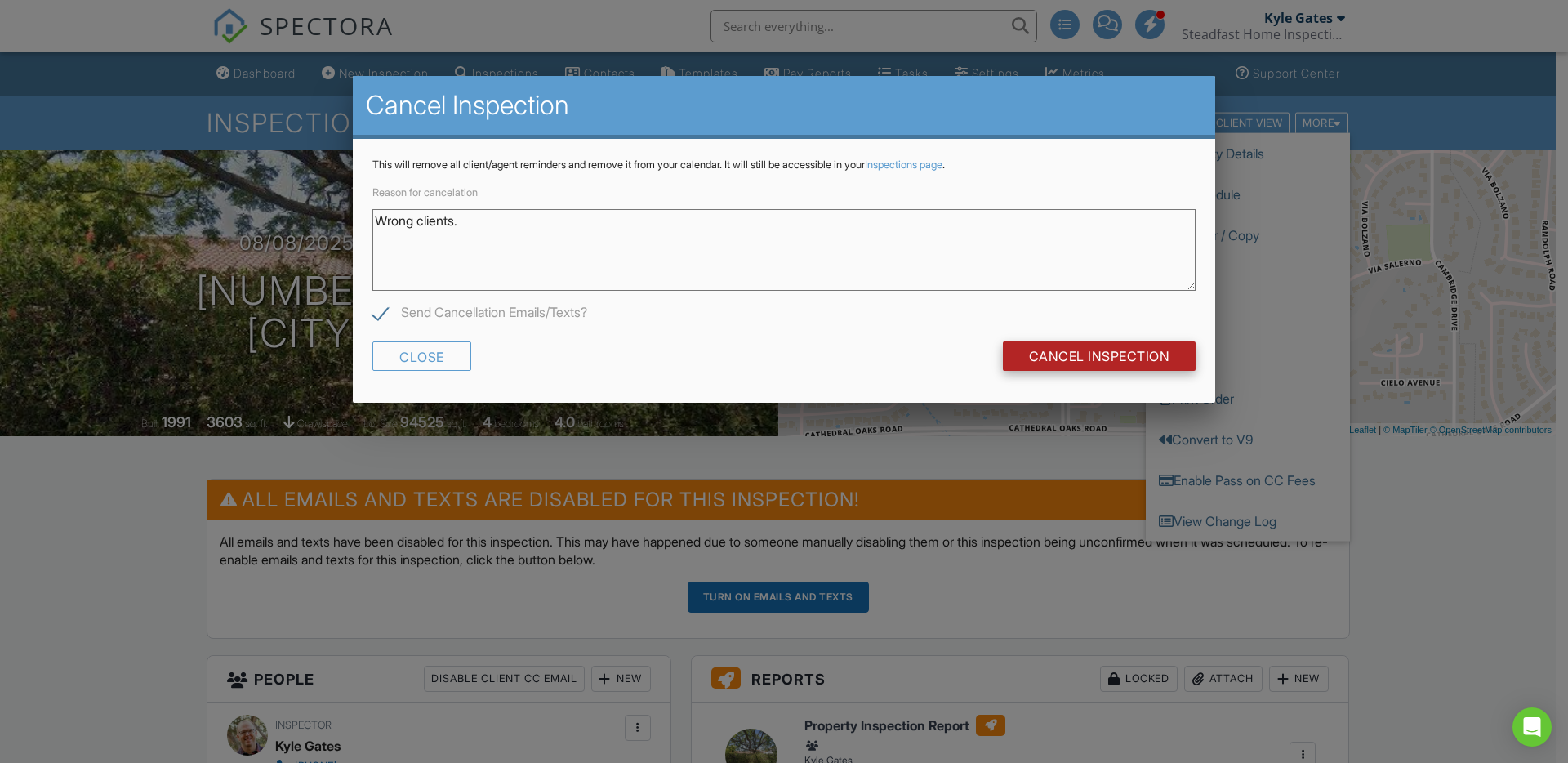type on "Wrong clients." 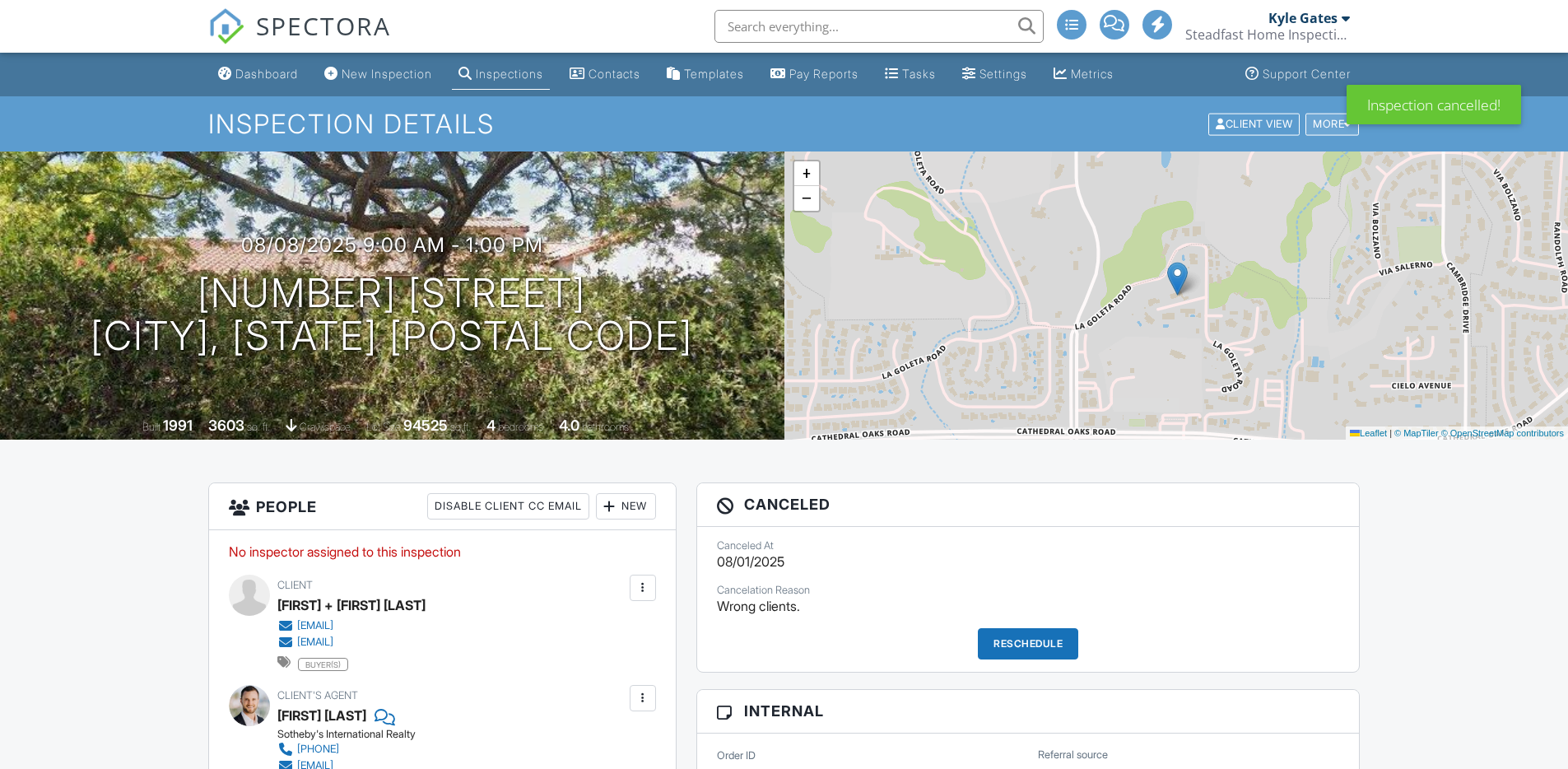 scroll, scrollTop: 0, scrollLeft: 0, axis: both 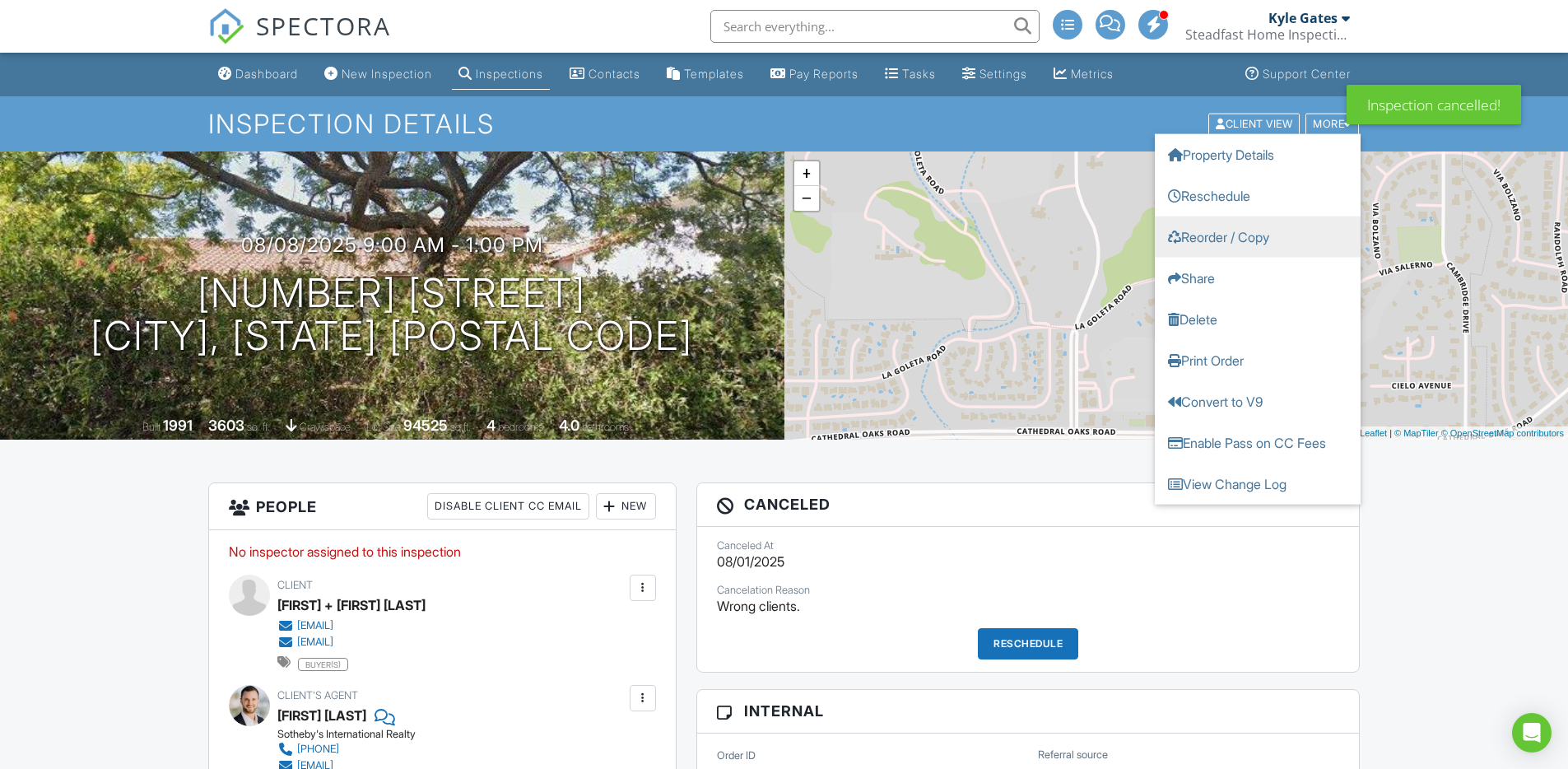 click on "Reorder / Copy" at bounding box center [1258, 236] 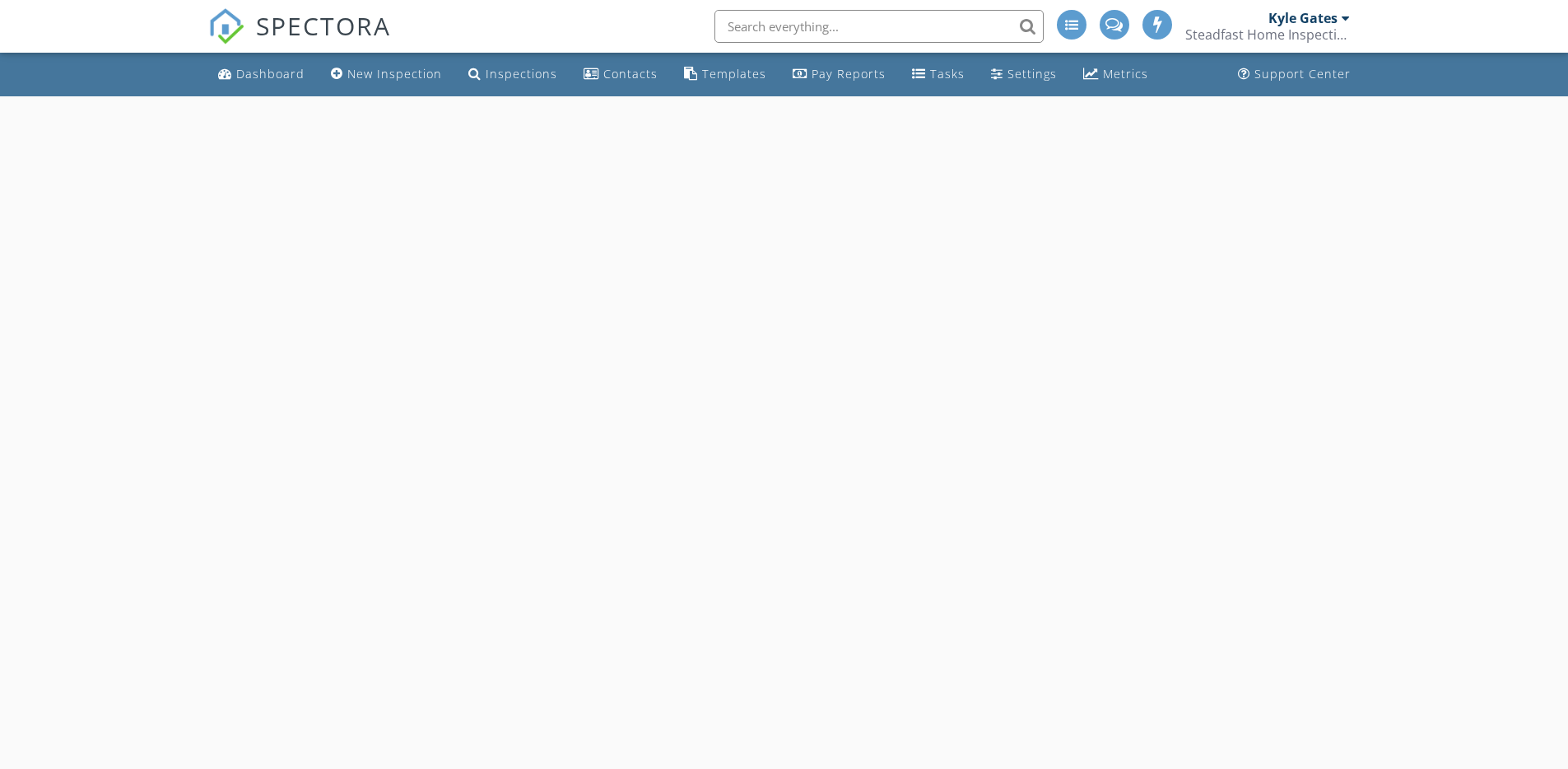 scroll, scrollTop: 0, scrollLeft: 0, axis: both 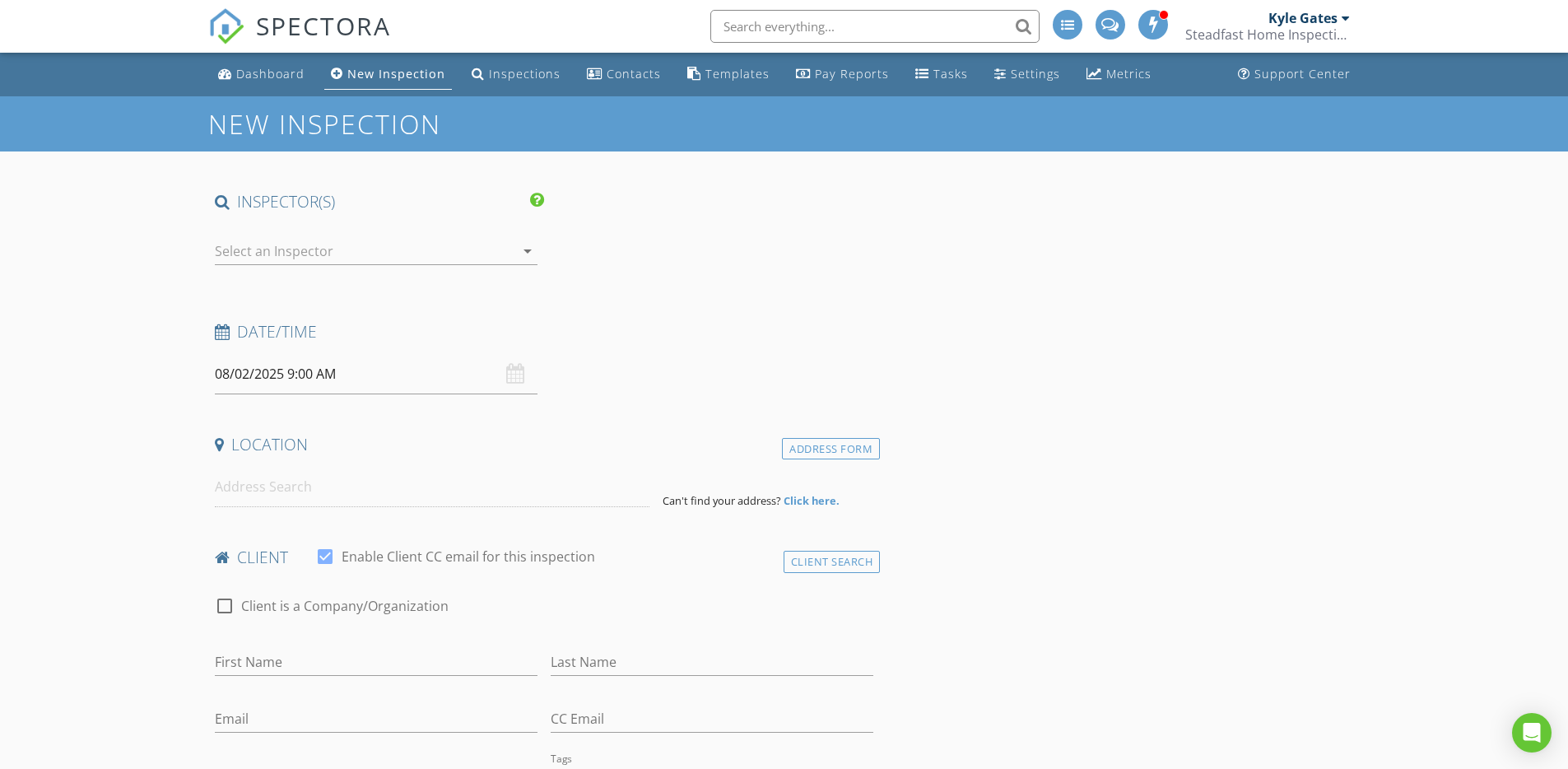type on "[FIRST] + [FIRST]" 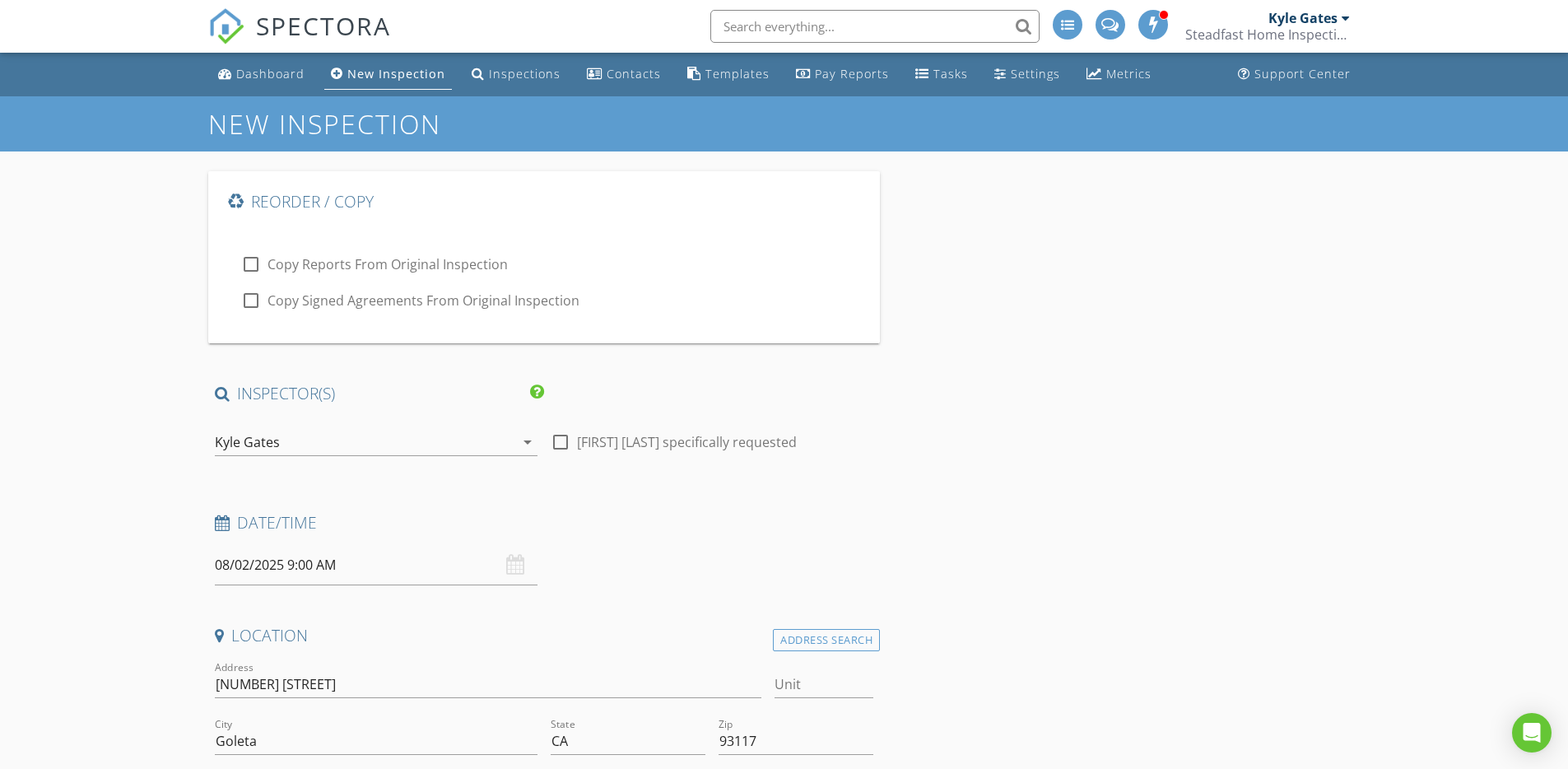 type on "&nbsp;" 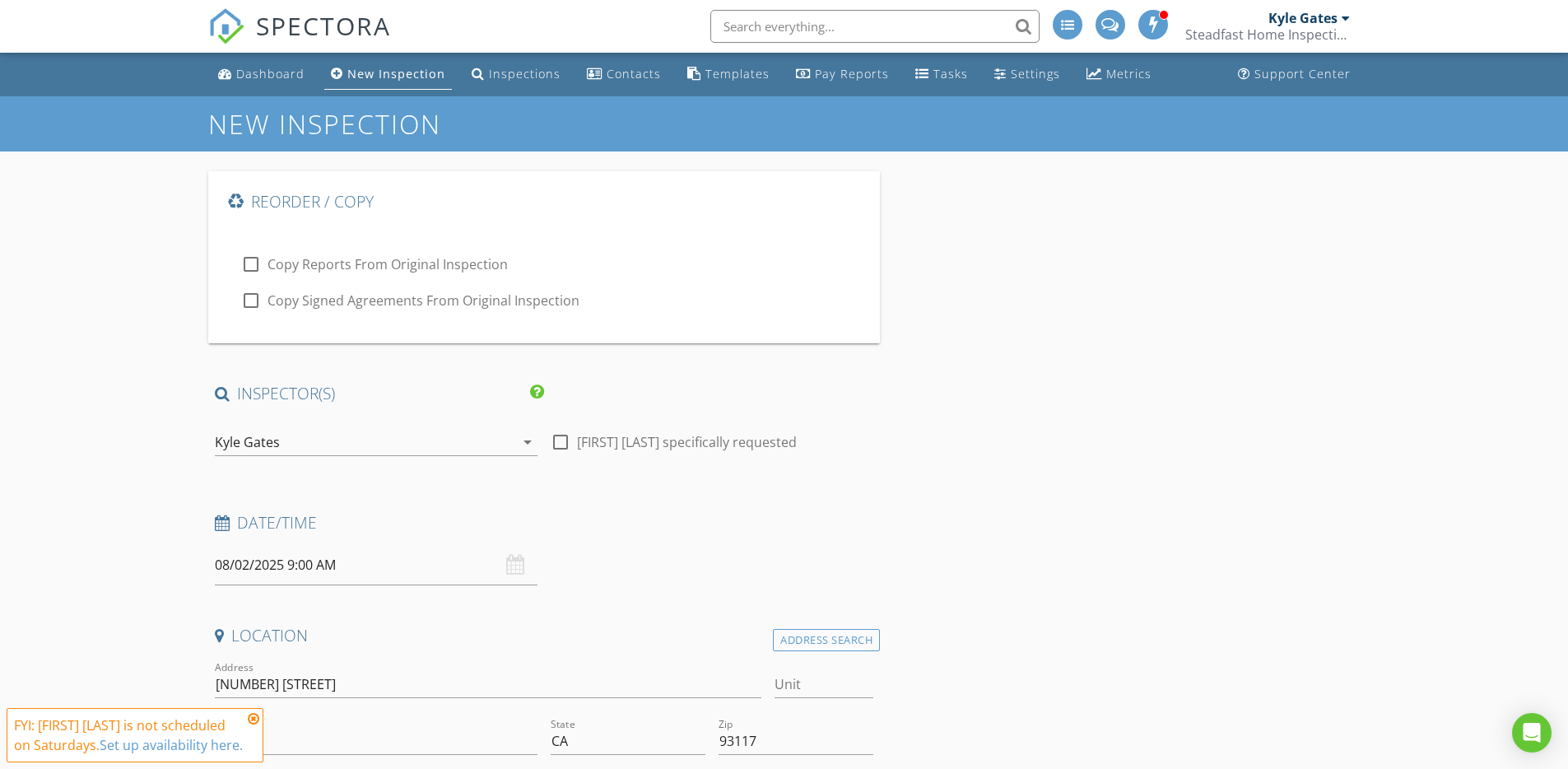 type on "34" 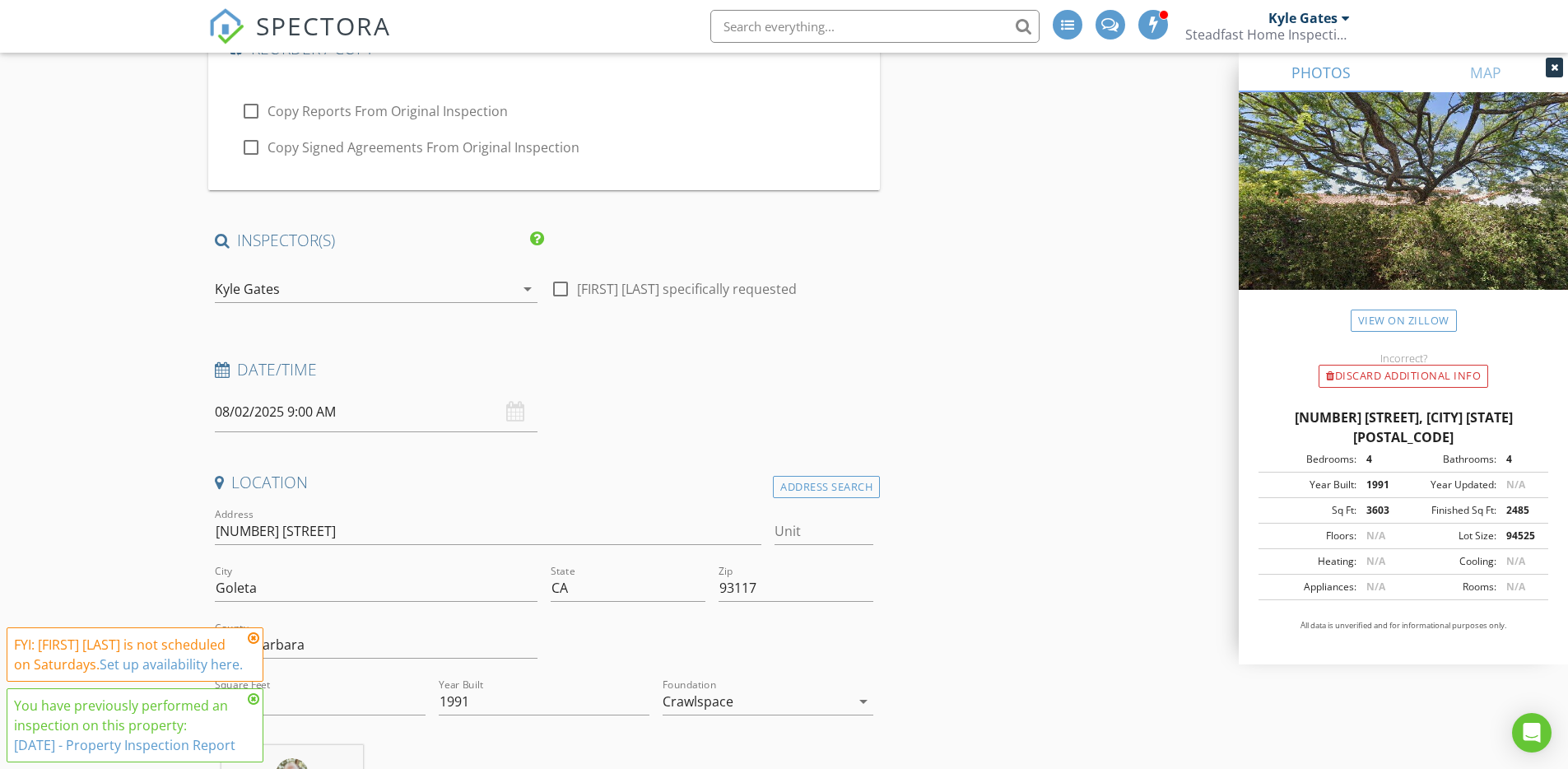 scroll, scrollTop: 198, scrollLeft: 0, axis: vertical 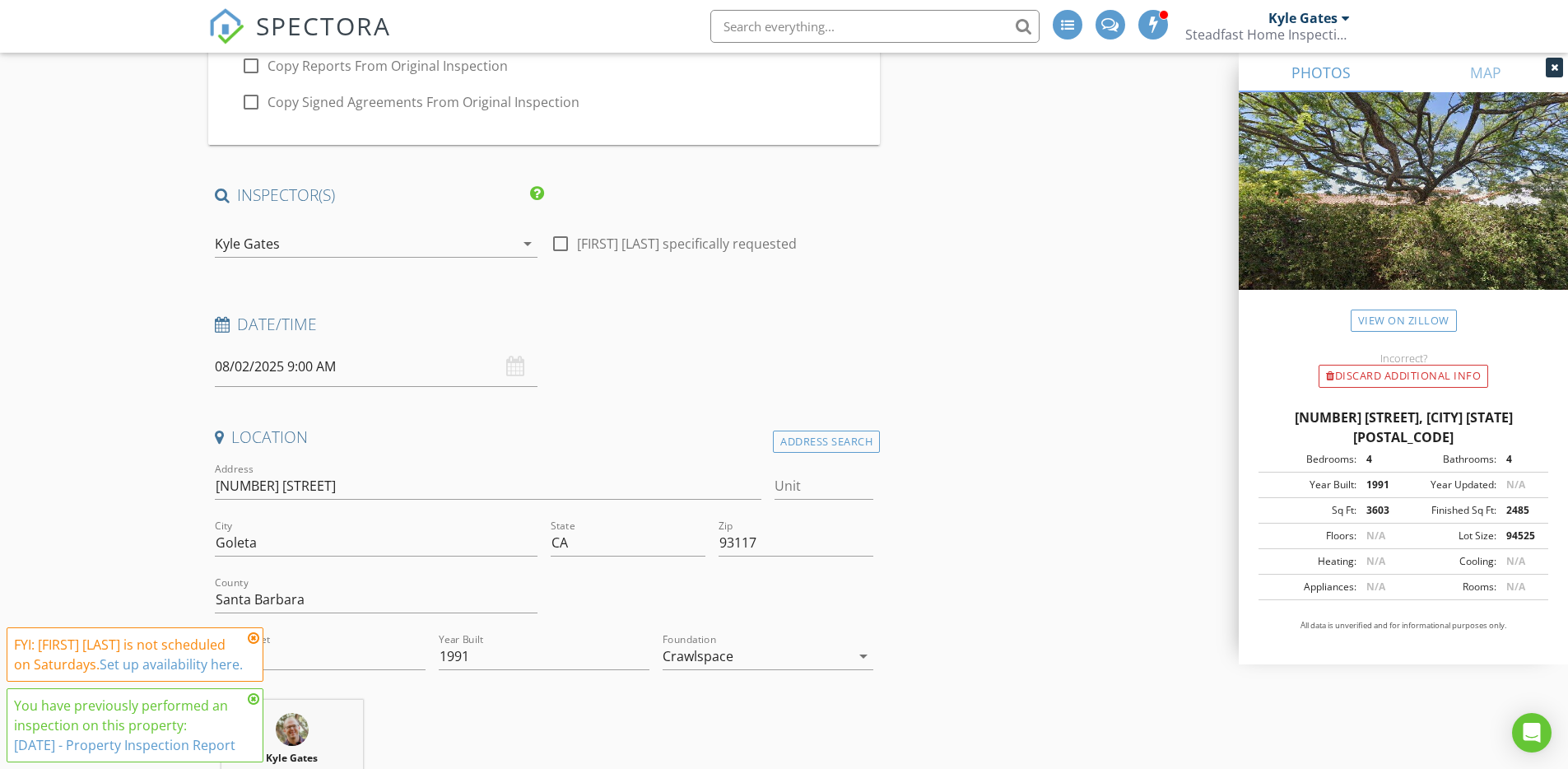 click on "08/02/2025 9:00 AM" at bounding box center (376, 366) 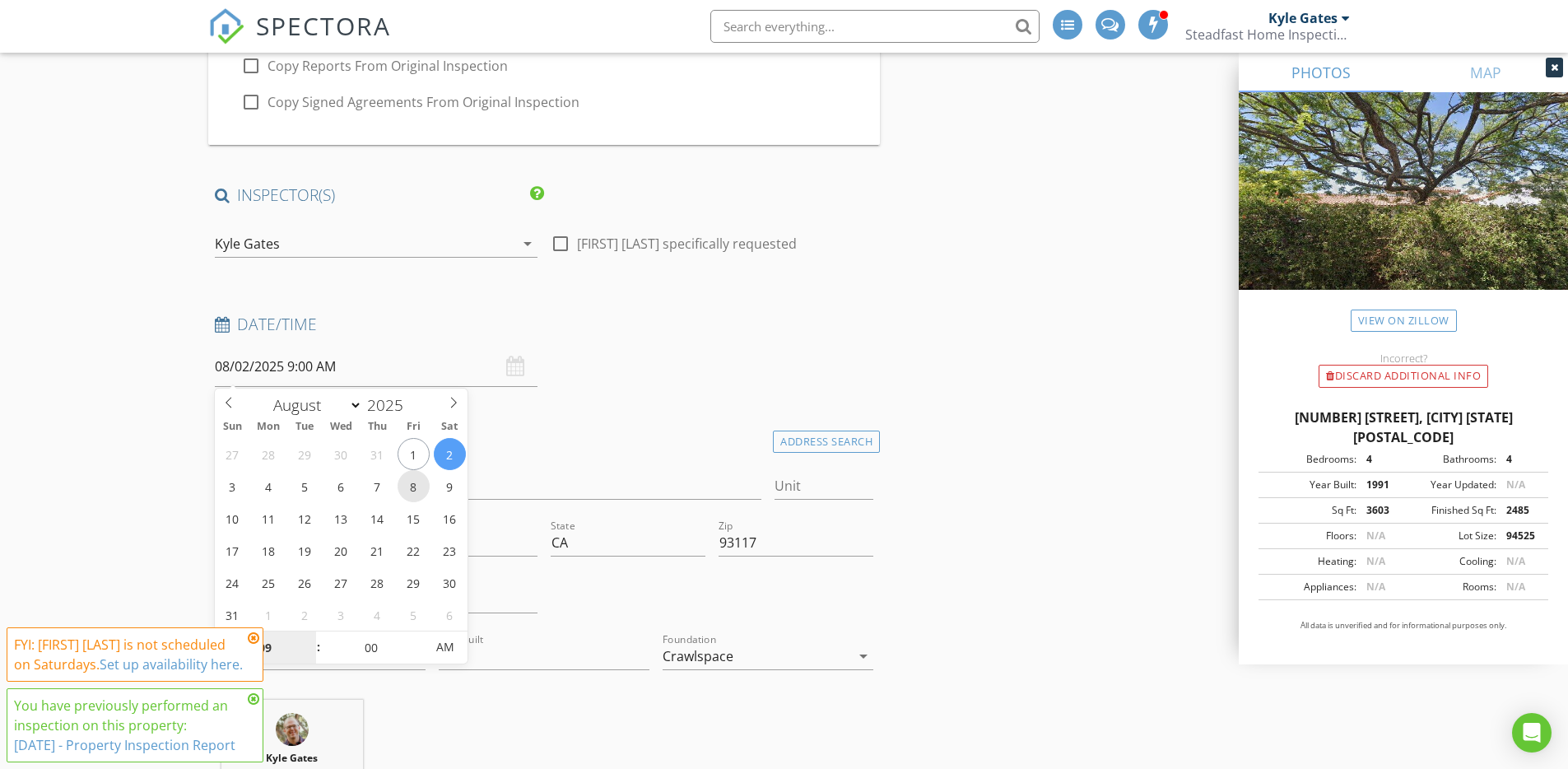 type on "08/08/2025 9:00 AM" 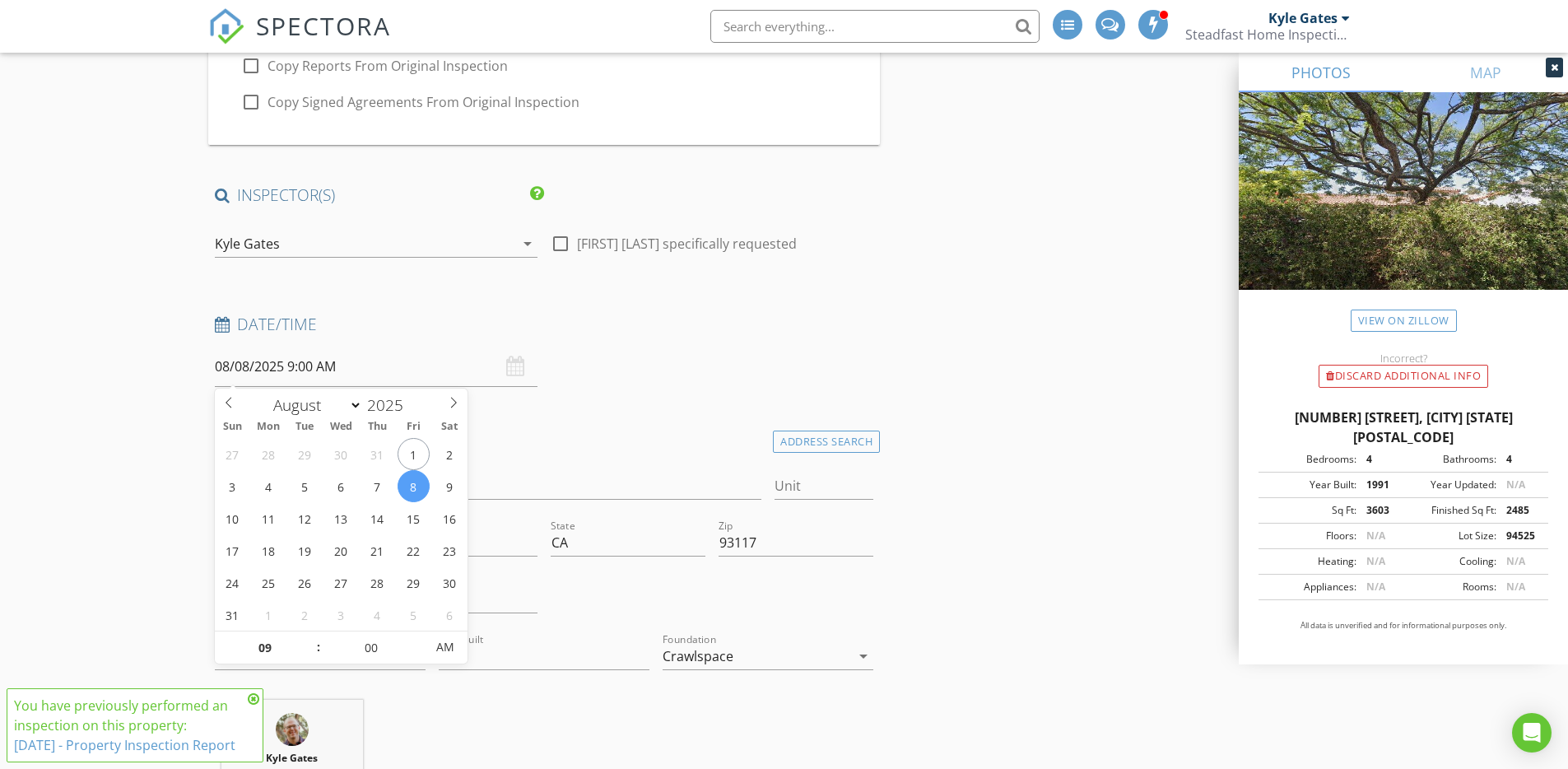 click on "Date/Time
08/08/2025 9:00 AM" at bounding box center (544, 350) 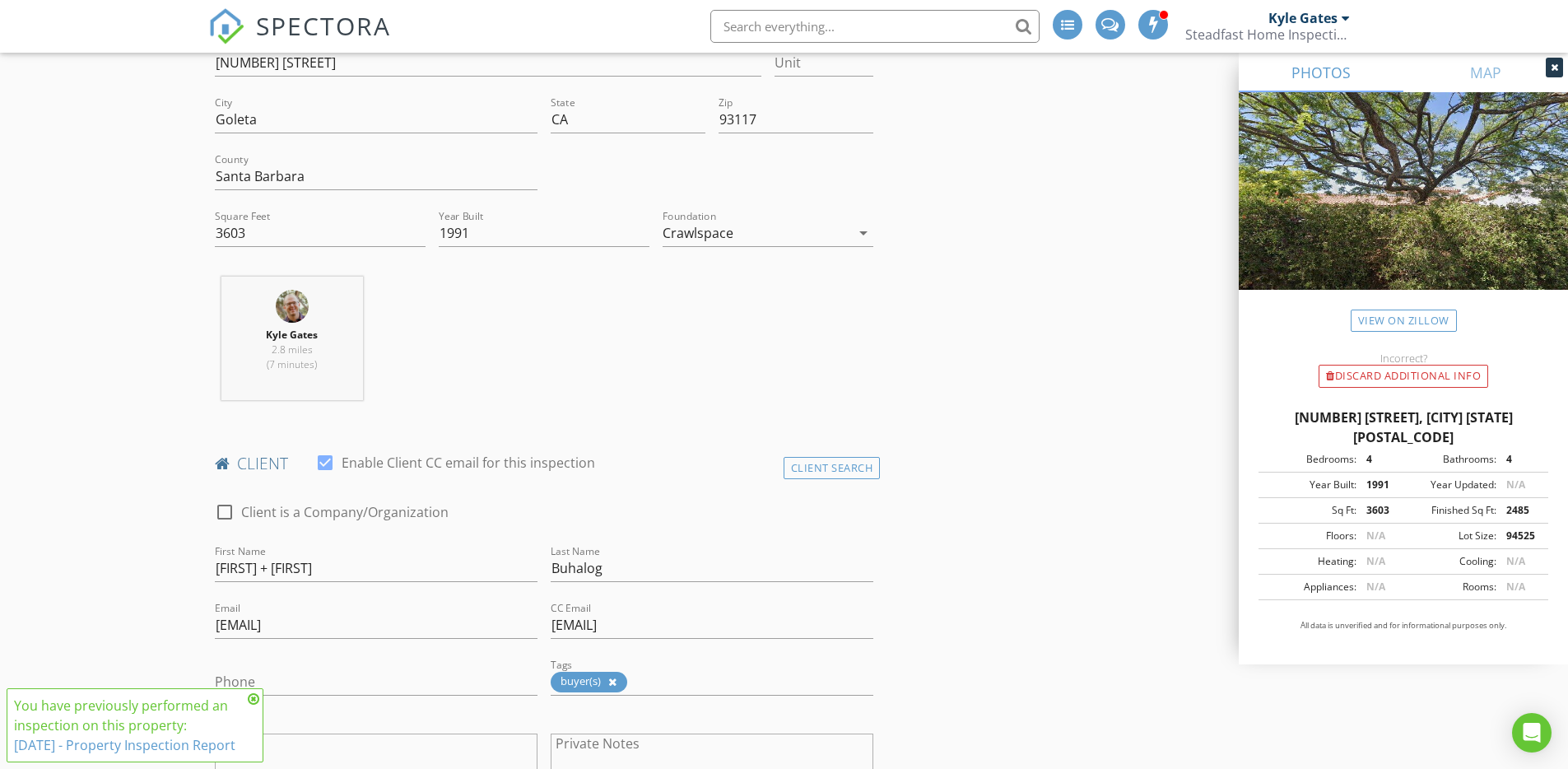 scroll, scrollTop: 622, scrollLeft: 0, axis: vertical 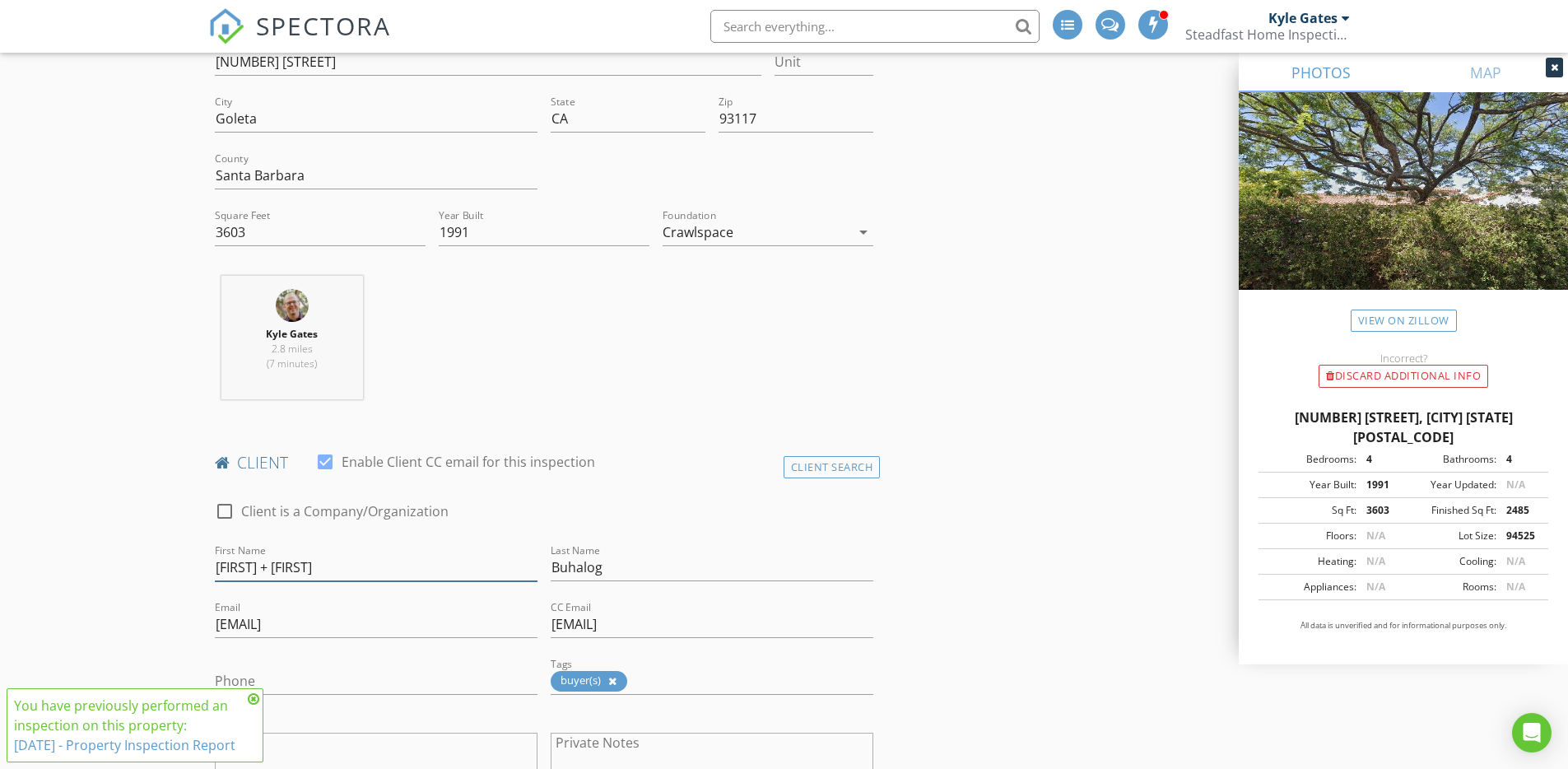click on "Adam + Brittany" at bounding box center (376, 567) 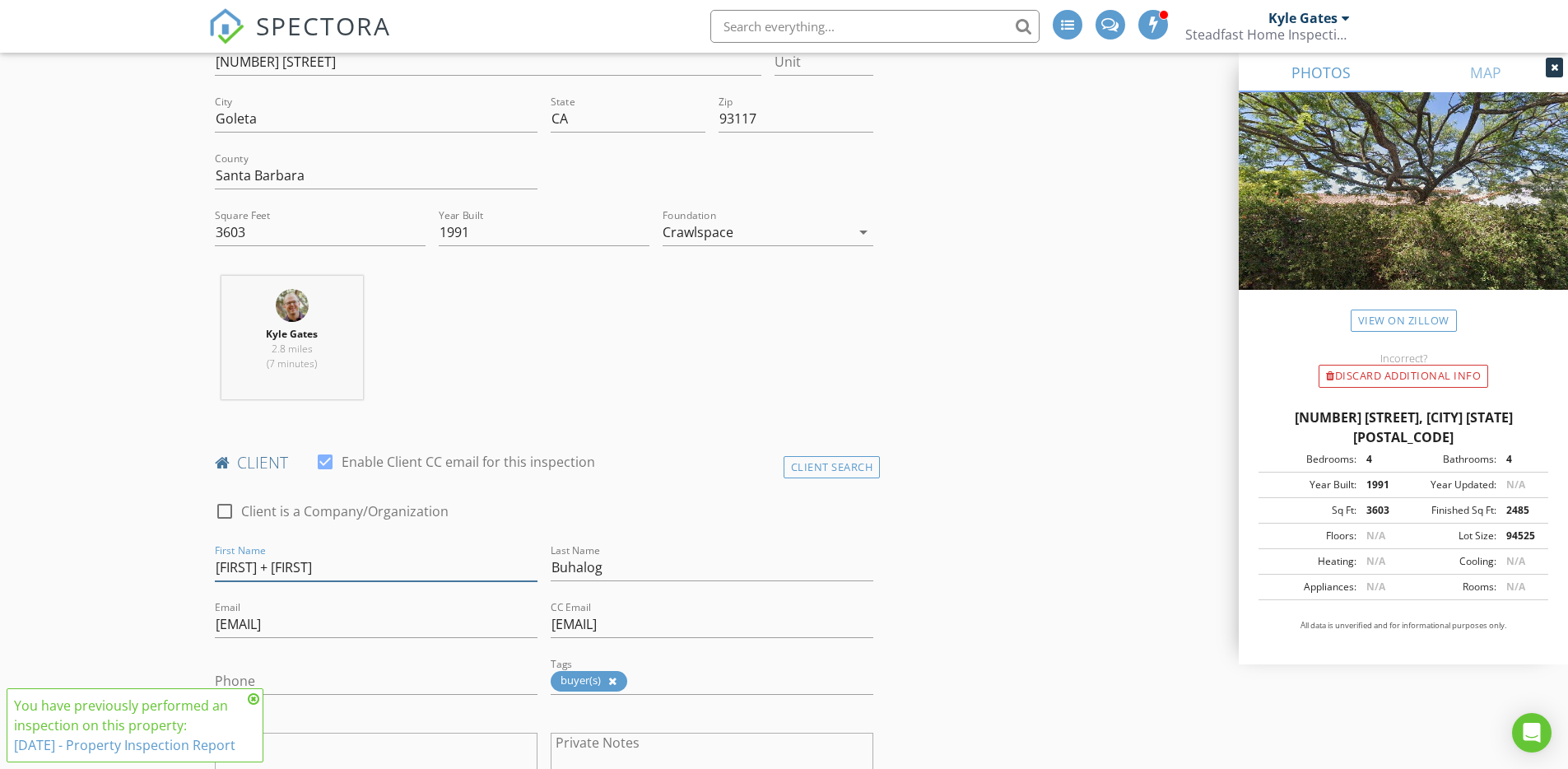 click on "Adam + Brittany" at bounding box center [376, 567] 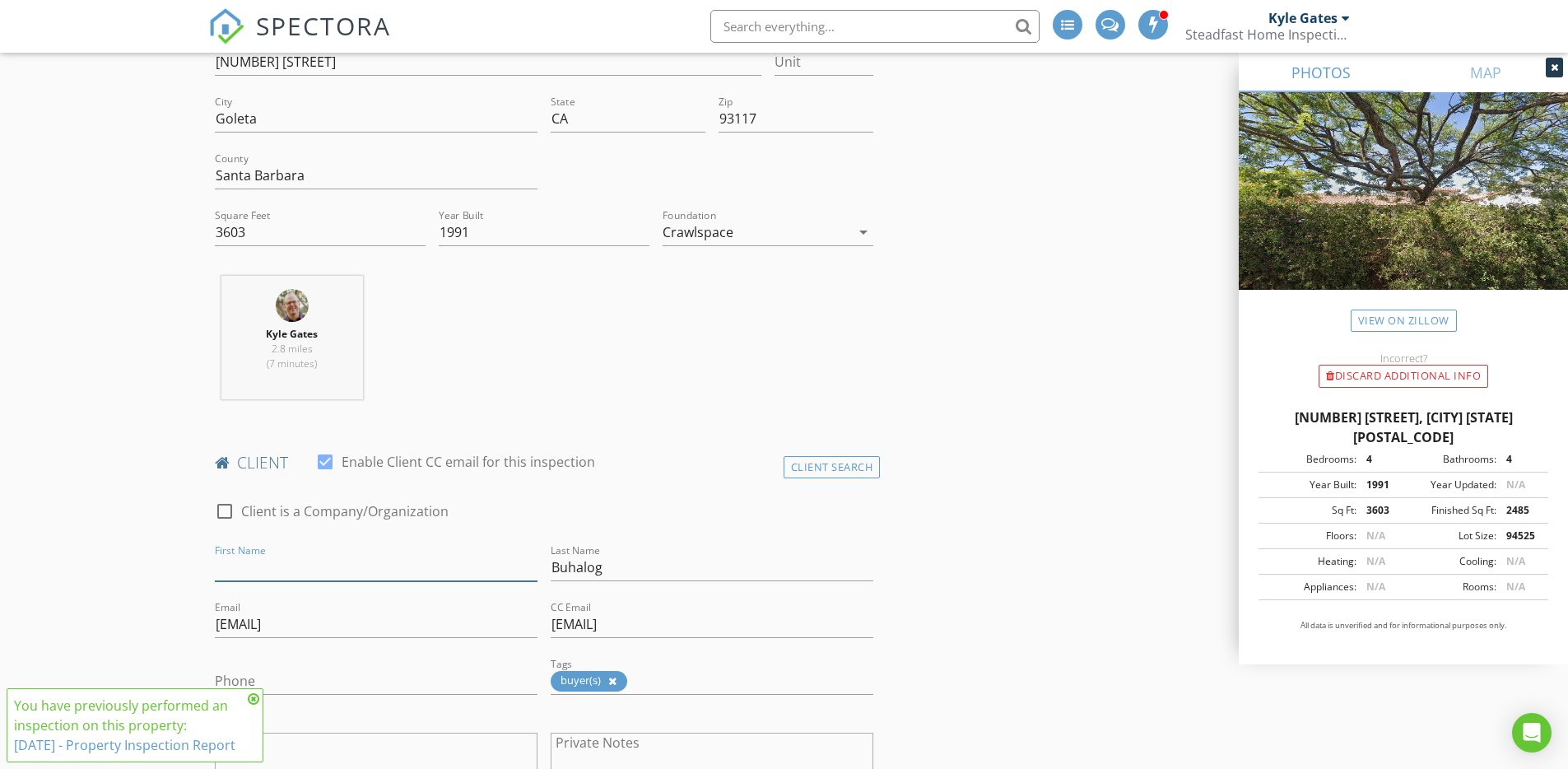 type 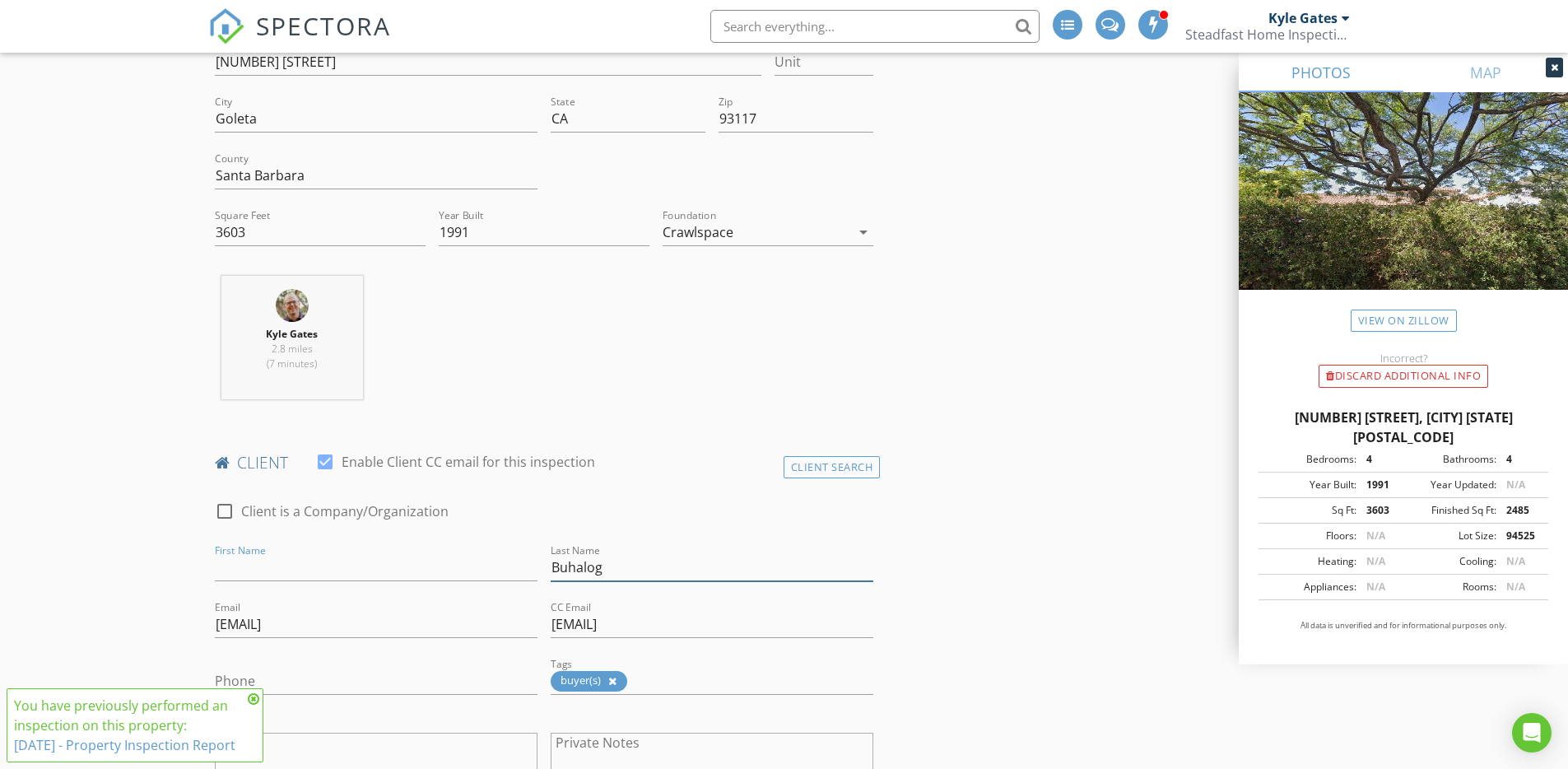 click on "Buhalog" at bounding box center [712, 567] 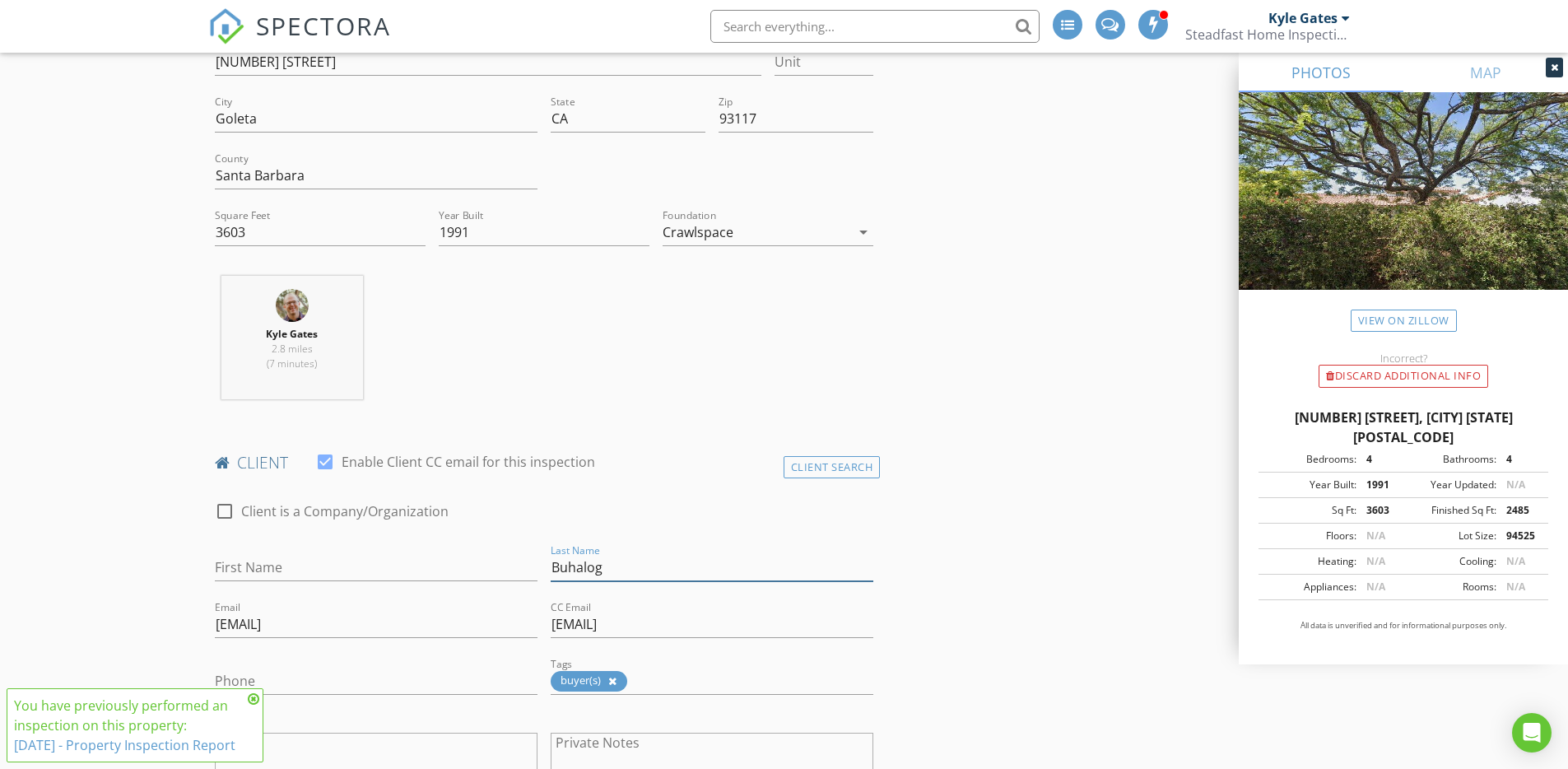 click on "Buhalog" at bounding box center (712, 567) 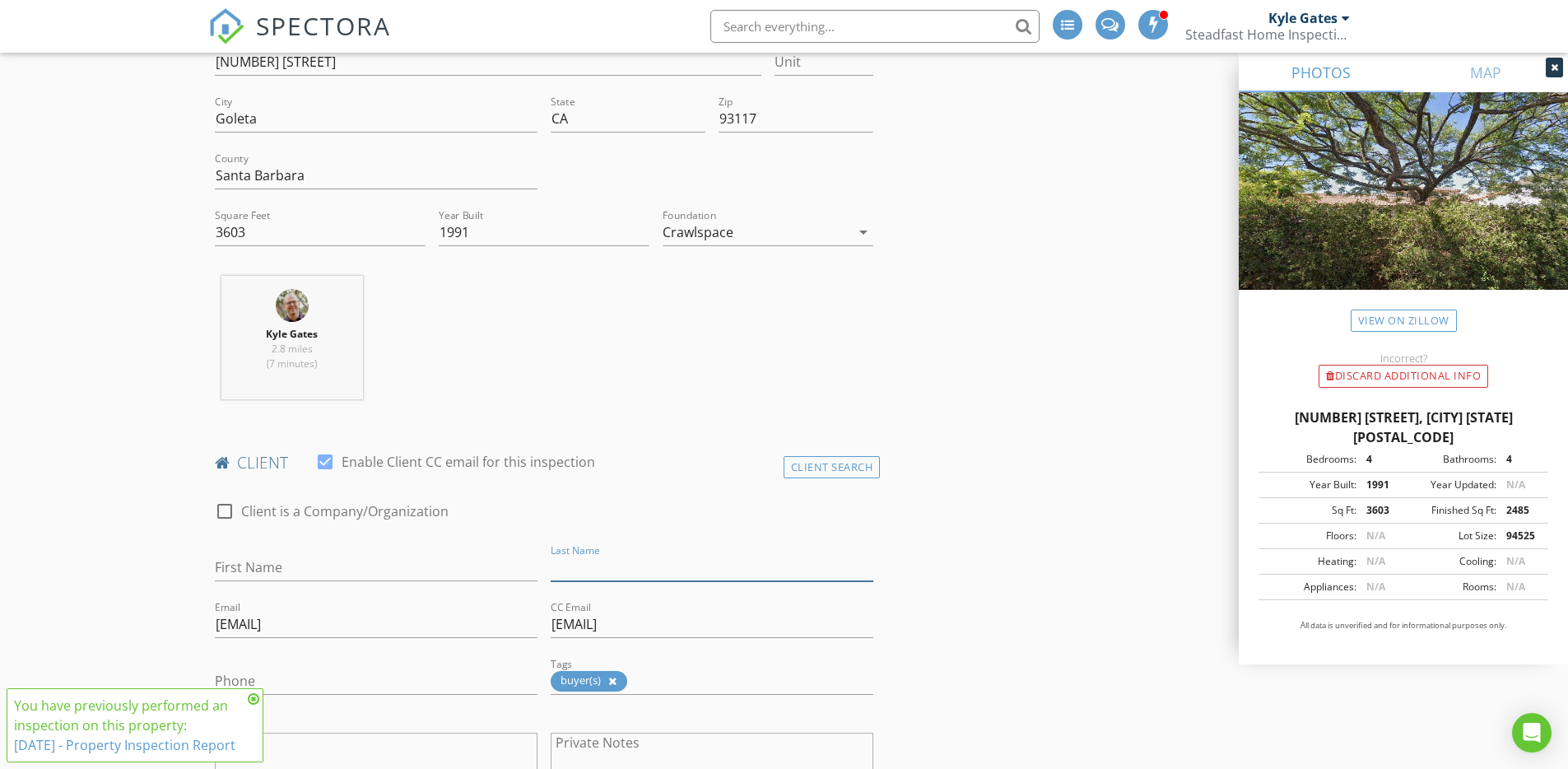 type 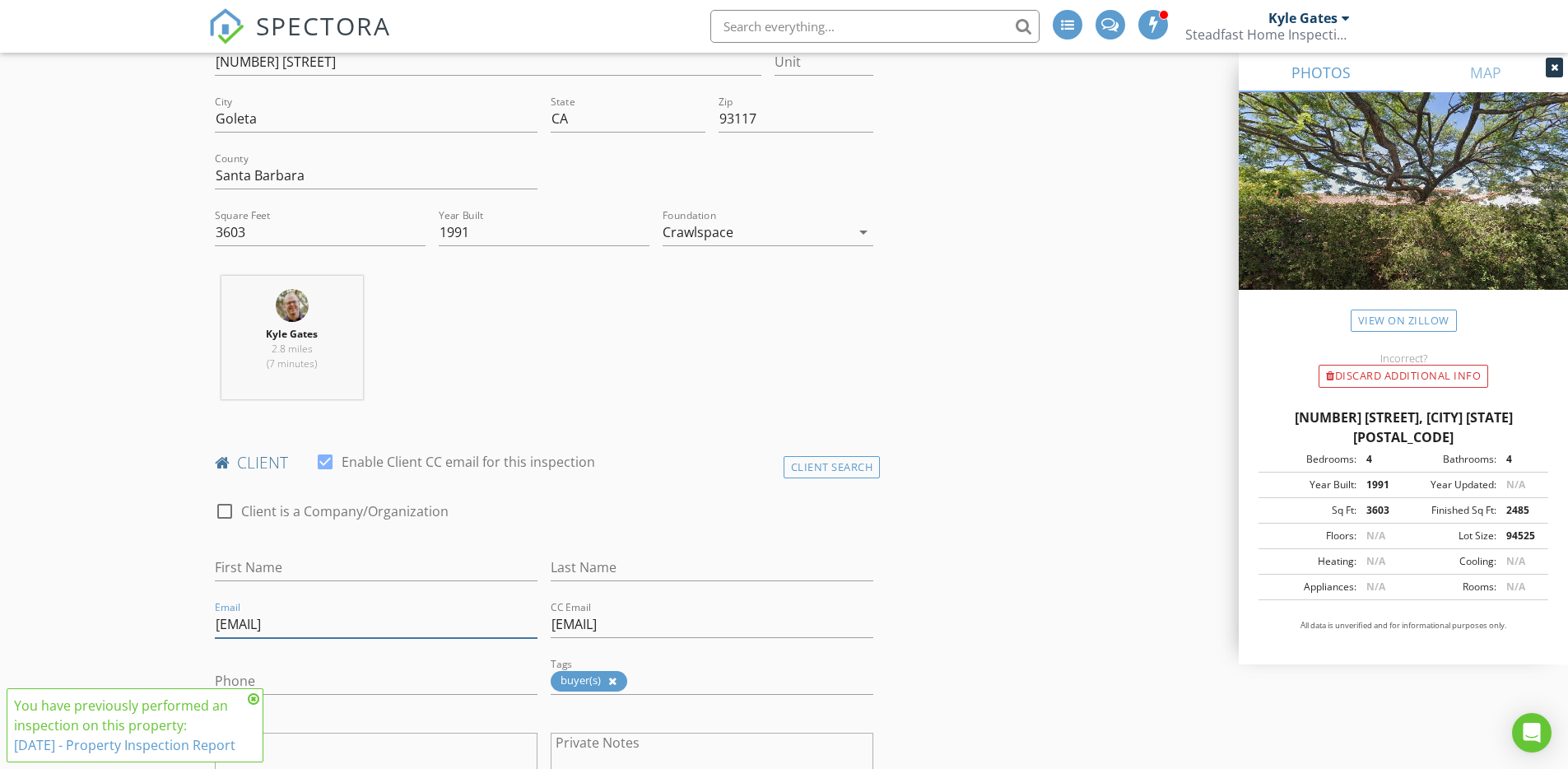 click on "ambuhalog@gmail.com" at bounding box center (376, 624) 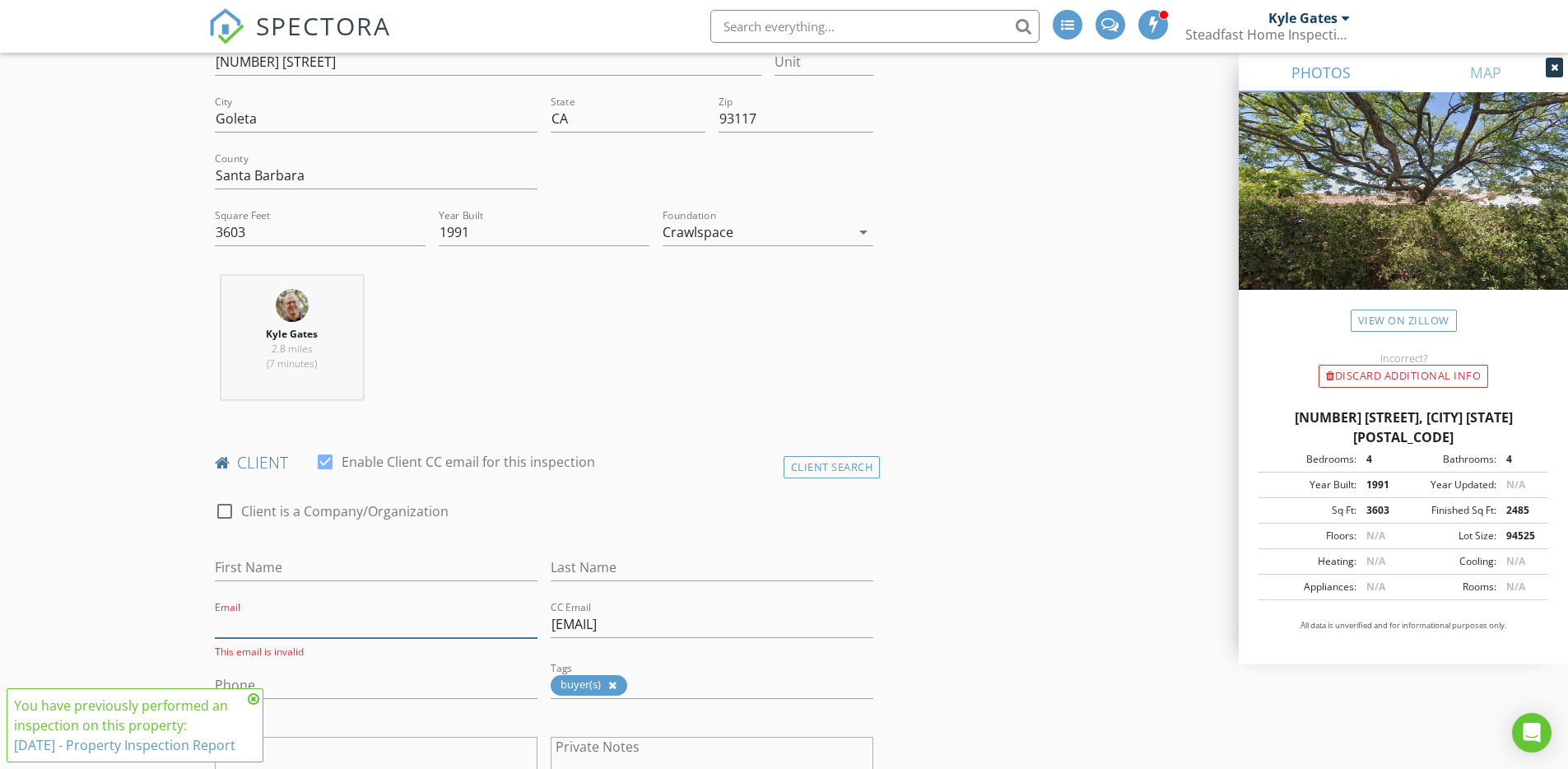 type 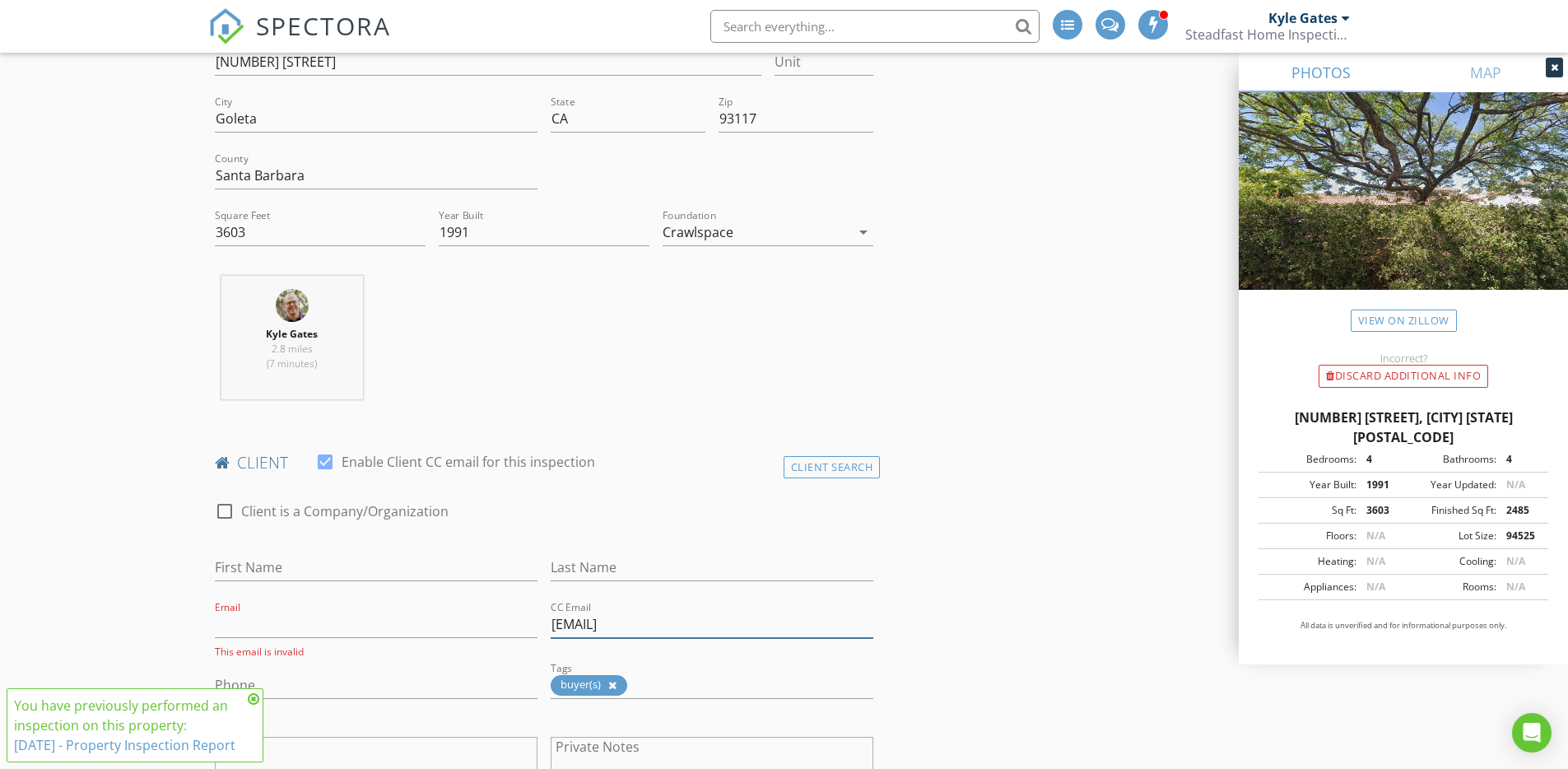 click on "bbuhalog@gmail.com" at bounding box center [712, 624] 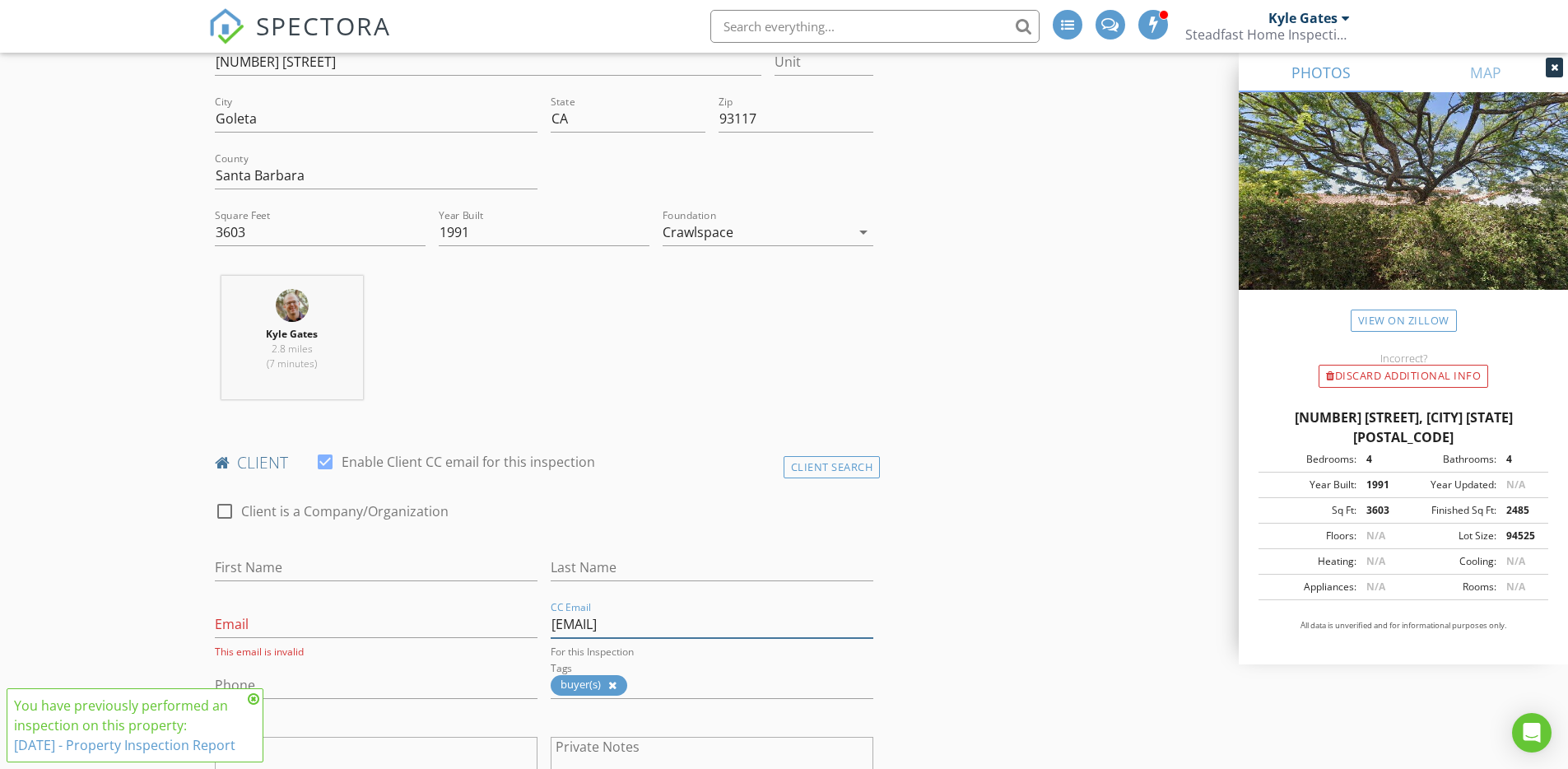 click on "bbuhalog@gmail.com" at bounding box center (712, 624) 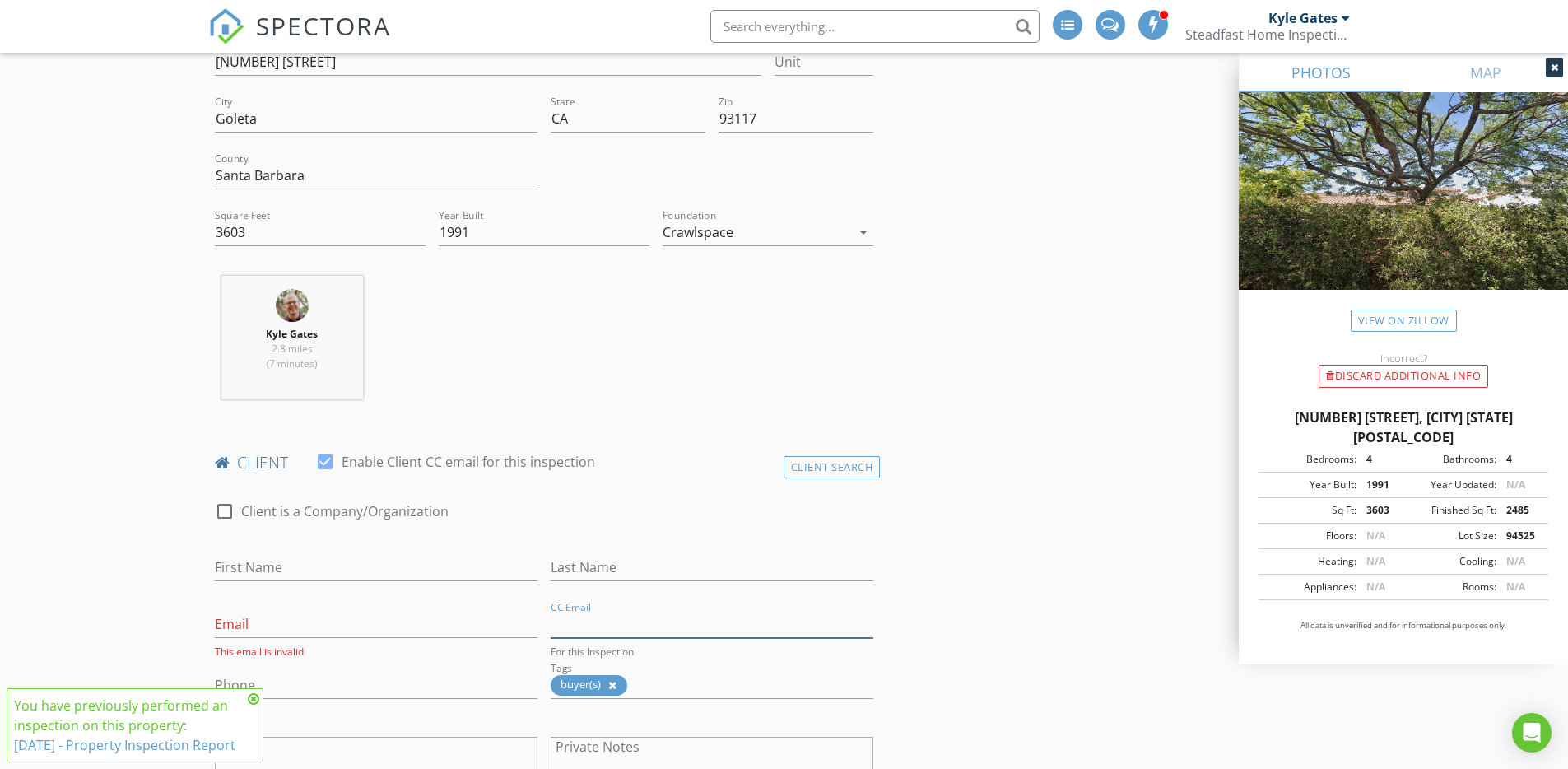 type 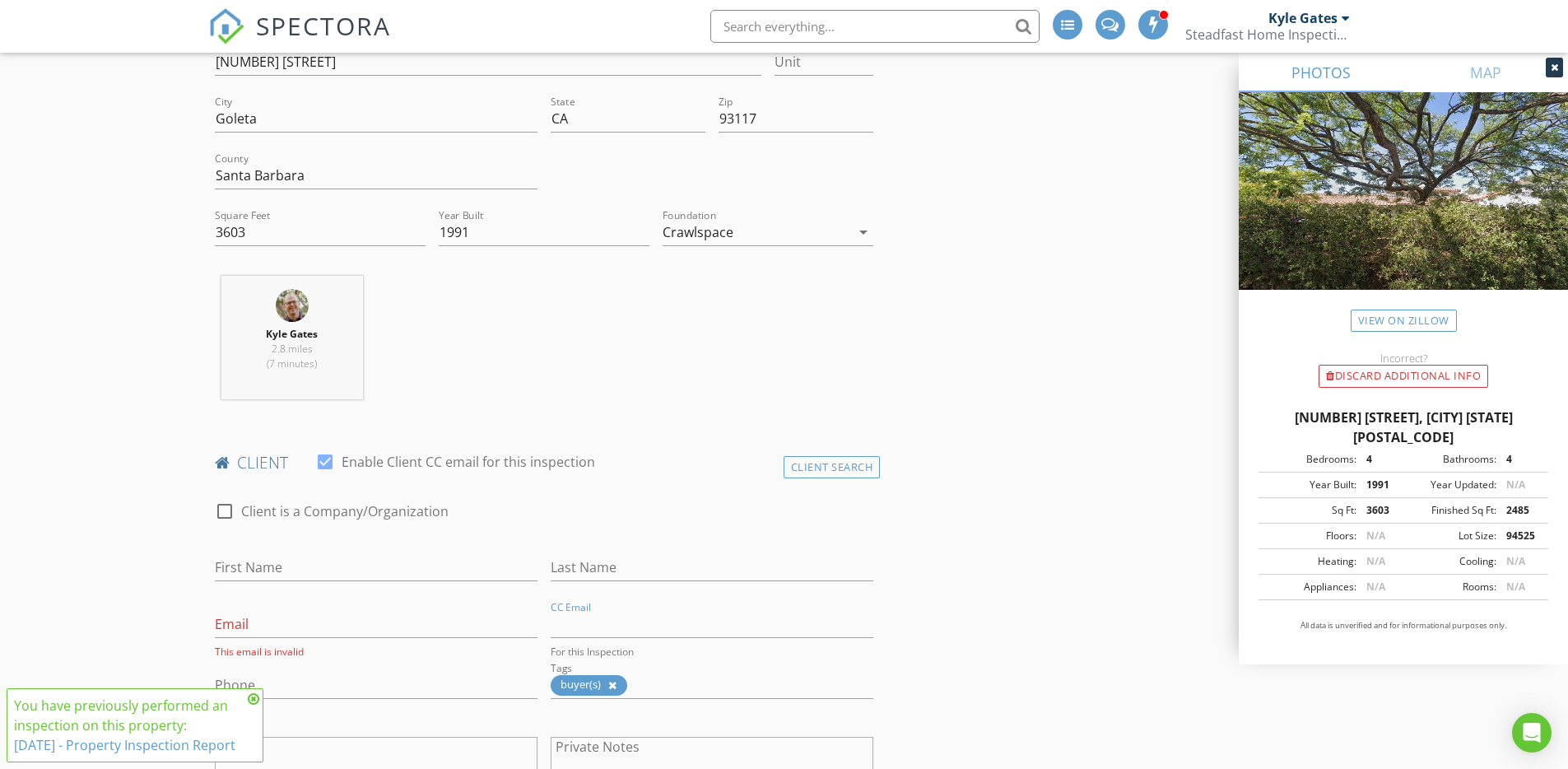 click on "Reorder / Copy
check_box_outline_blank Copy Reports From Original Inspection   check_box_outline_blank Copy Signed Agreements From Original Inspection
INSPECTOR(S)
check_box   Kyle Gates   PRIMARY   check_box_outline_blank   Jessica Mayhugh     Kyle Gates arrow_drop_down   check_box_outline_blank Kyle Gates specifically requested
Date/Time
08/08/2025 9:00 AM
Location
Address Search       Address 5900 La Goleta Rd   Unit   City Goleta   State CA   Zip 93117   County Santa Barbara     Square Feet 3603   Year Built 1991   Foundation Crawlspace arrow_drop_down     Kyle Gates     2.8 miles     (7 minutes)
client
check_box Enable Client CC email for this inspection   Client Search     check_box_outline_blank Client is a Company/Organization     First Name   Last Name   Email This email is invalid   CC Email For this Inspection   Phone" at bounding box center [784, 1309] 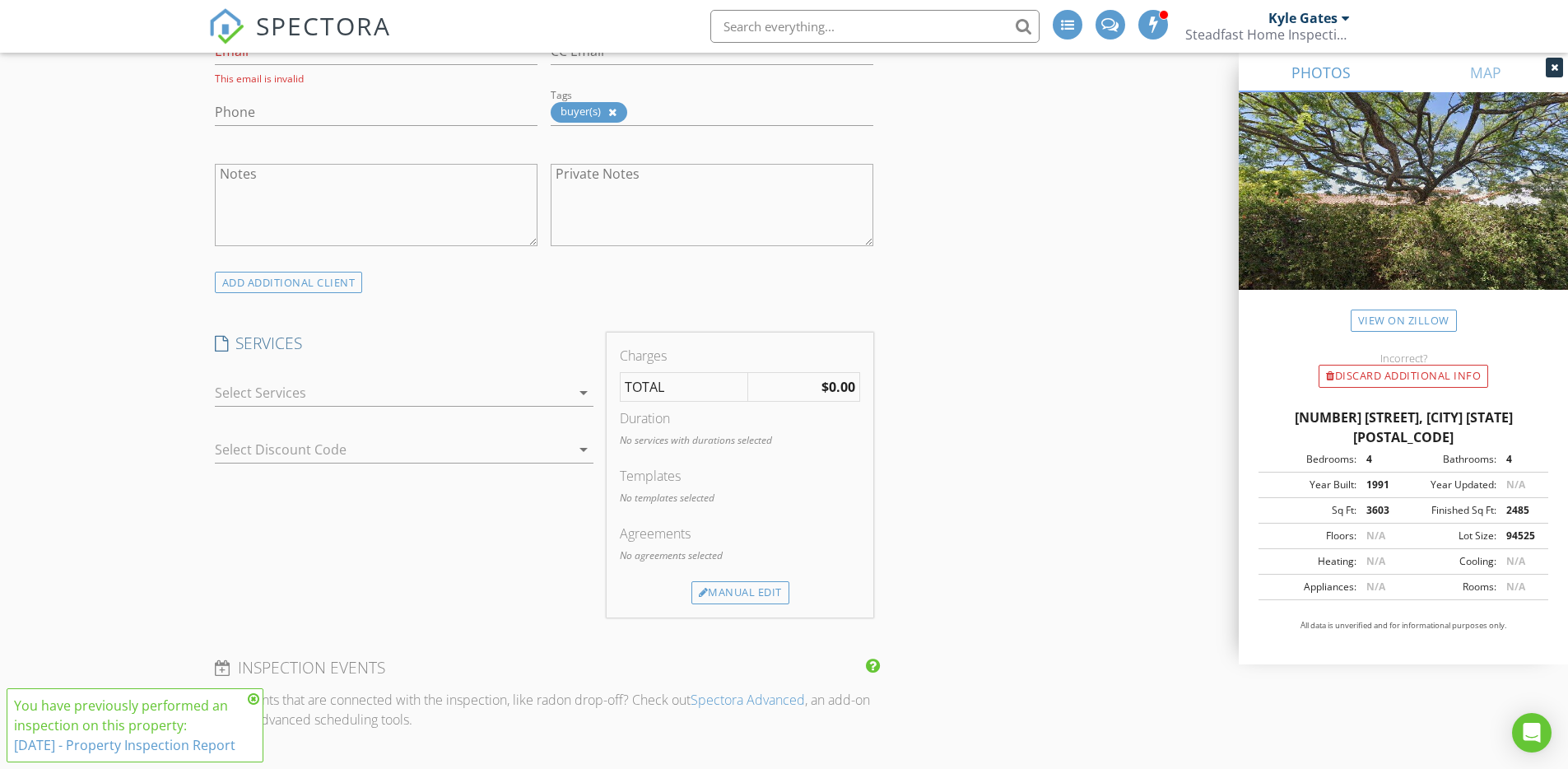 scroll, scrollTop: 1280, scrollLeft: 0, axis: vertical 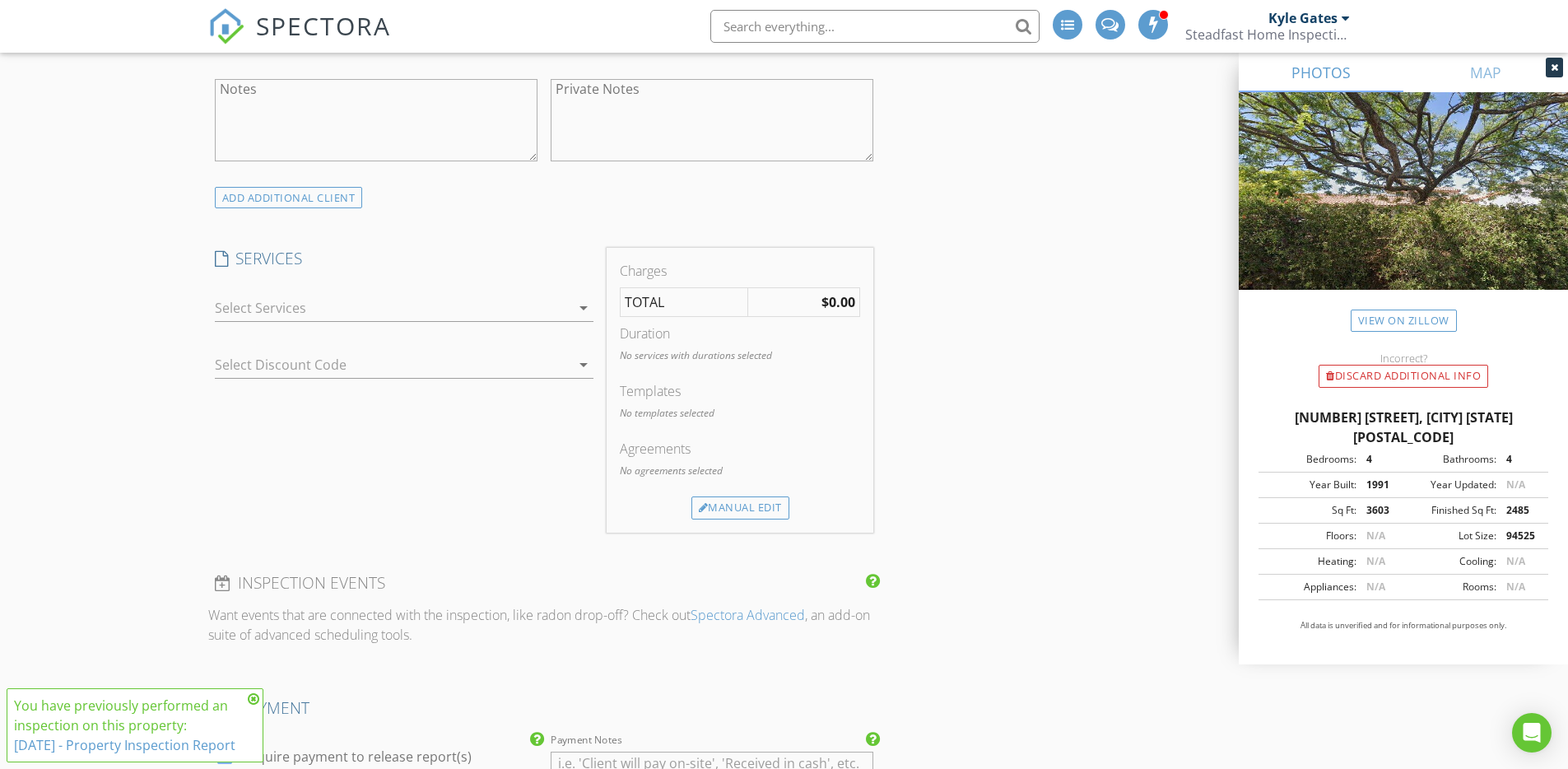 click at bounding box center (393, 308) 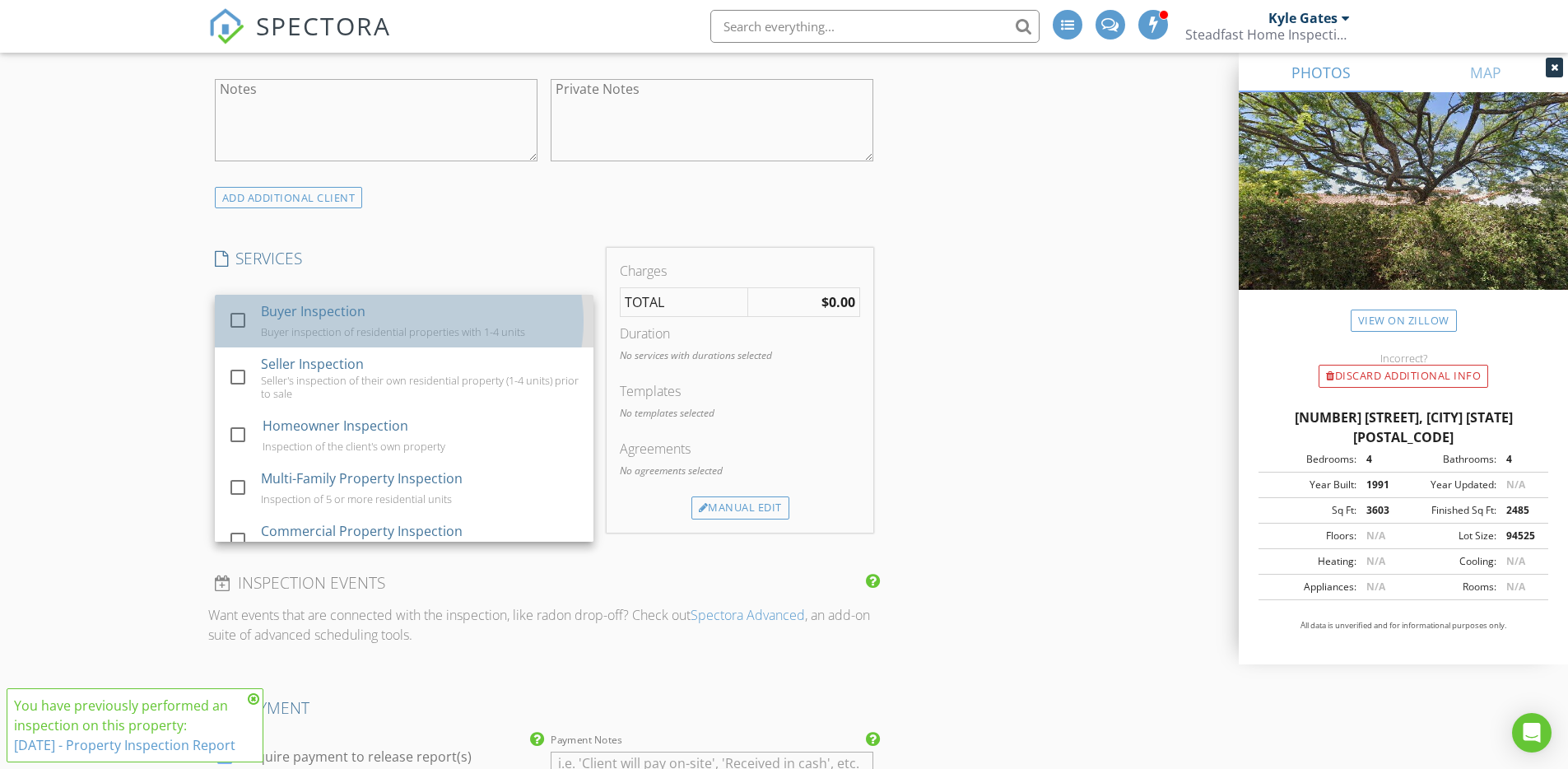 click on "Buyer Inspection" at bounding box center [313, 311] 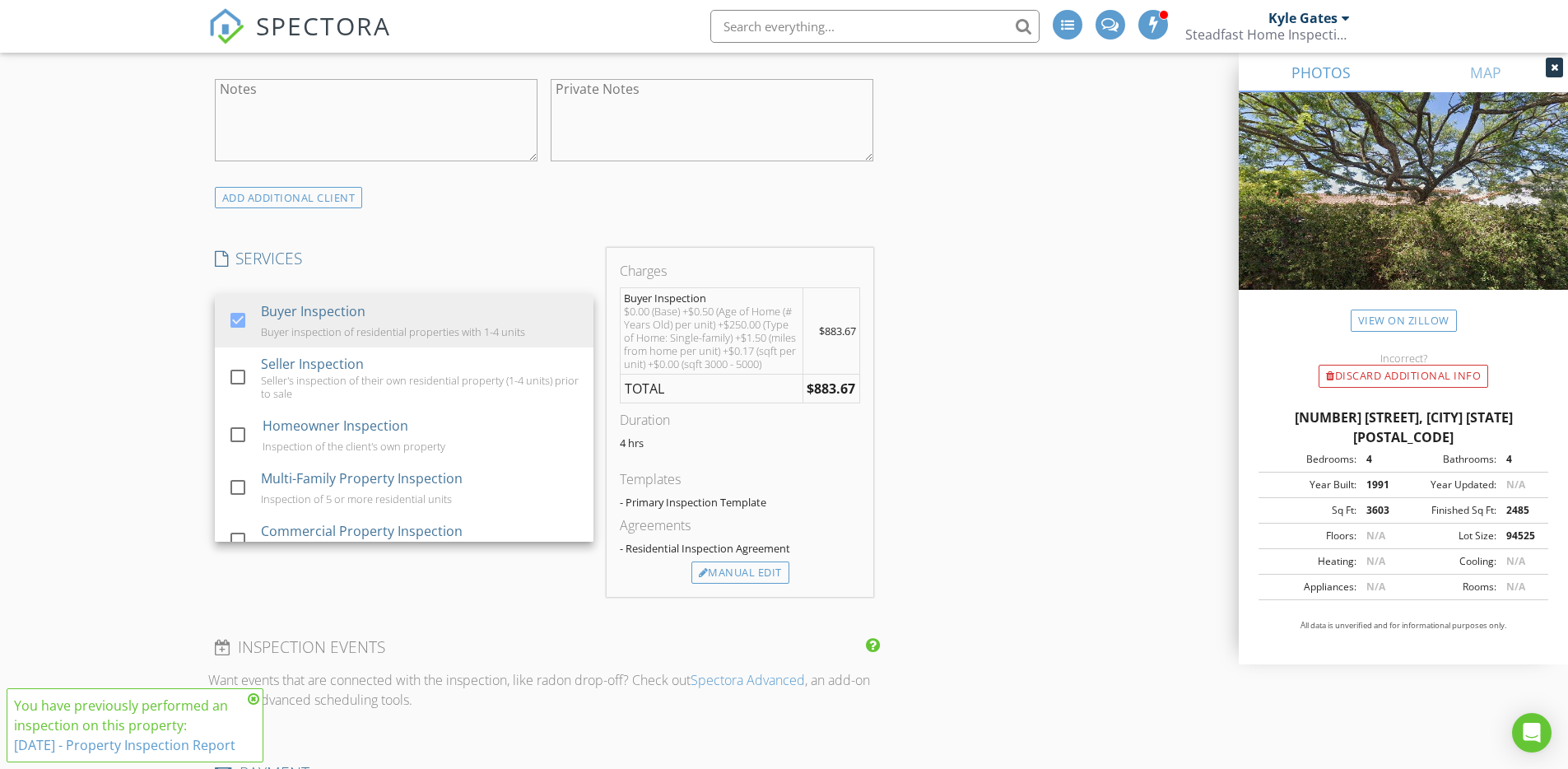 click on "New Inspection
Reorder / Copy
check_box_outline_blank Copy Reports From Original Inspection   check_box_outline_blank Copy Signed Agreements From Original Inspection
INSPECTOR(S)
check_box   Kyle Gates   PRIMARY   check_box_outline_blank   Jessica Mayhugh     Kyle Gates arrow_drop_down   check_box_outline_blank Kyle Gates specifically requested
Date/Time
08/08/2025 9:00 AM
Location
Address Search       Address 5900 La Goleta Rd   Unit   City Goleta   State CA   Zip 93117   County Santa Barbara     Square Feet 3603   Year Built 1991   Foundation Crawlspace arrow_drop_down     Kyle Gates     2.8 miles     (7 minutes)
client
check_box Enable Client CC email for this inspection   Client Search     check_box_outline_blank Client is a Company/Organization     First Name   Last Name   Email This email is invalid   CC Email   Phone" at bounding box center (784, 666) 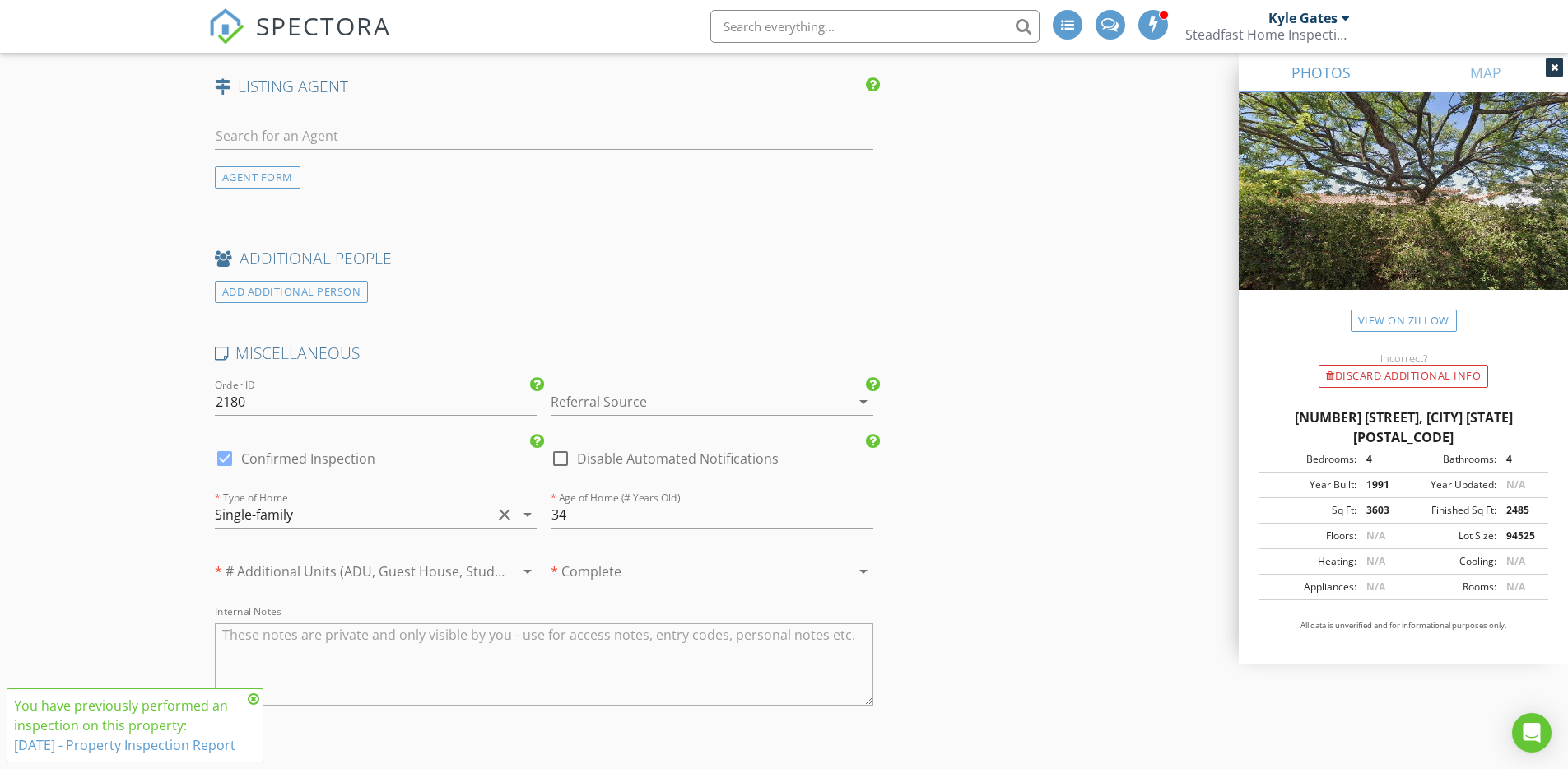 scroll, scrollTop: 2696, scrollLeft: 0, axis: vertical 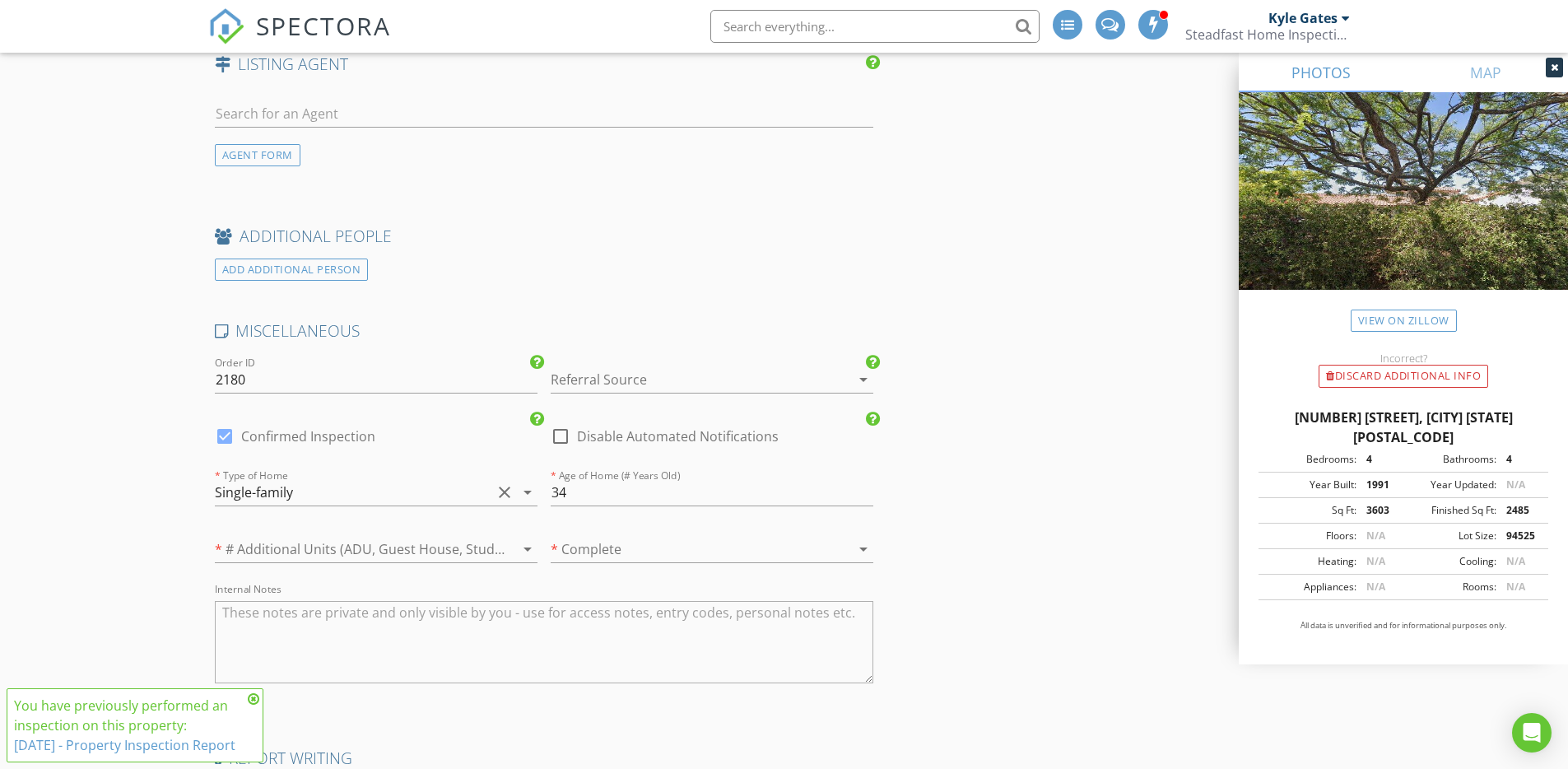 click at bounding box center [689, 380] 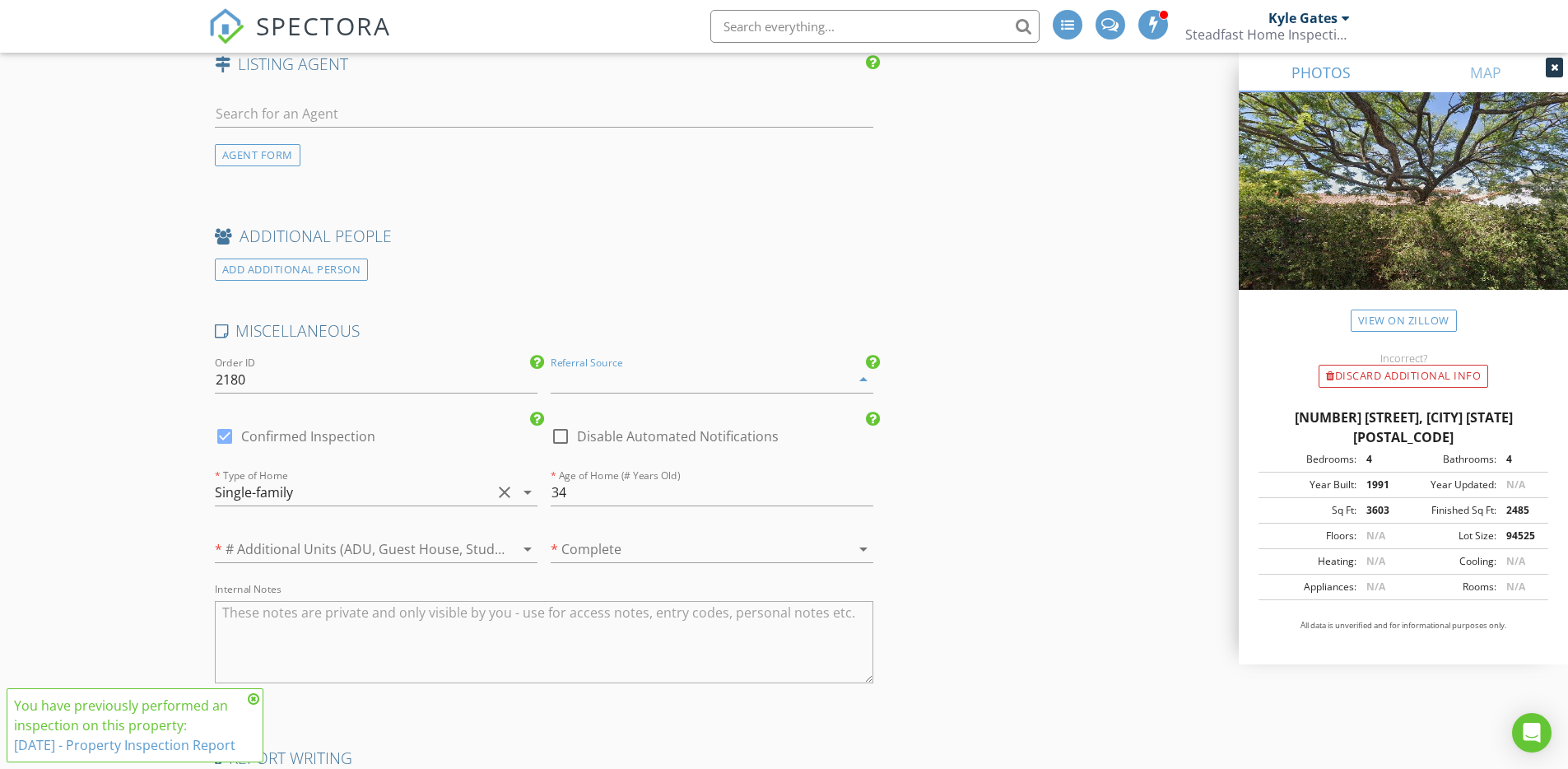 click on "Real Estate Agent / Broker" at bounding box center [712, 386] 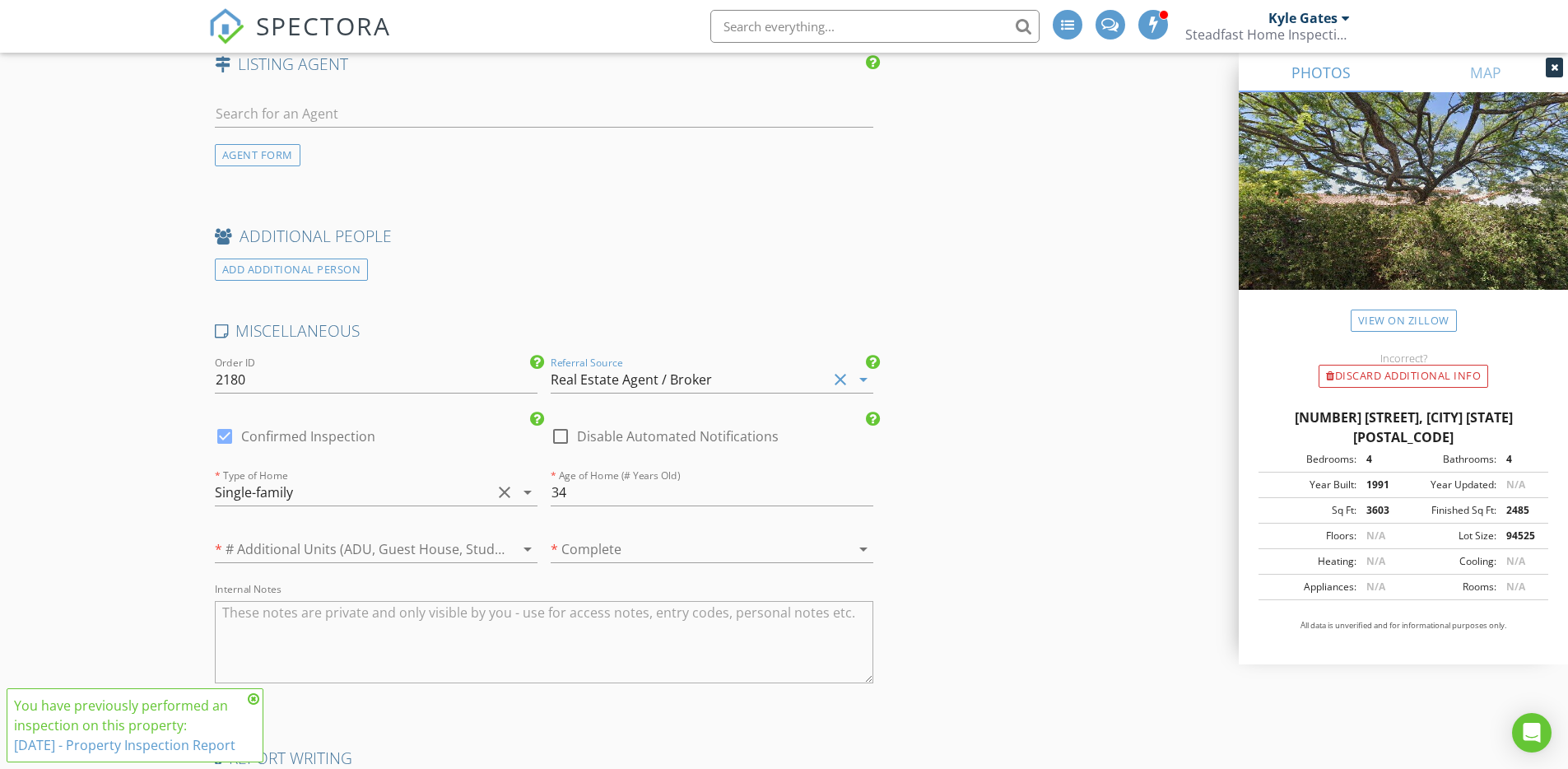 click on "Confirmed Inspection" at bounding box center (308, 436) 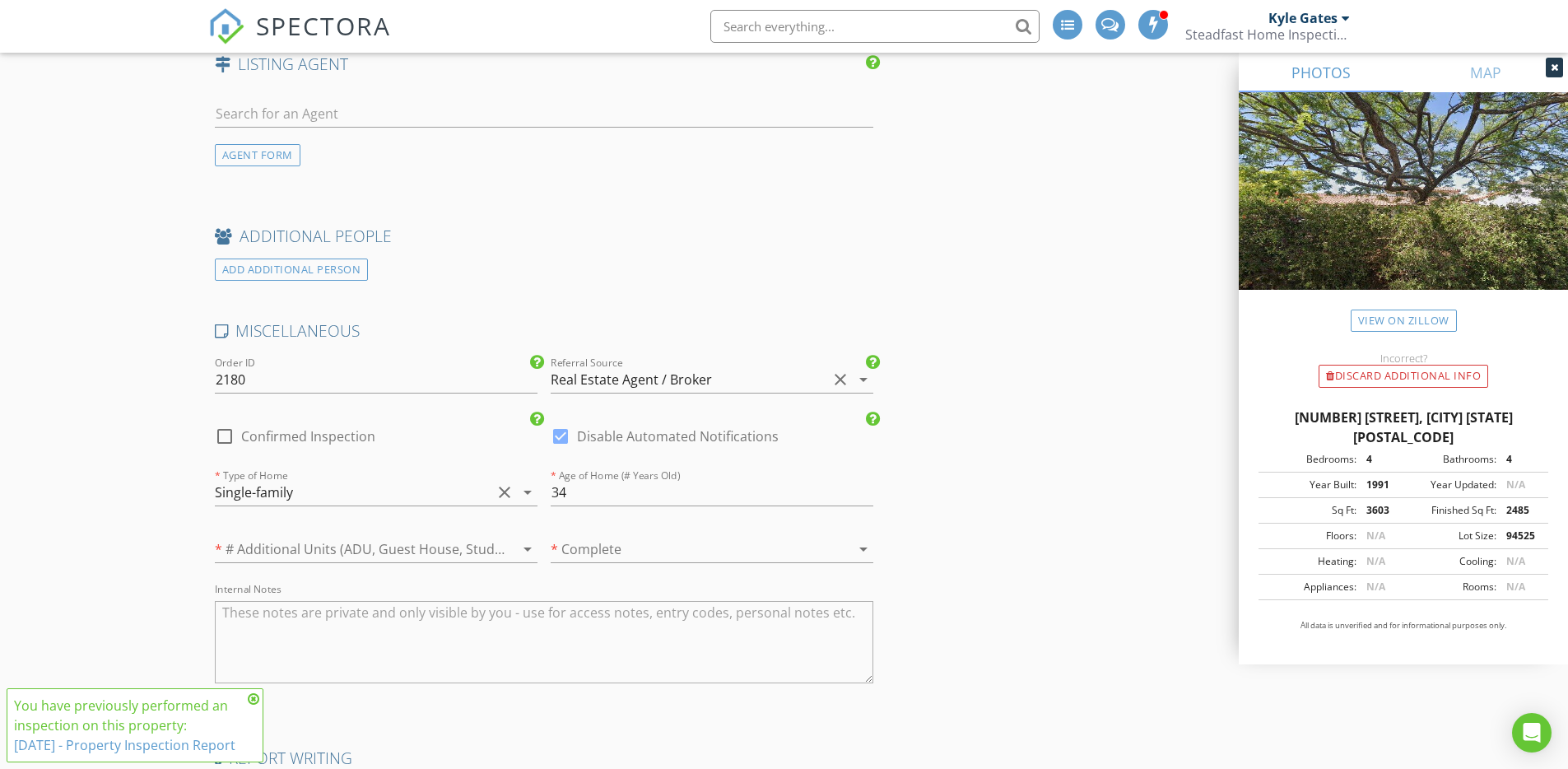 click at bounding box center (353, 549) 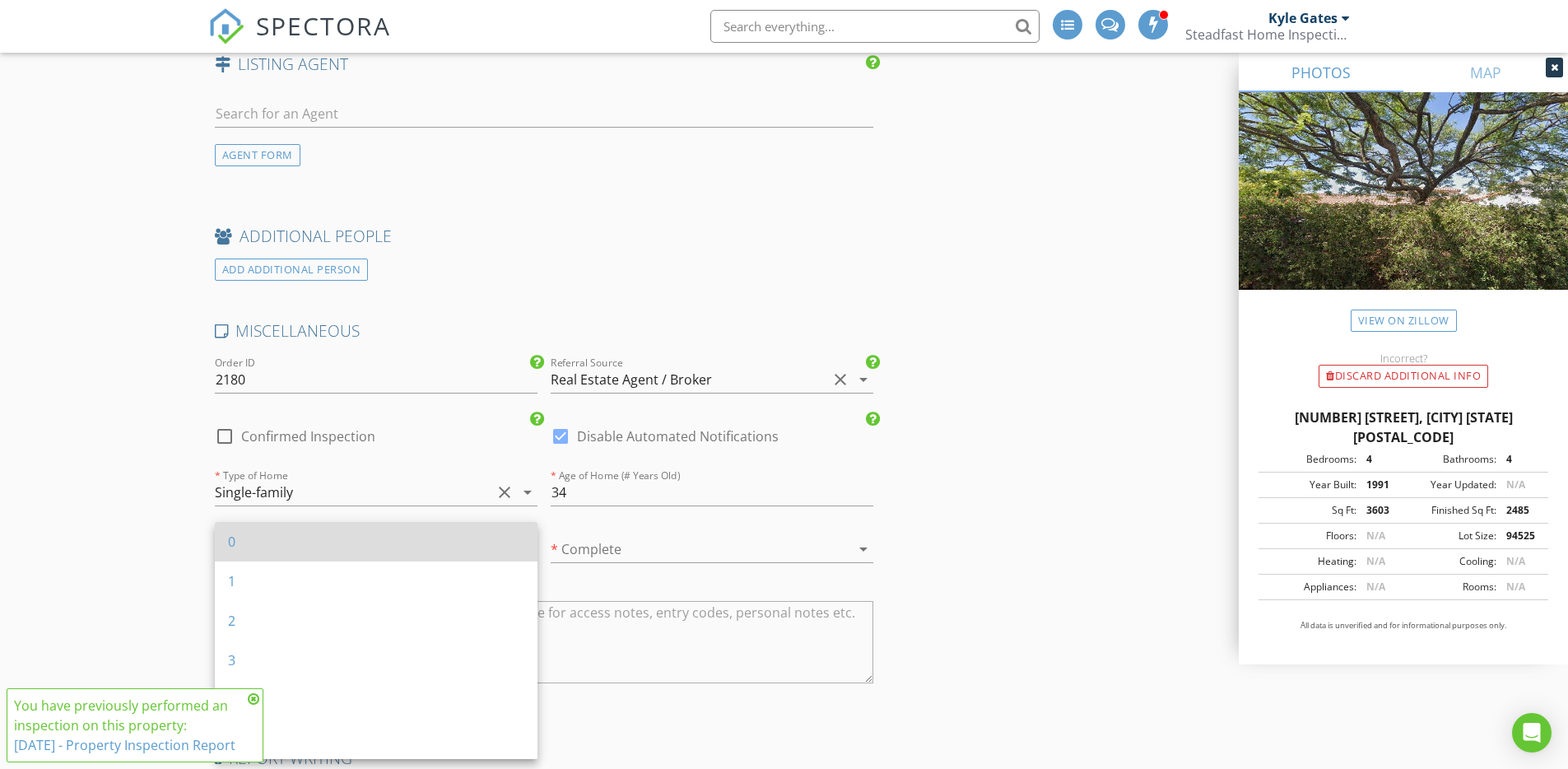 click on "0" at bounding box center (376, 542) 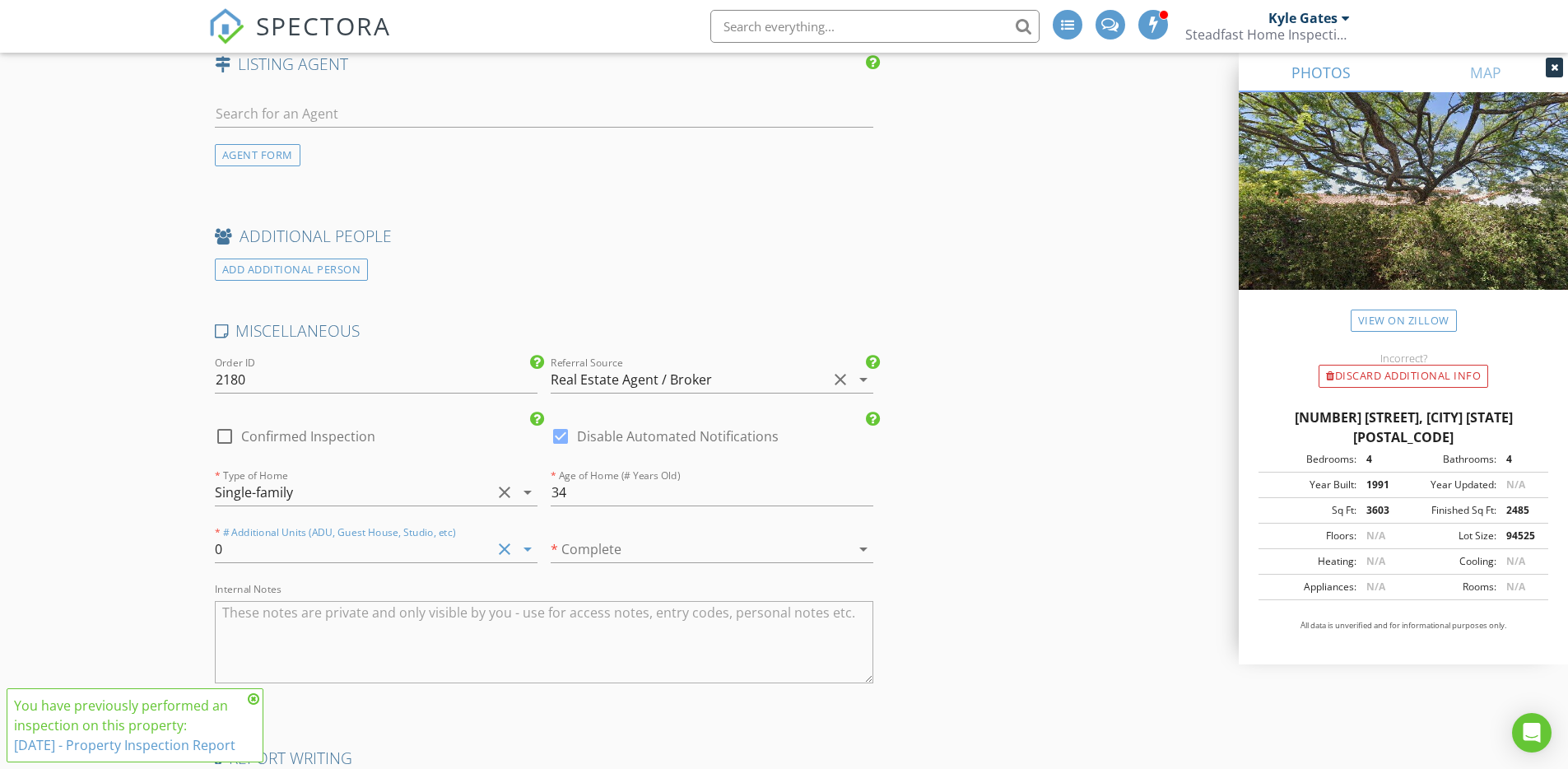 scroll, scrollTop: 2723, scrollLeft: 0, axis: vertical 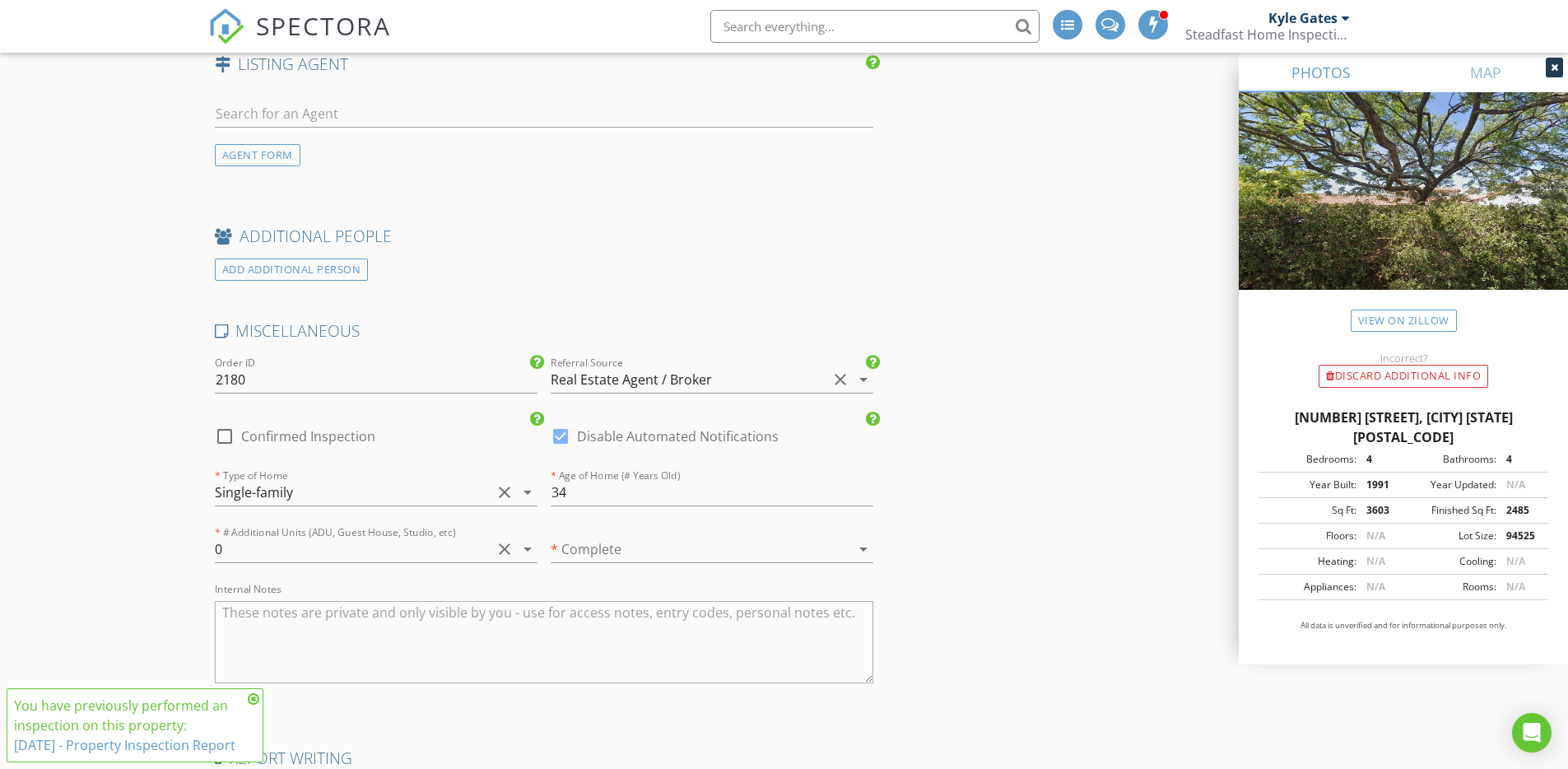 click at bounding box center [689, 549] 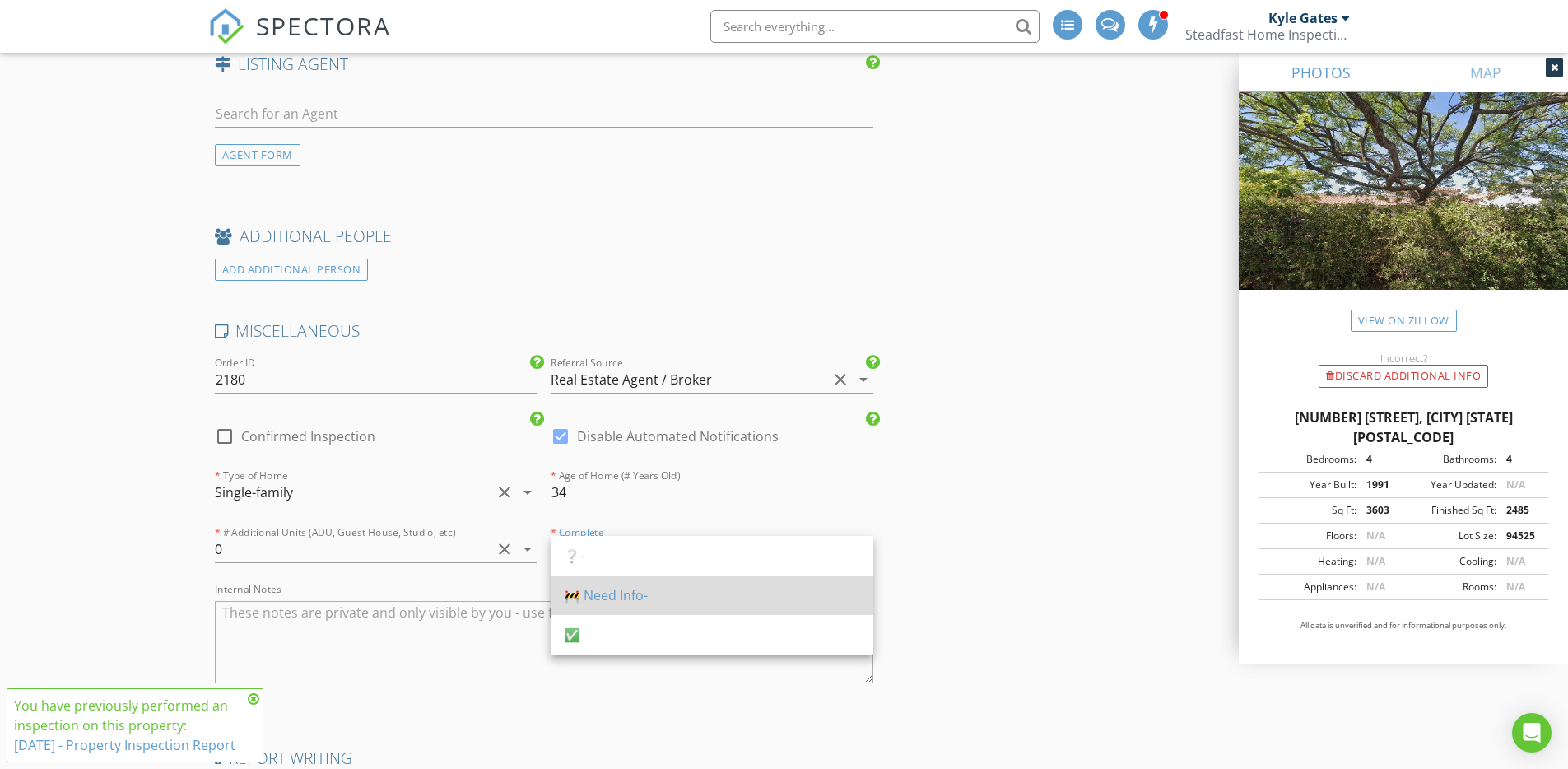 click on "🚧 Need Info-" at bounding box center (712, 595) 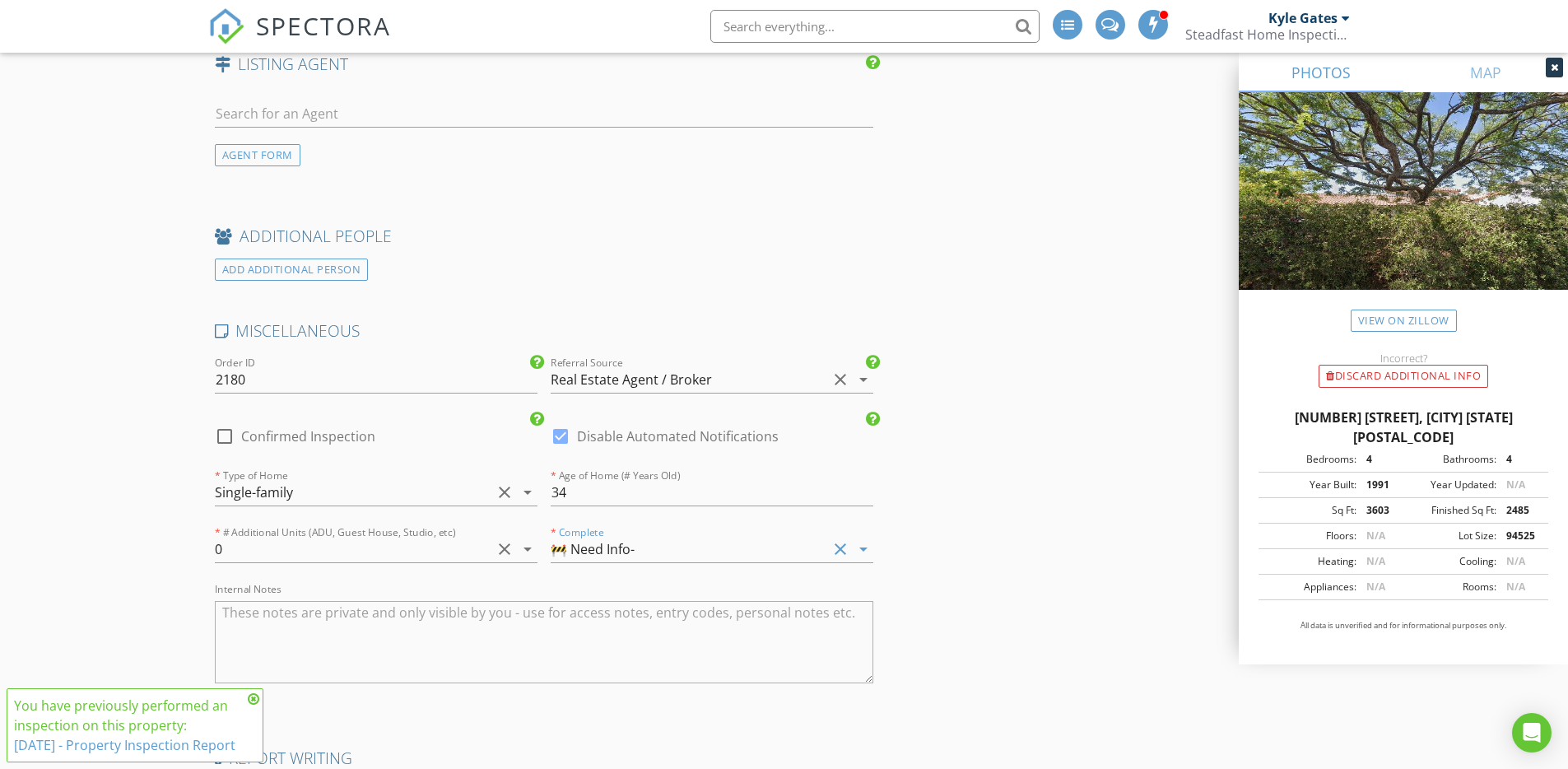 click on "Reorder / Copy
check_box_outline_blank Copy Reports From Original Inspection   check_box_outline_blank Copy Signed Agreements From Original Inspection
INSPECTOR(S)
check_box   Kyle Gates   PRIMARY   check_box_outline_blank   Jessica Mayhugh     Kyle Gates arrow_drop_down   check_box_outline_blank Kyle Gates specifically requested
Date/Time
08/08/2025 9:00 AM
Location
Address Search       Address 5900 La Goleta Rd   Unit   City Goleta   State CA   Zip 93117   County Santa Barbara     Square Feet 3603   Year Built 1991   Foundation Crawlspace arrow_drop_down     Kyle Gates     2.8 miles     (7 minutes)
client
check_box Enable Client CC email for this inspection   Client Search     check_box_outline_blank Client is a Company/Organization     First Name   Last Name   Email This email is invalid   CC Email   Phone         Tags &nbsp;" at bounding box center [784, -745] 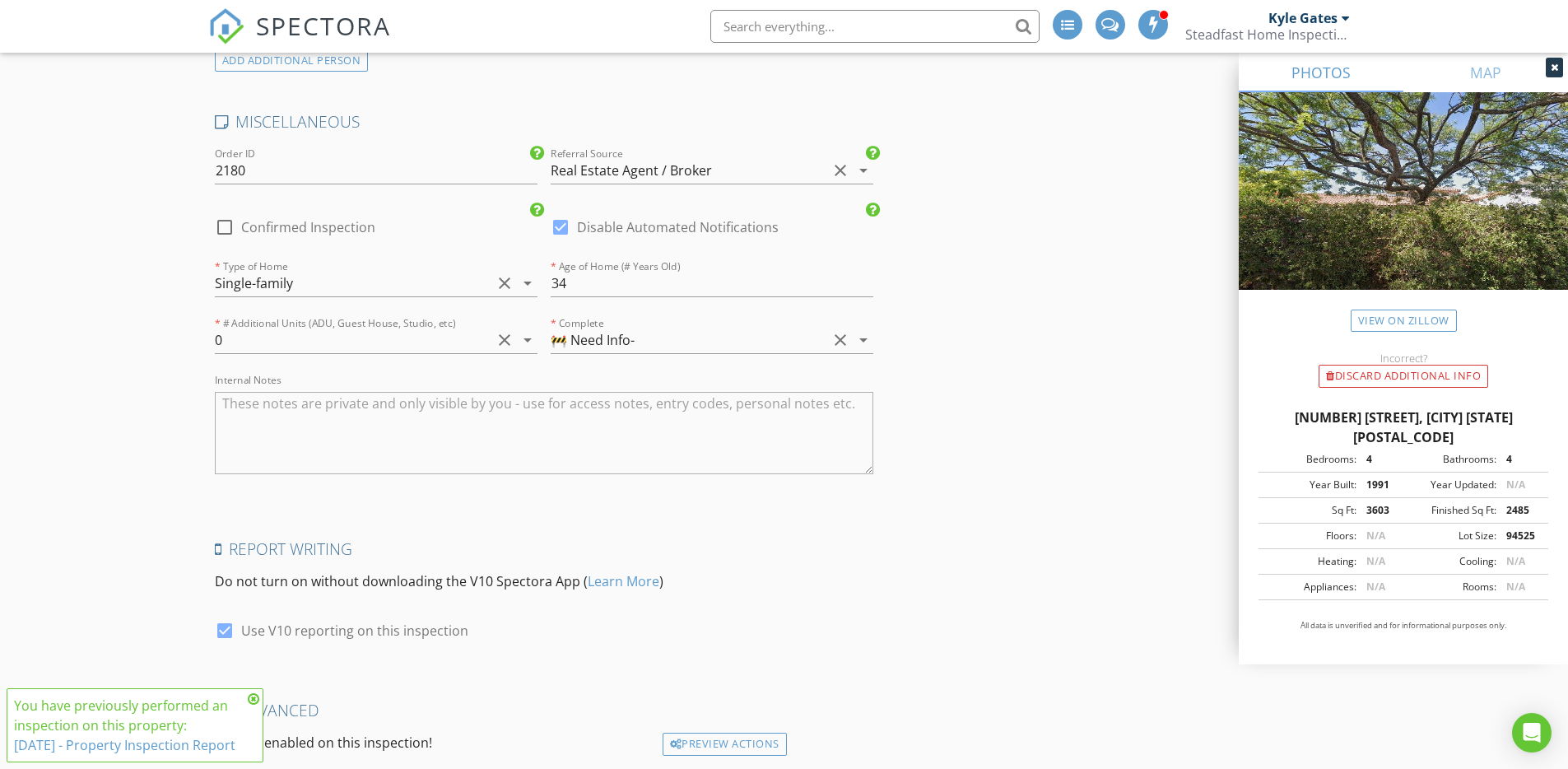 scroll, scrollTop: 3055, scrollLeft: 0, axis: vertical 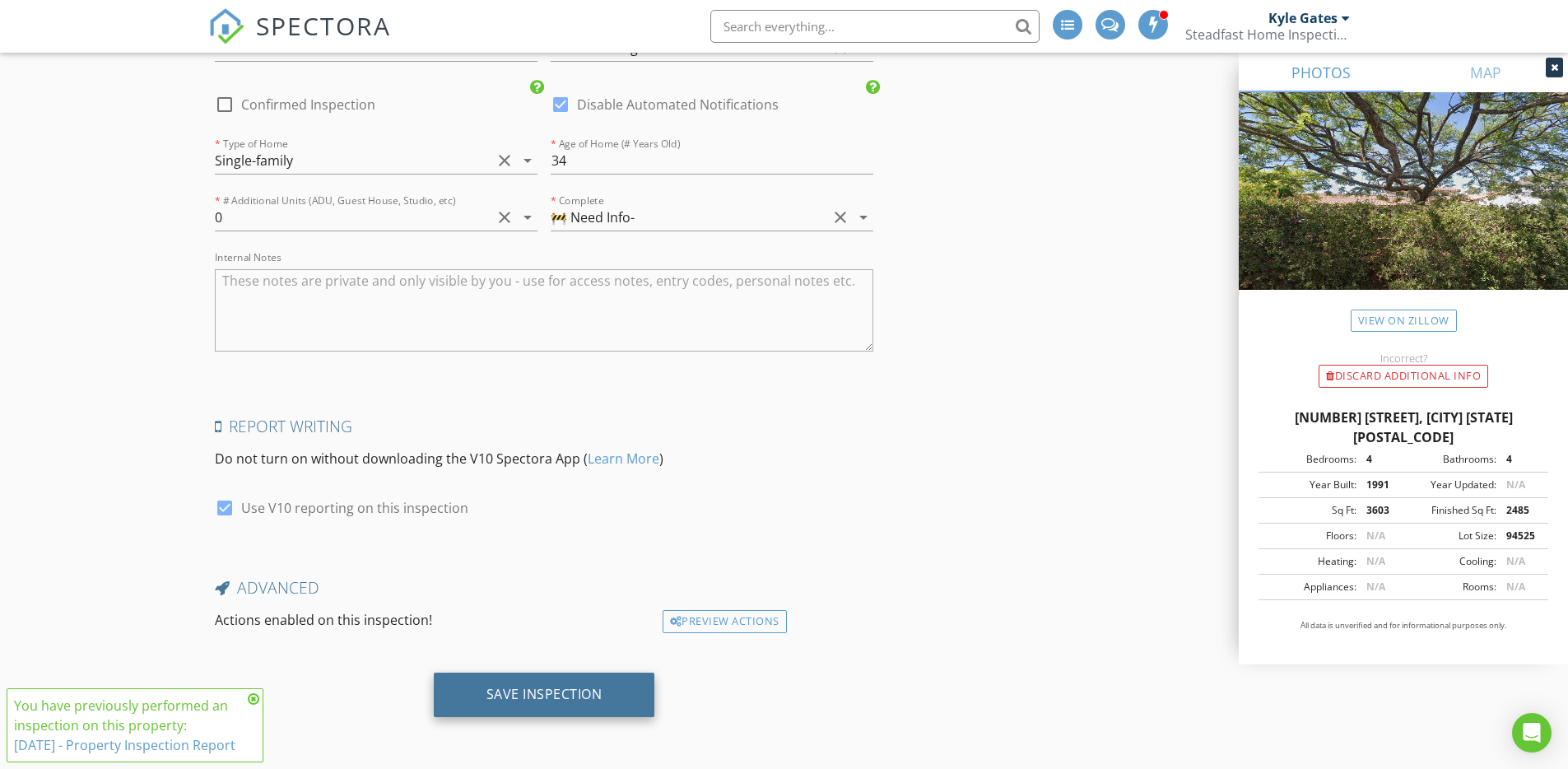 click on "Save Inspection" at bounding box center (544, 695) 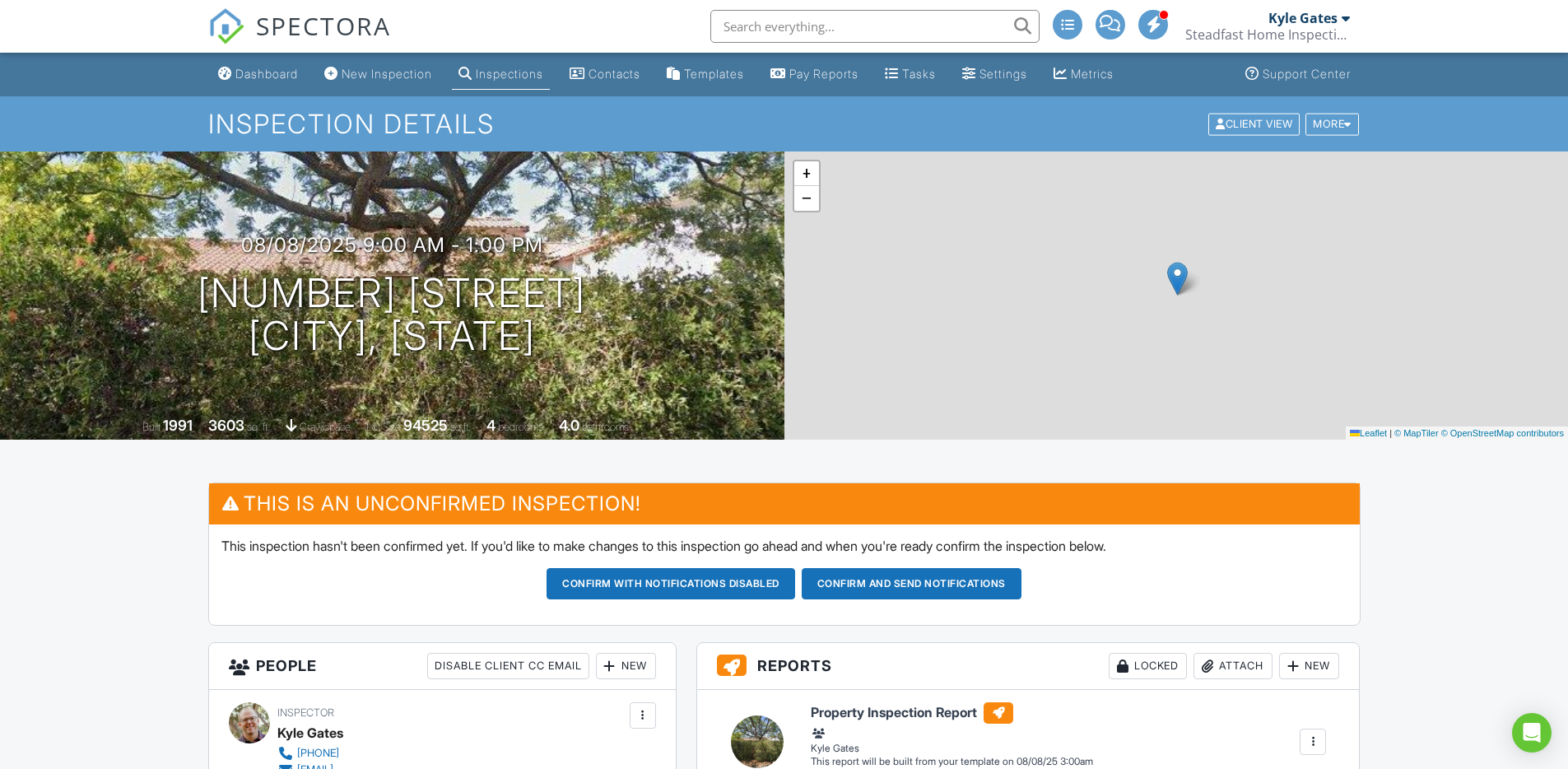 scroll, scrollTop: 0, scrollLeft: 0, axis: both 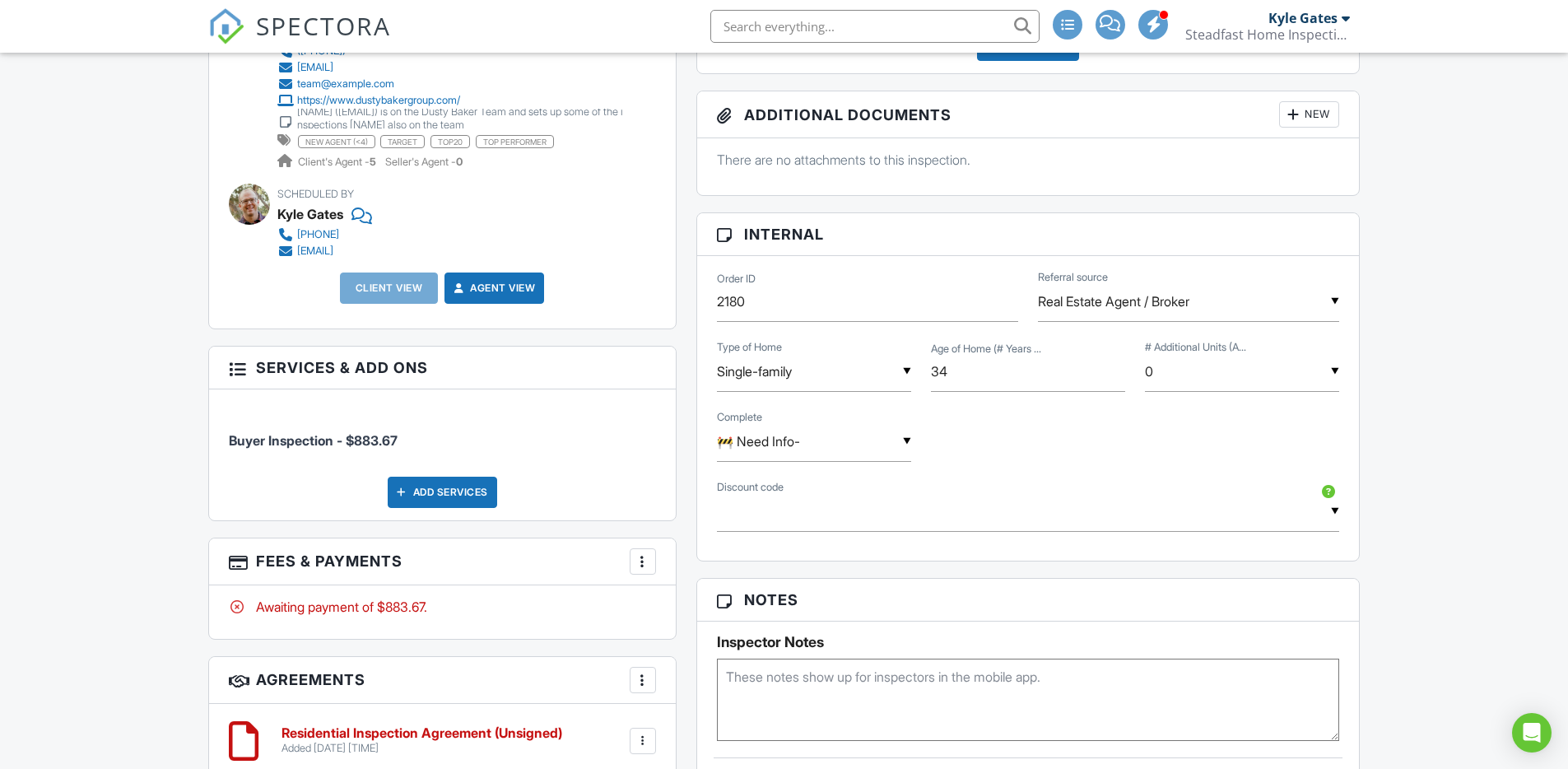 click on "More" at bounding box center (643, 562) 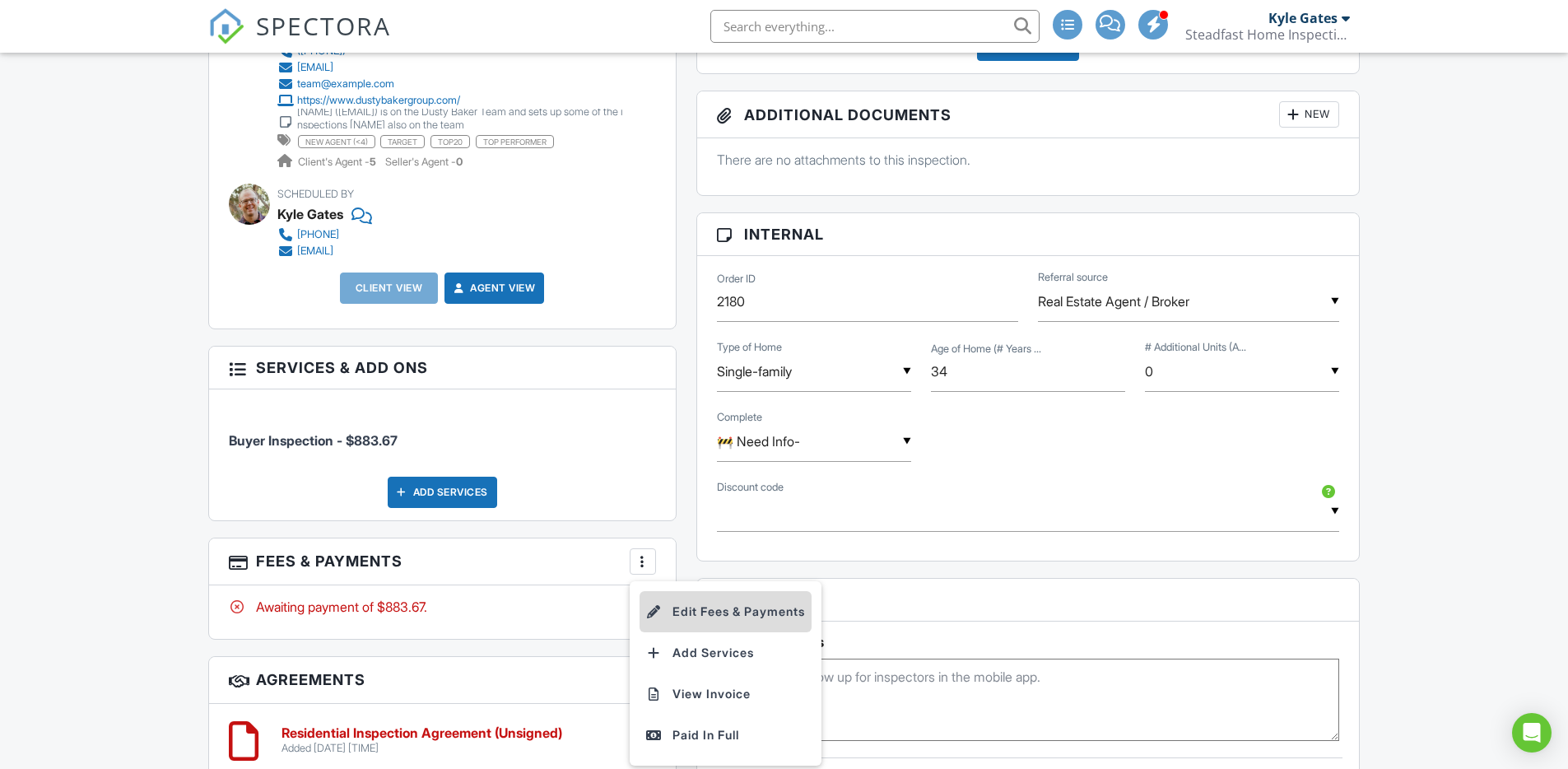 click on "Edit Fees & Payments" at bounding box center (725, 612) 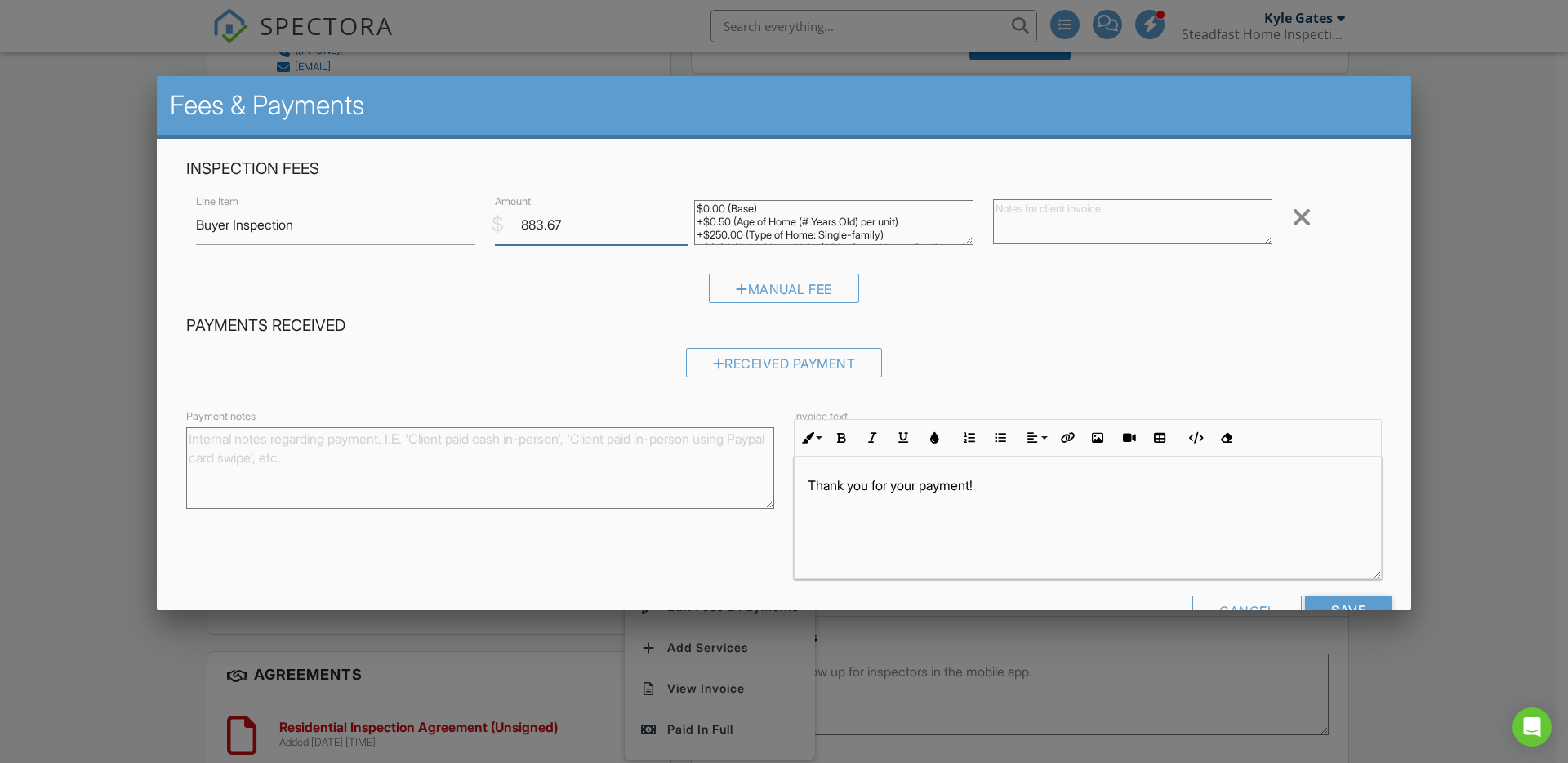 click on "883.67" at bounding box center (591, 225) 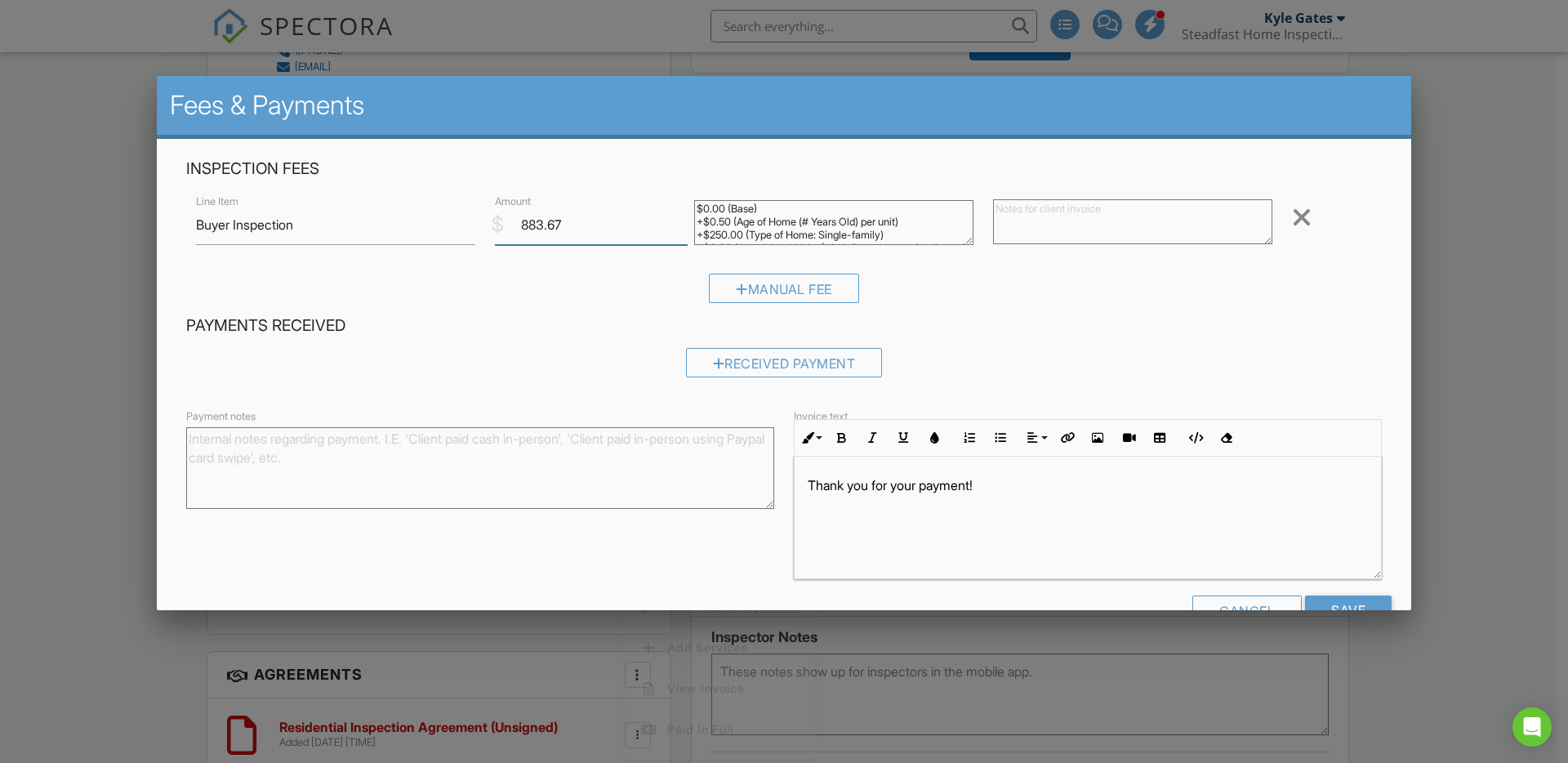 click on "883.67" at bounding box center (591, 225) 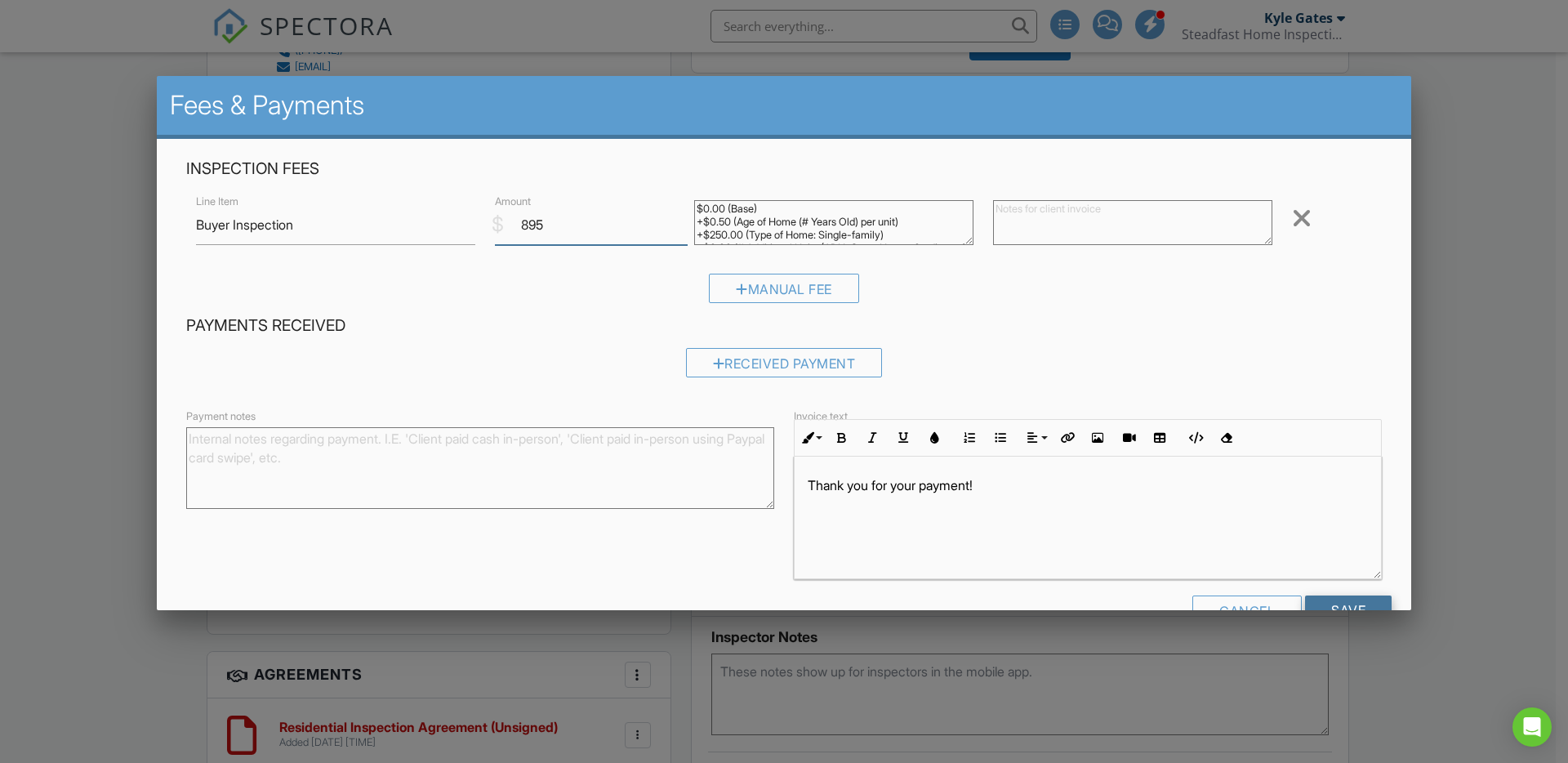 type on "895" 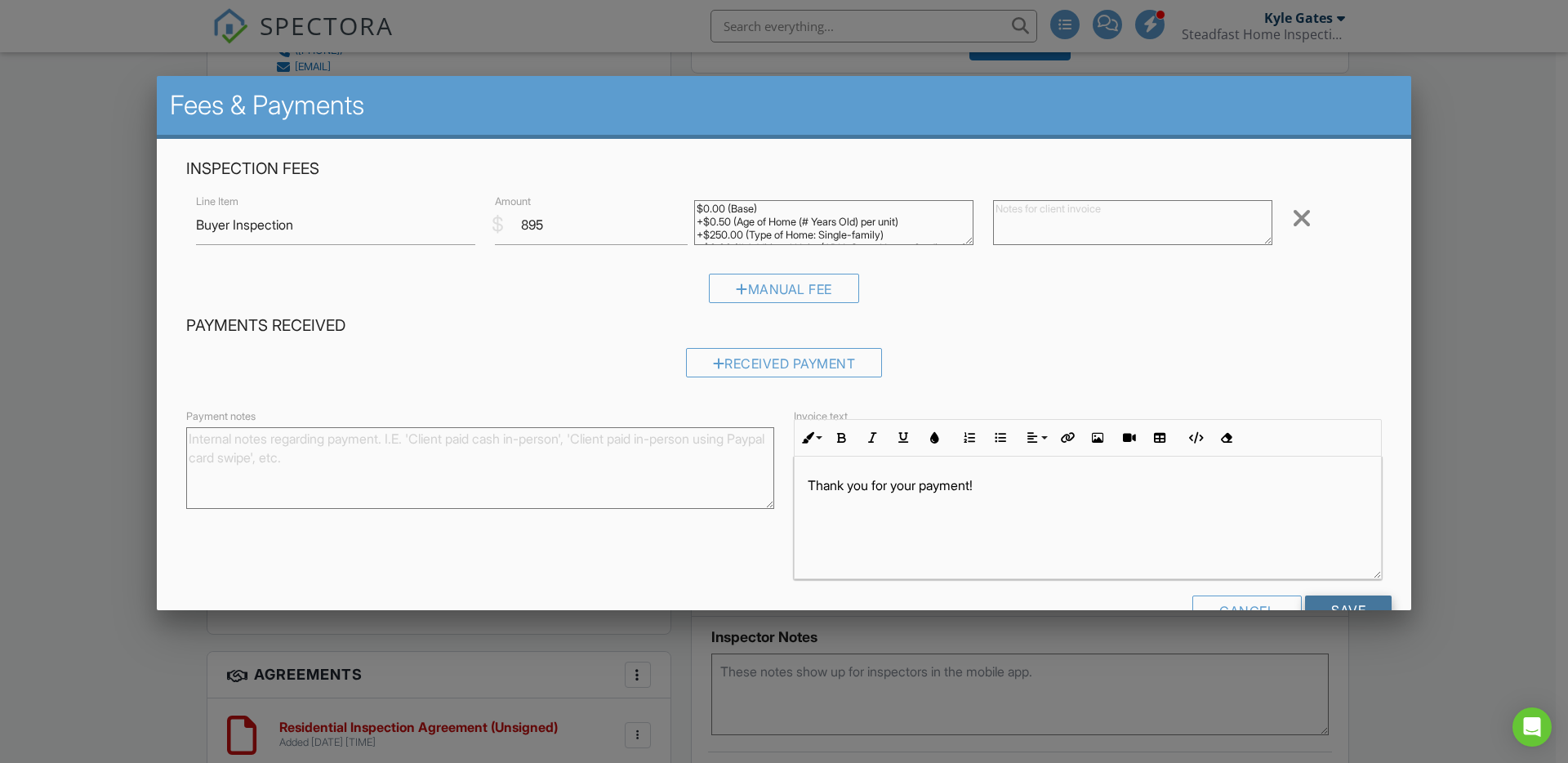 click on "Save" at bounding box center (1348, 610) 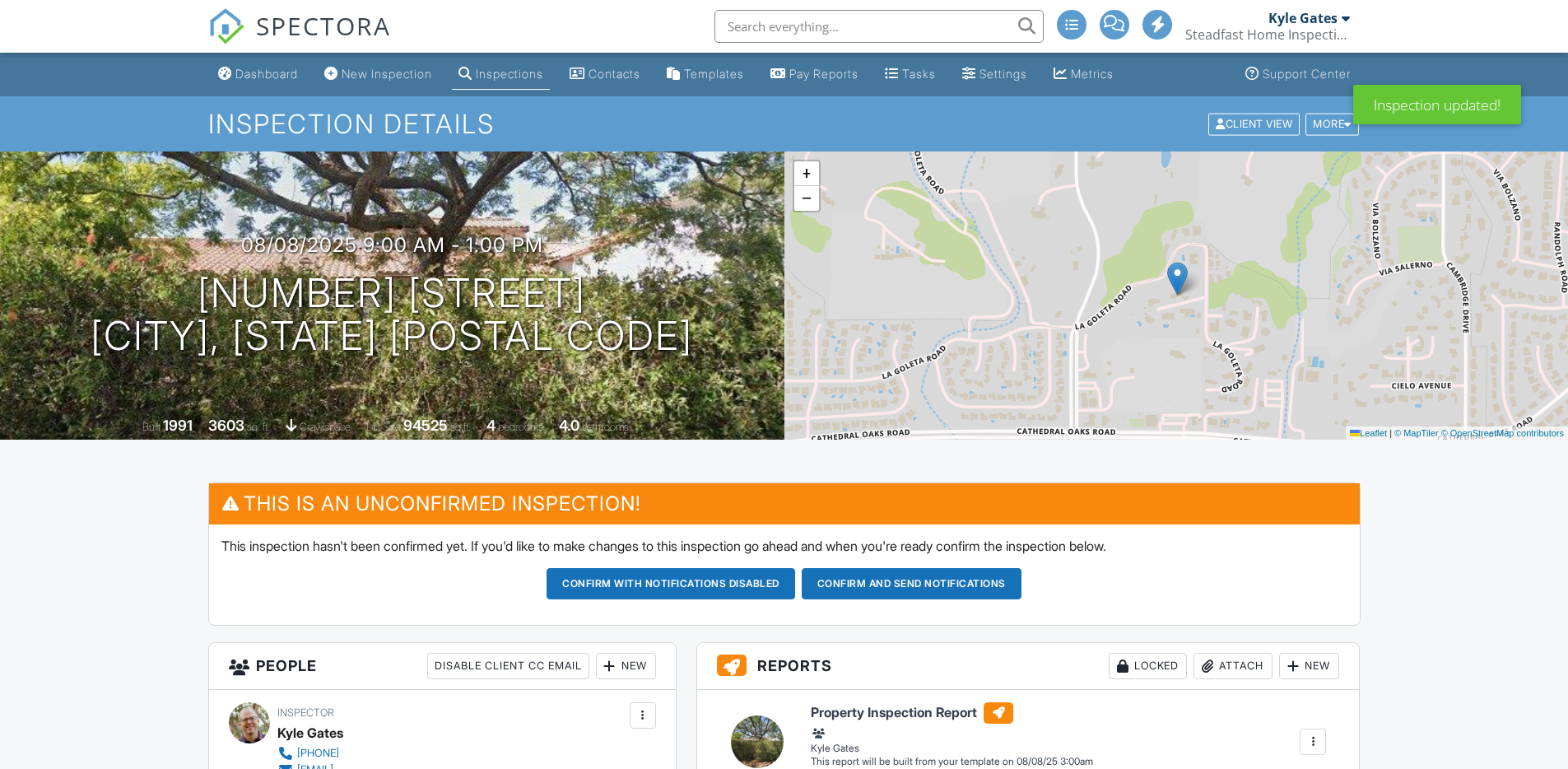 scroll, scrollTop: 0, scrollLeft: 0, axis: both 